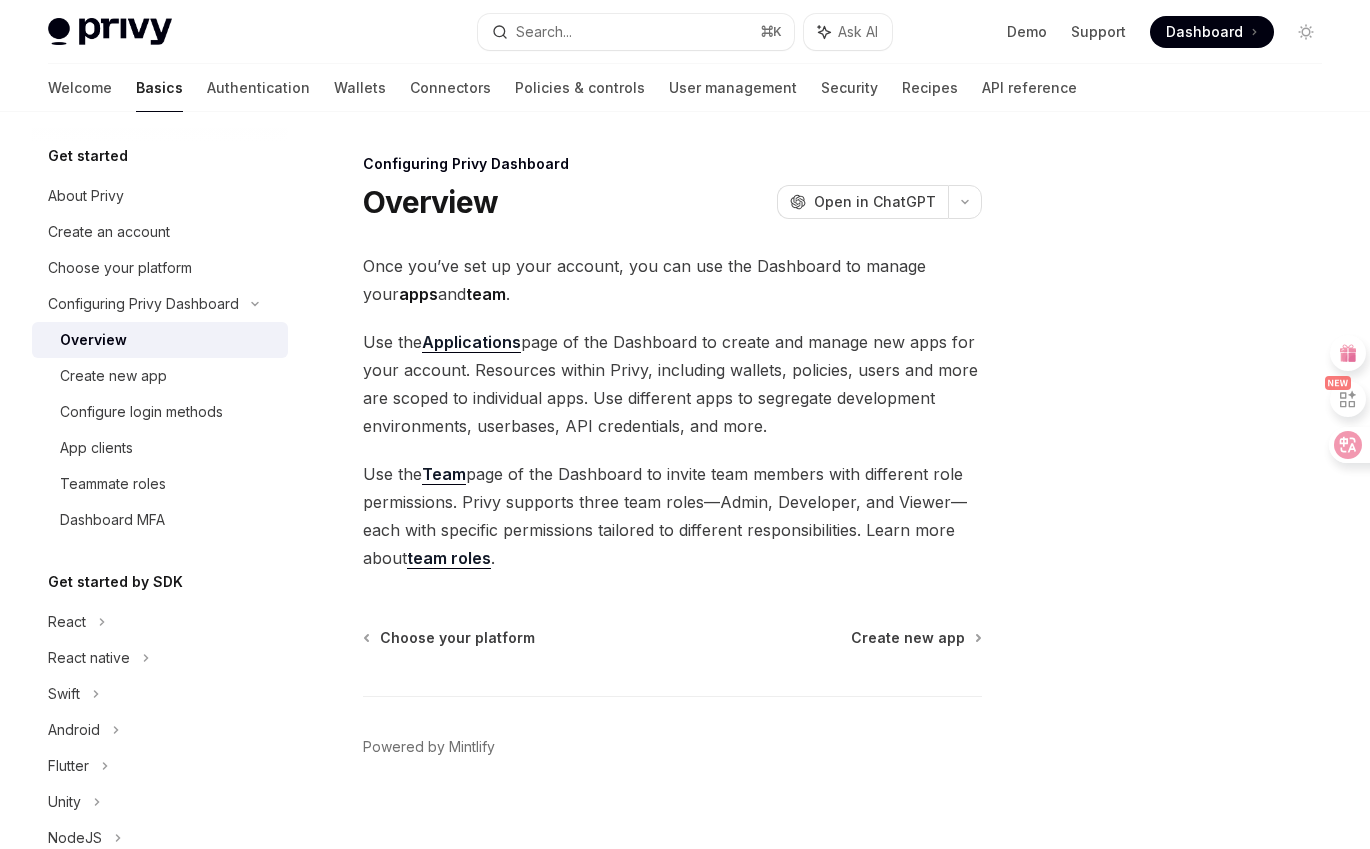 scroll, scrollTop: 0, scrollLeft: 0, axis: both 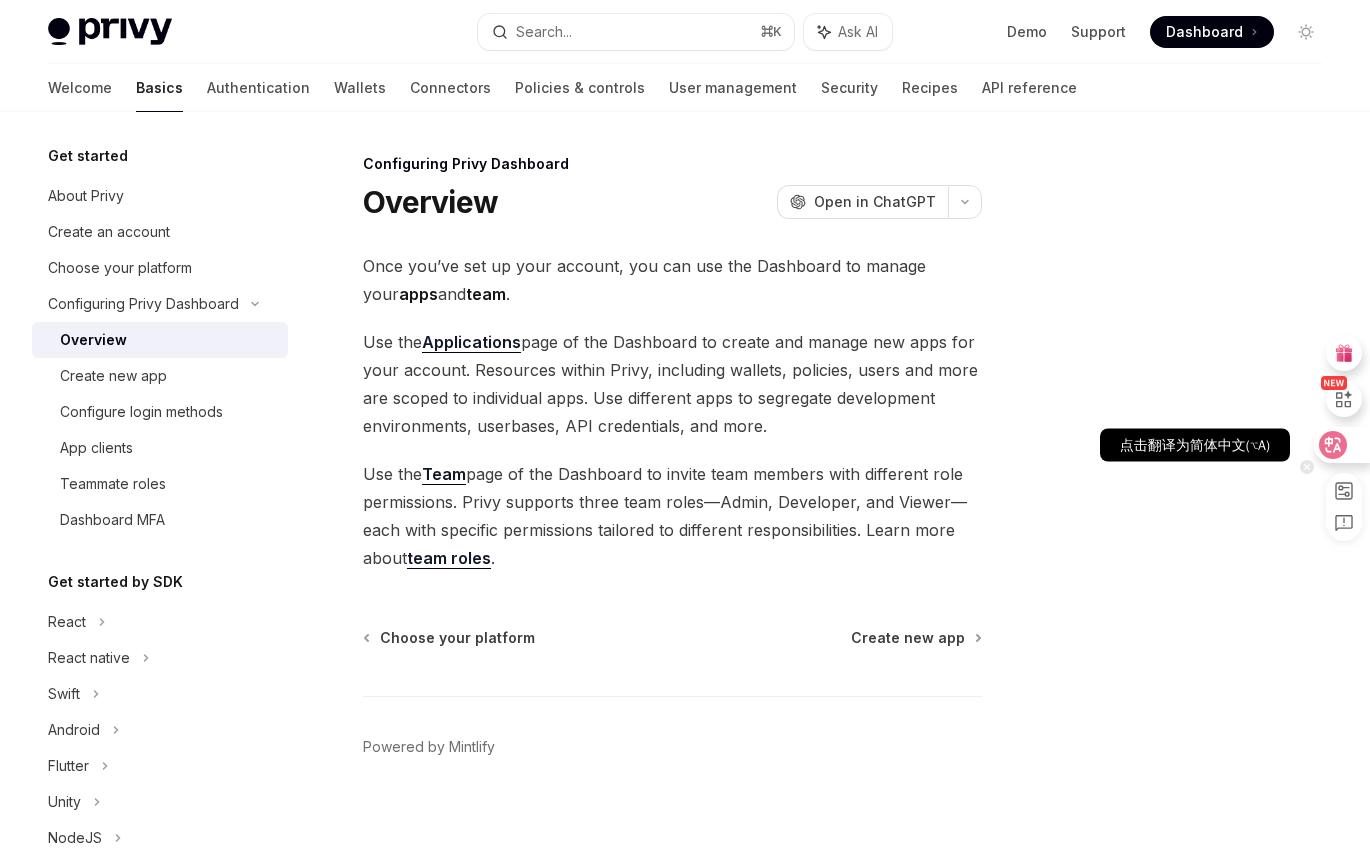 click 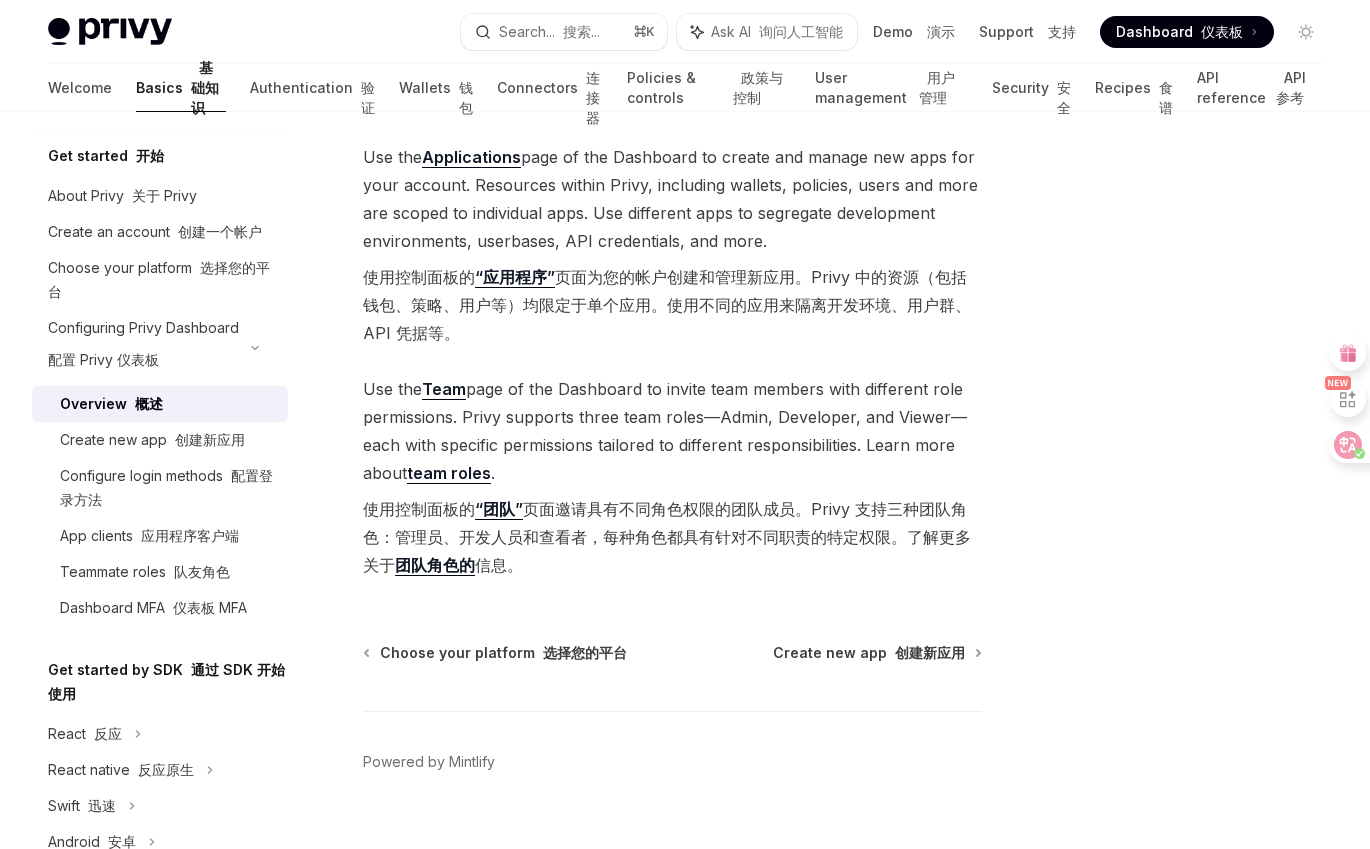 scroll, scrollTop: 229, scrollLeft: 0, axis: vertical 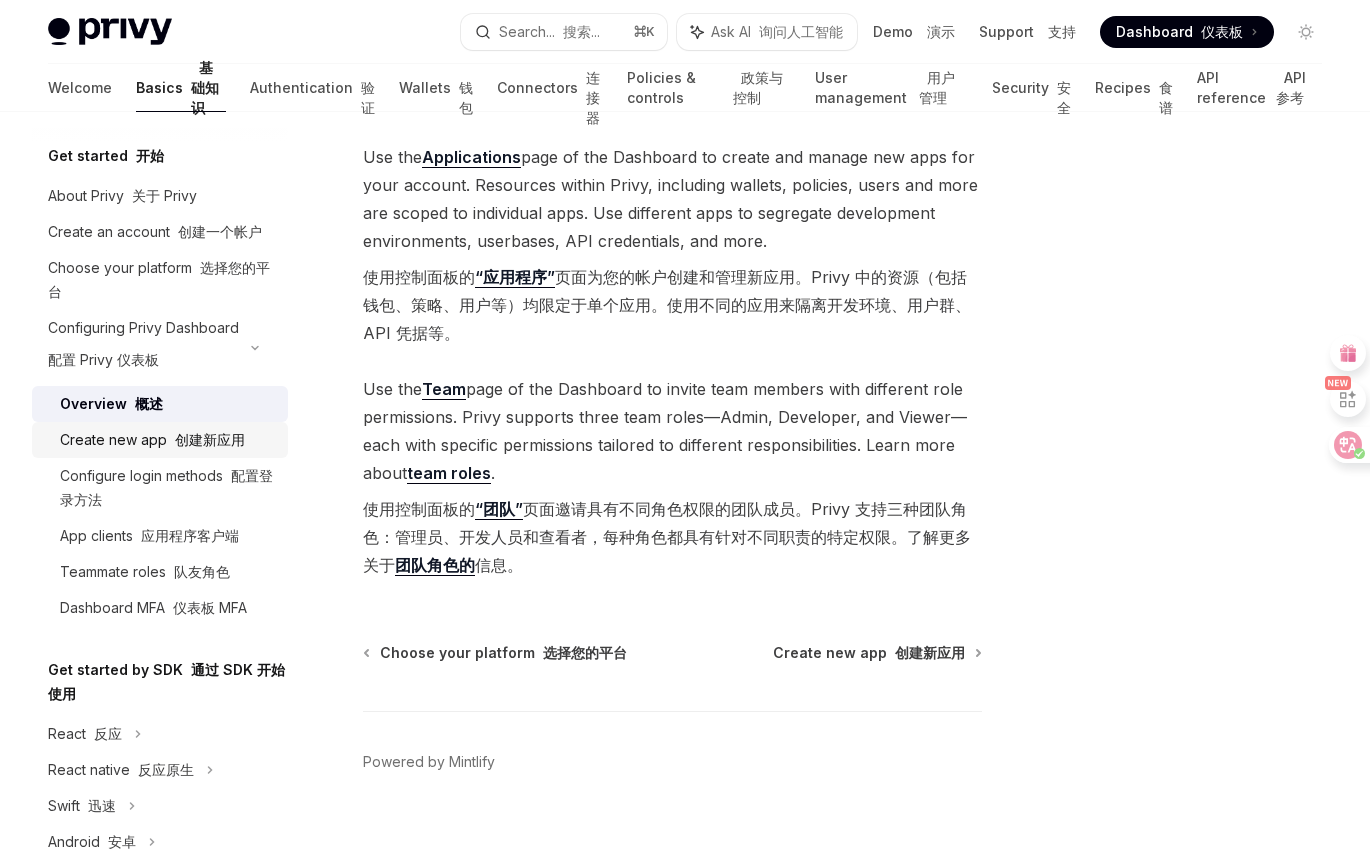 click on "创建新应用" at bounding box center (210, 439) 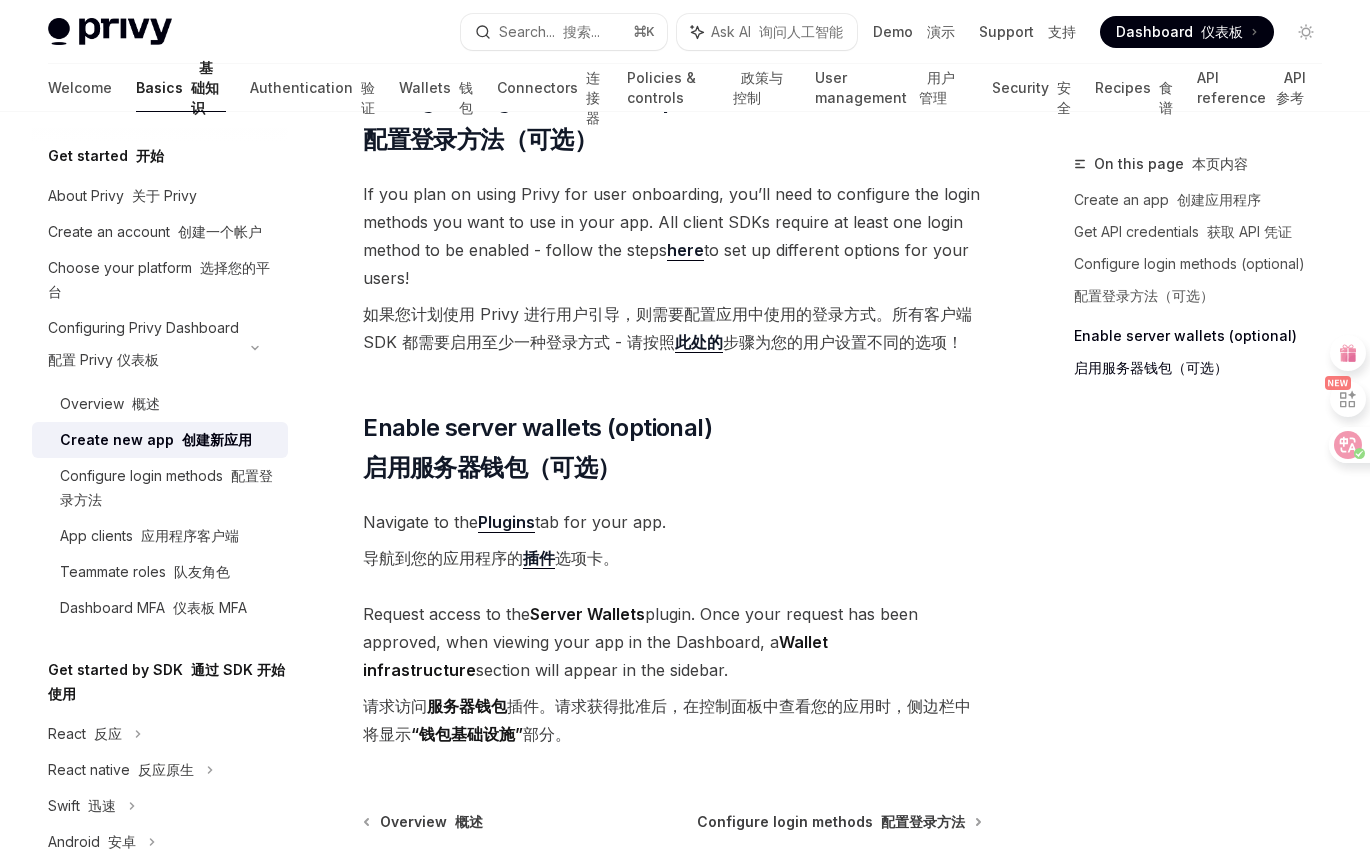 scroll, scrollTop: 1548, scrollLeft: 0, axis: vertical 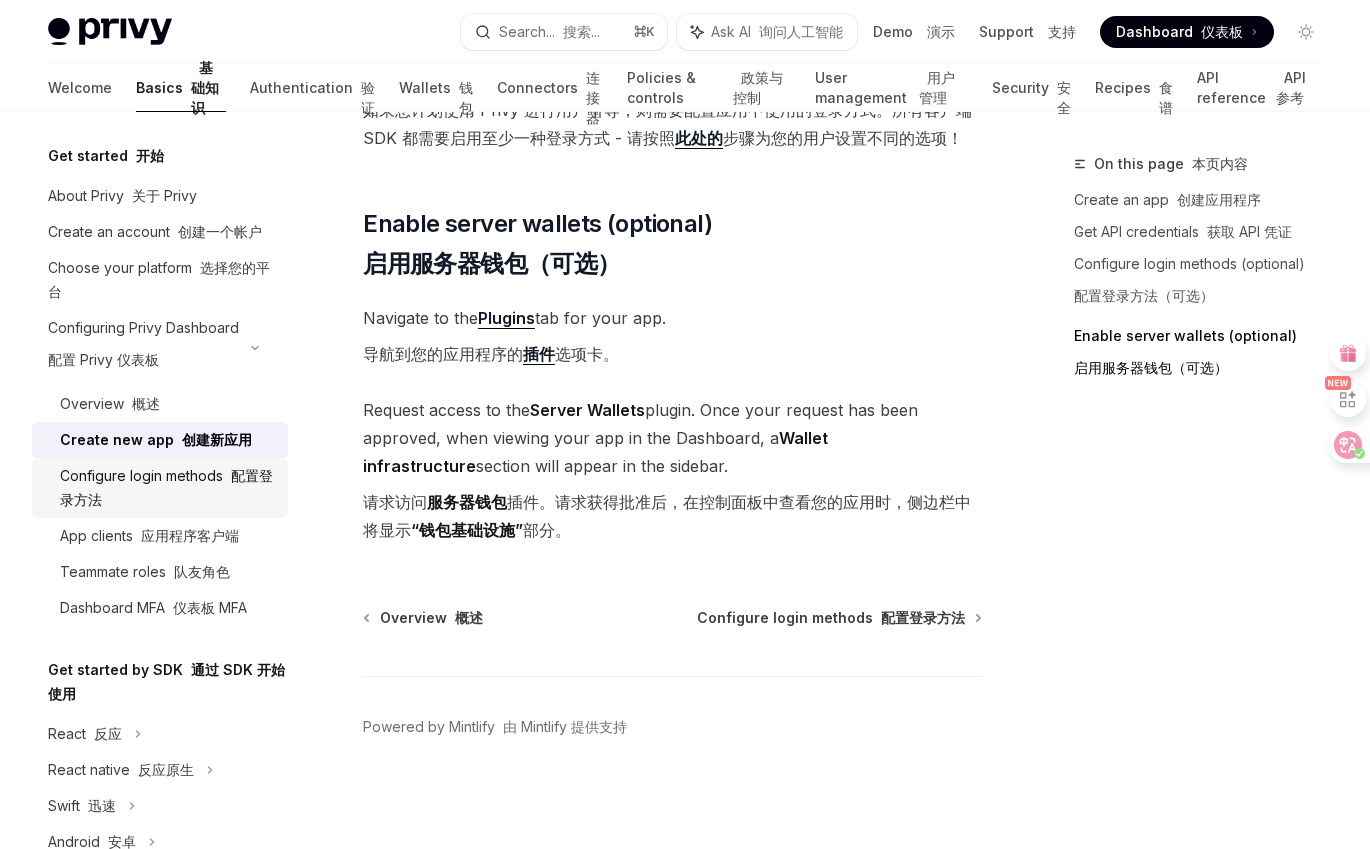 click on "Configure login methods    配置登录方法" at bounding box center (168, 488) 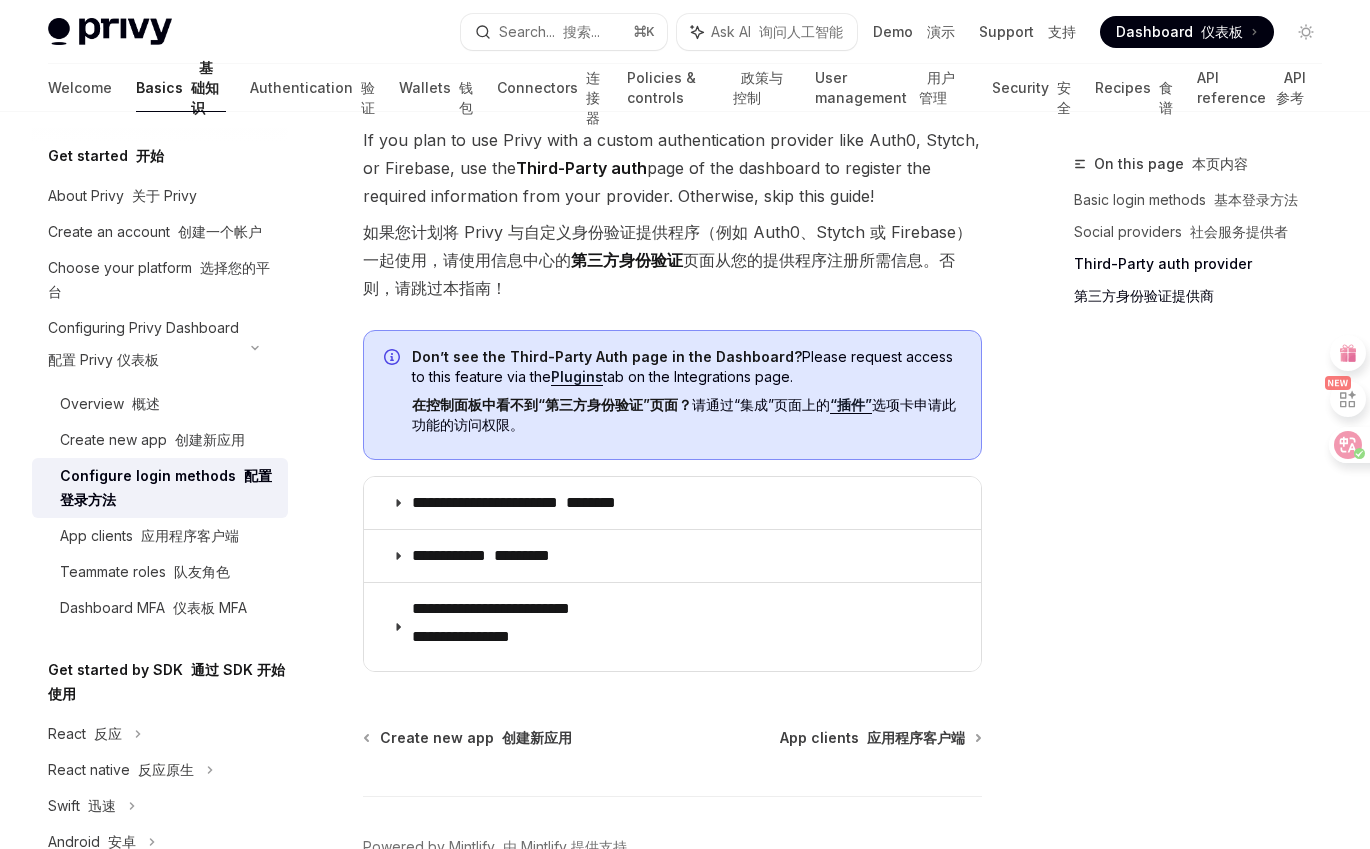 scroll, scrollTop: 1698, scrollLeft: 0, axis: vertical 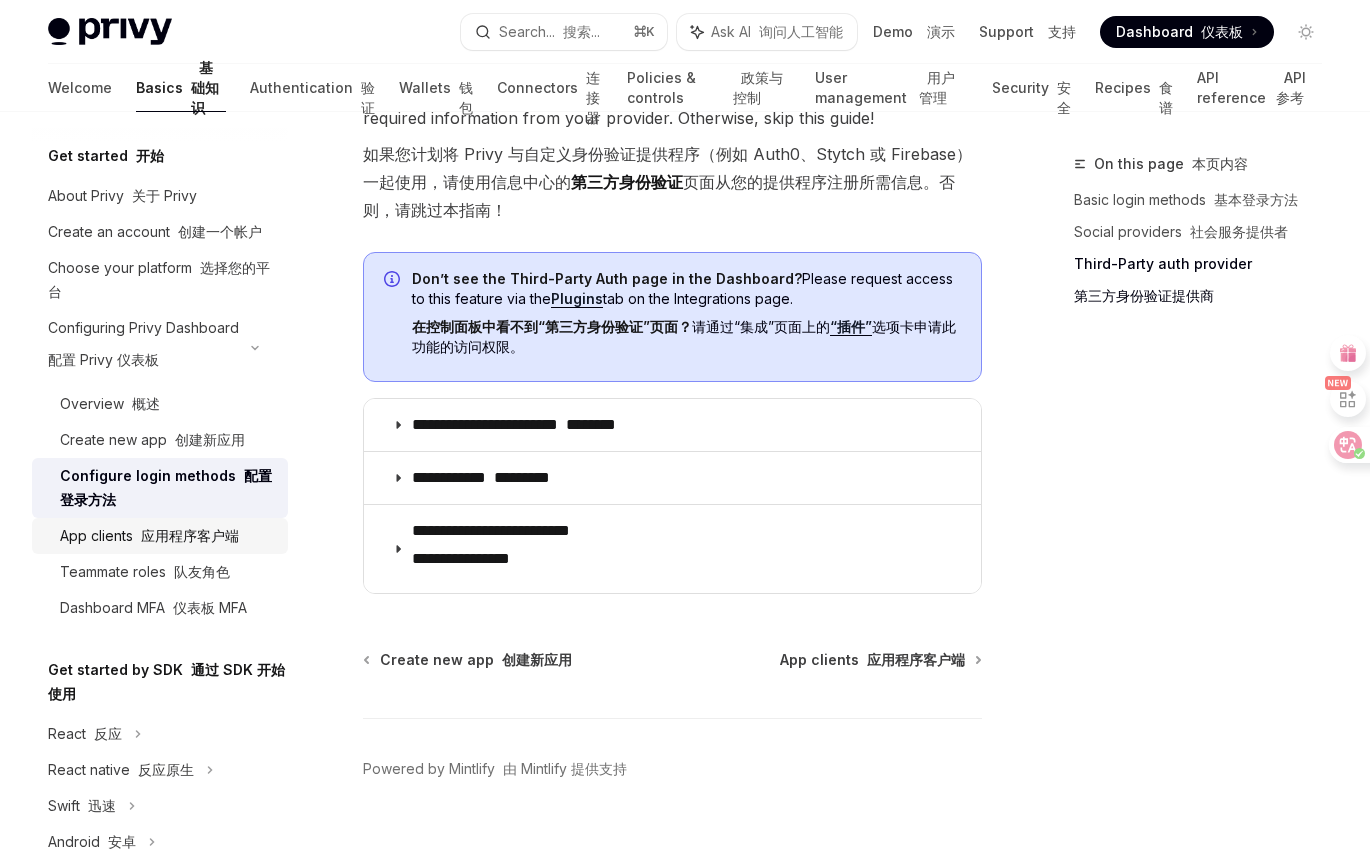 click on "应用程序客户端" at bounding box center (190, 535) 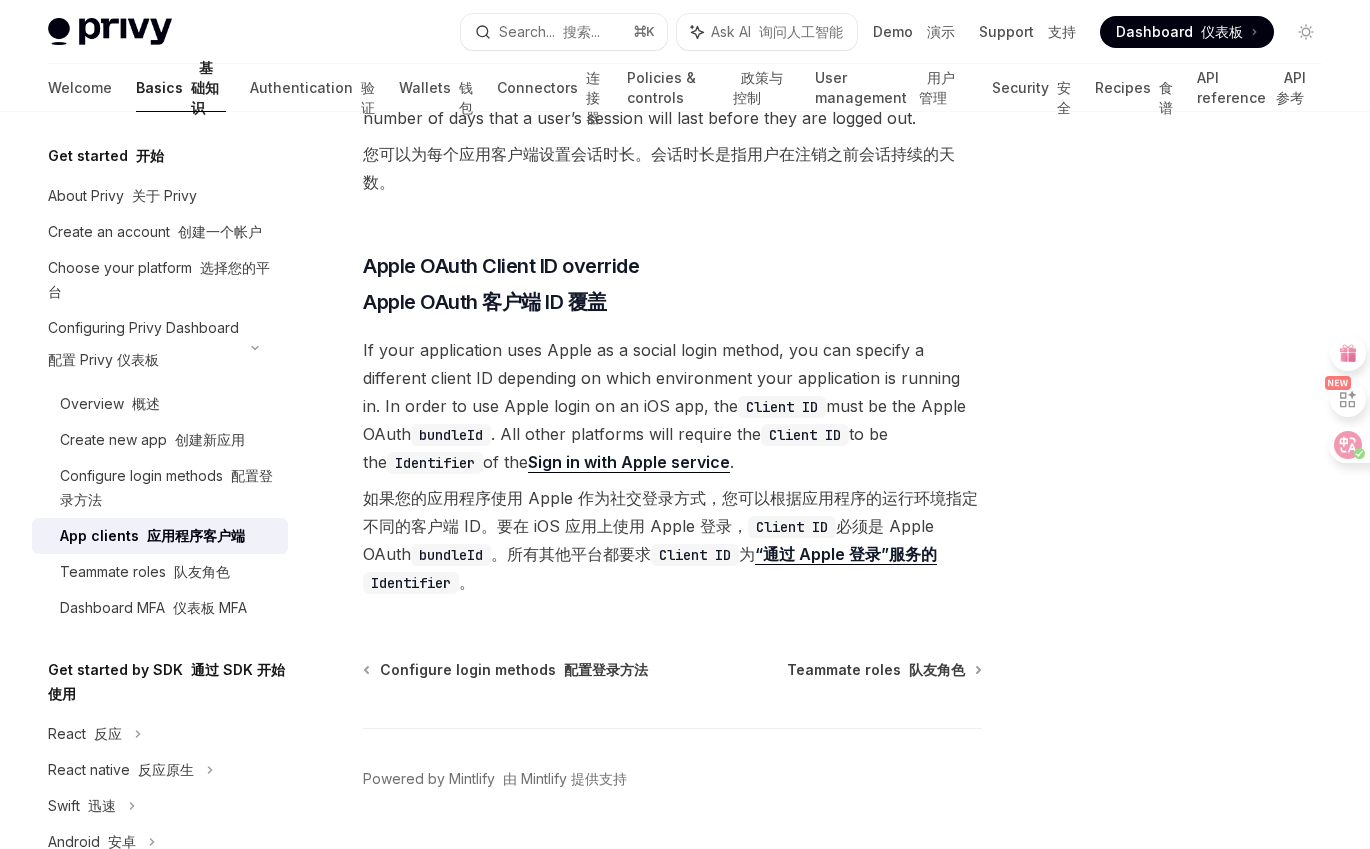 scroll, scrollTop: 1517, scrollLeft: 0, axis: vertical 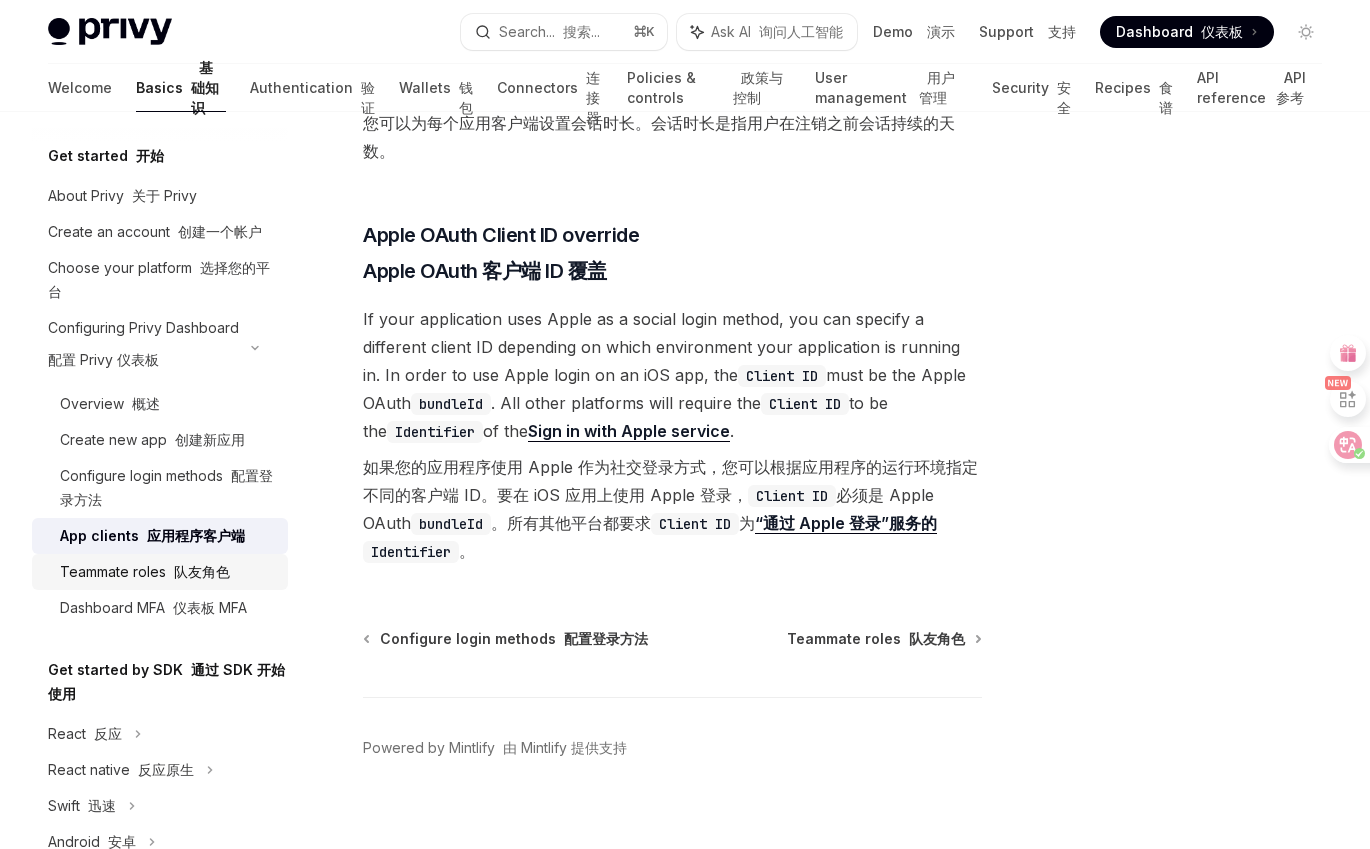 click on "队友角色" at bounding box center [202, 571] 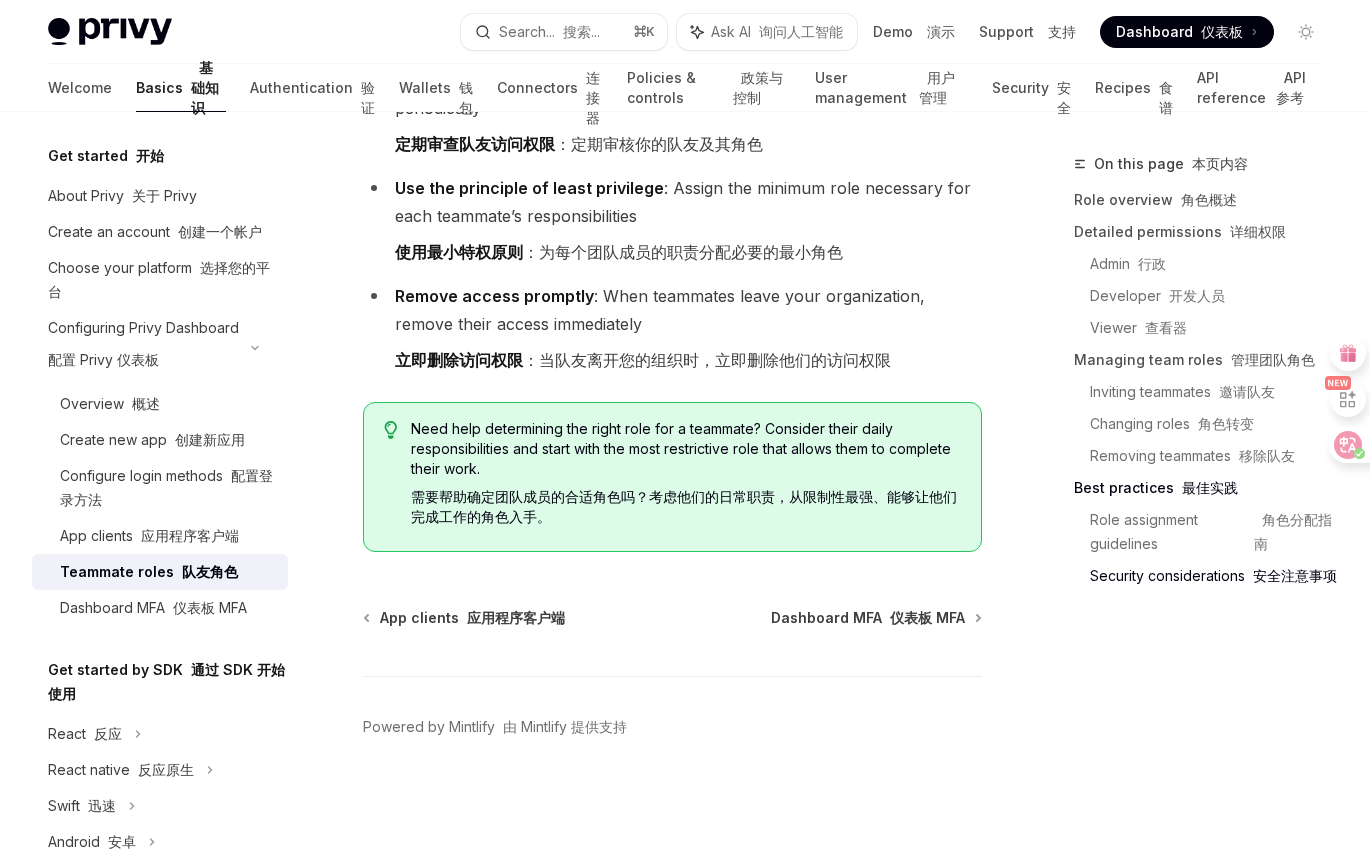 scroll, scrollTop: 6094, scrollLeft: 0, axis: vertical 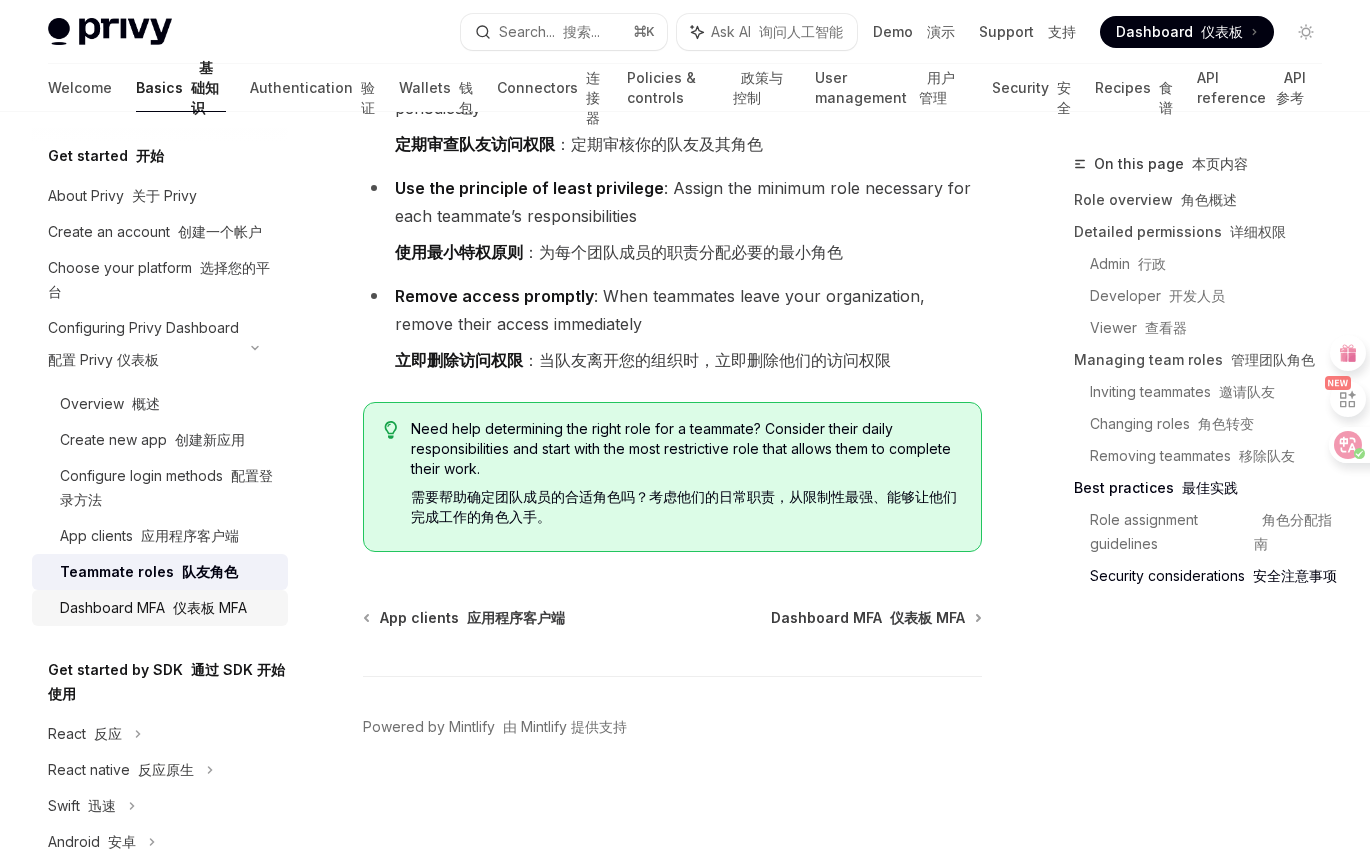 click on "仪表板 MFA" at bounding box center [210, 607] 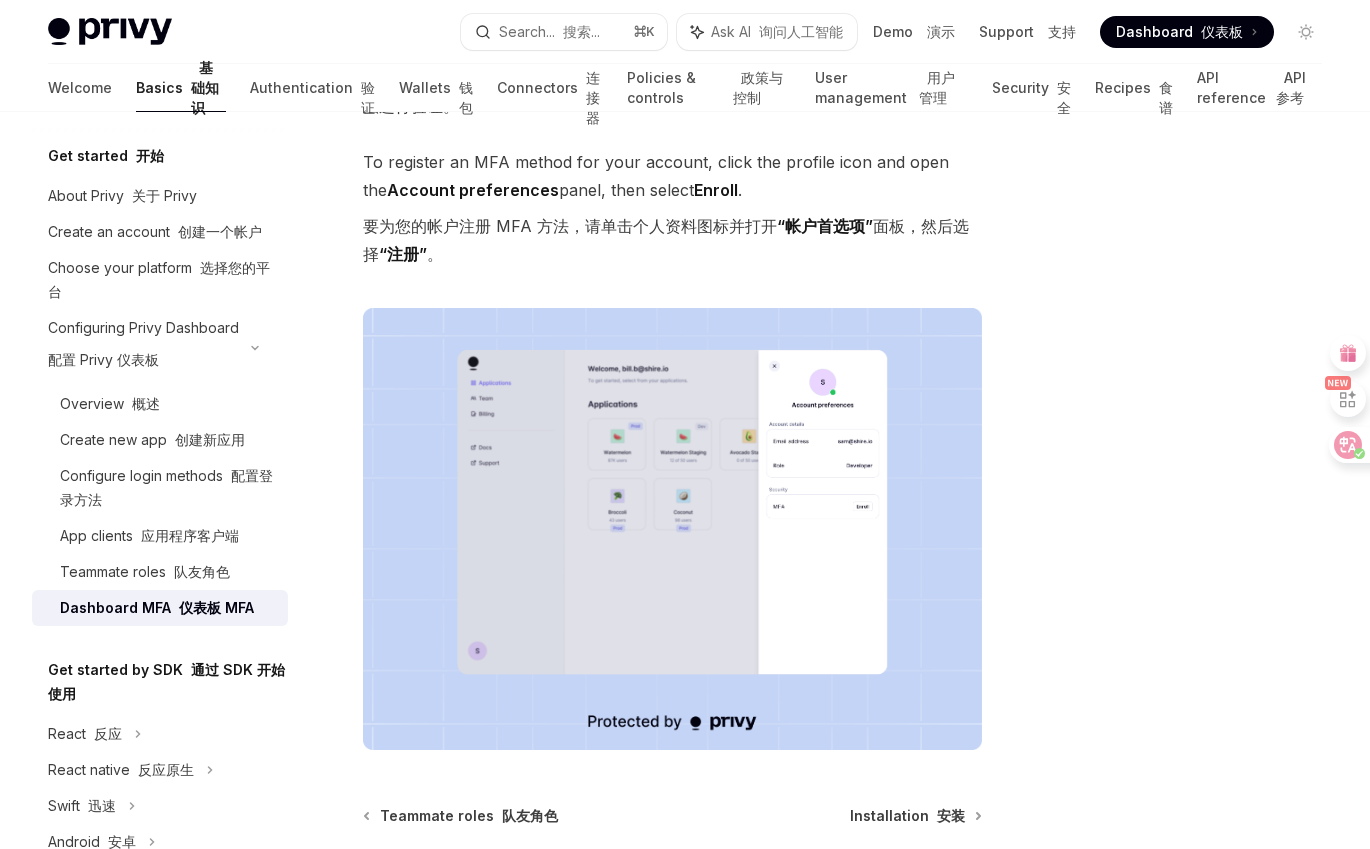scroll, scrollTop: 542, scrollLeft: 0, axis: vertical 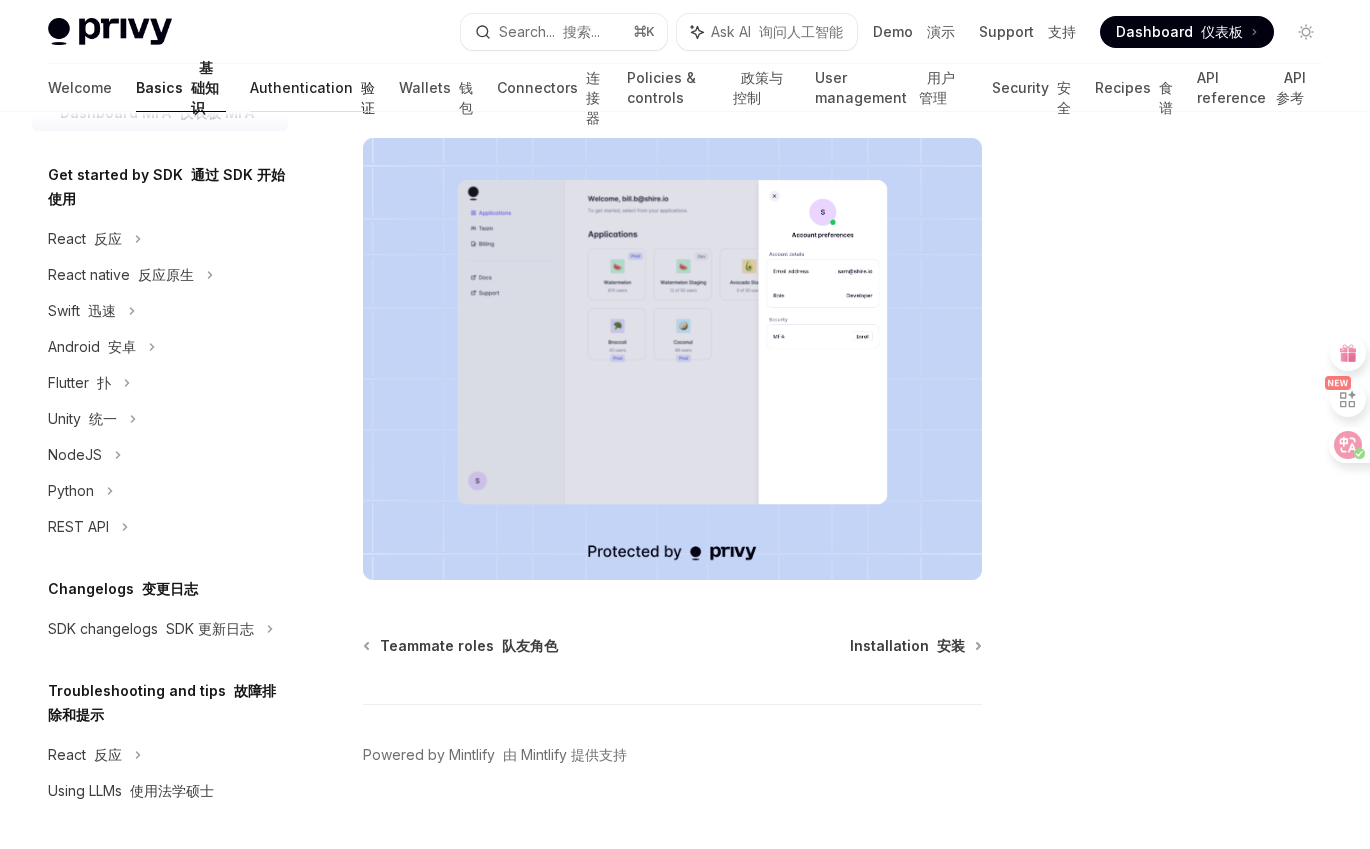 click on "Authentication    验证" at bounding box center [312, 88] 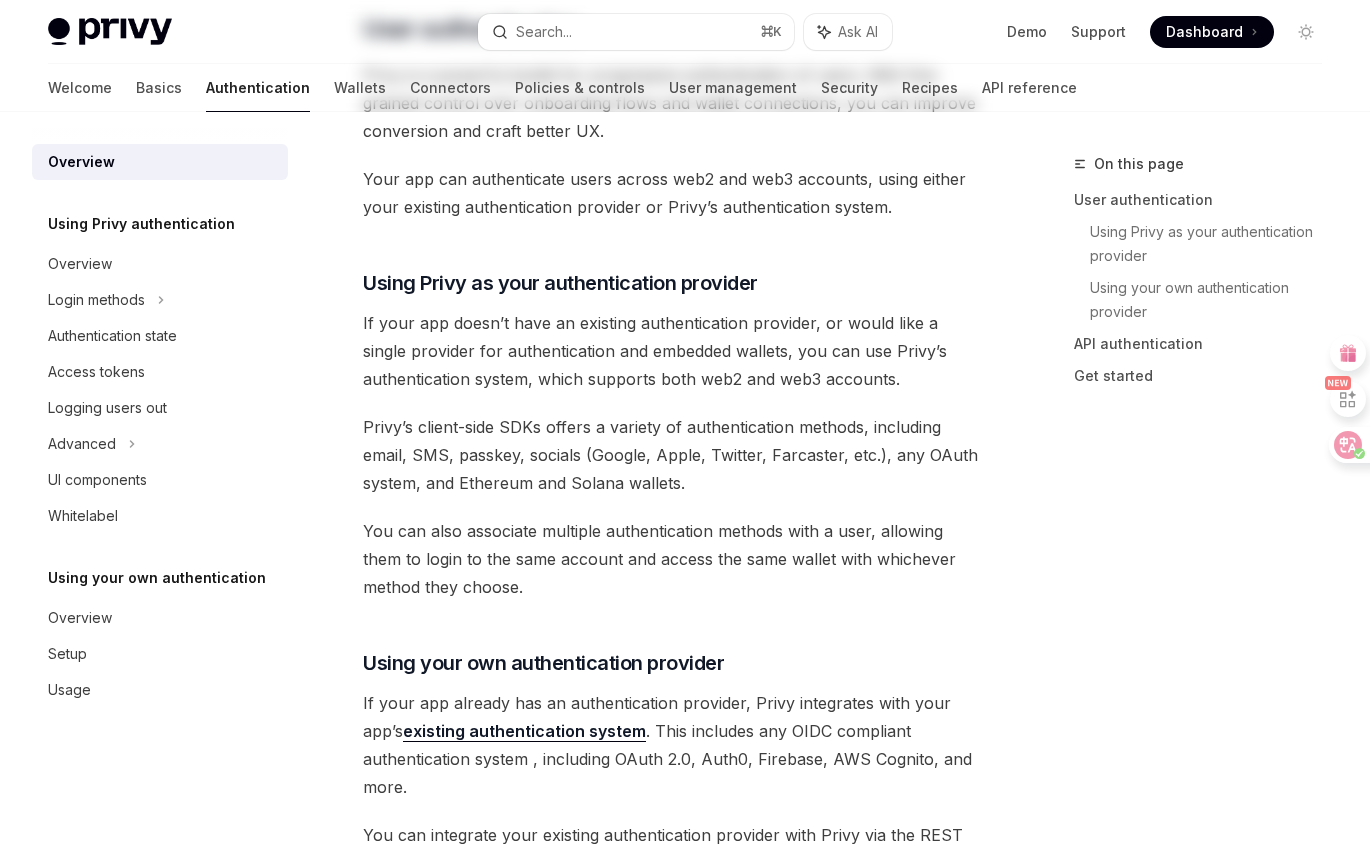 scroll, scrollTop: 0, scrollLeft: 0, axis: both 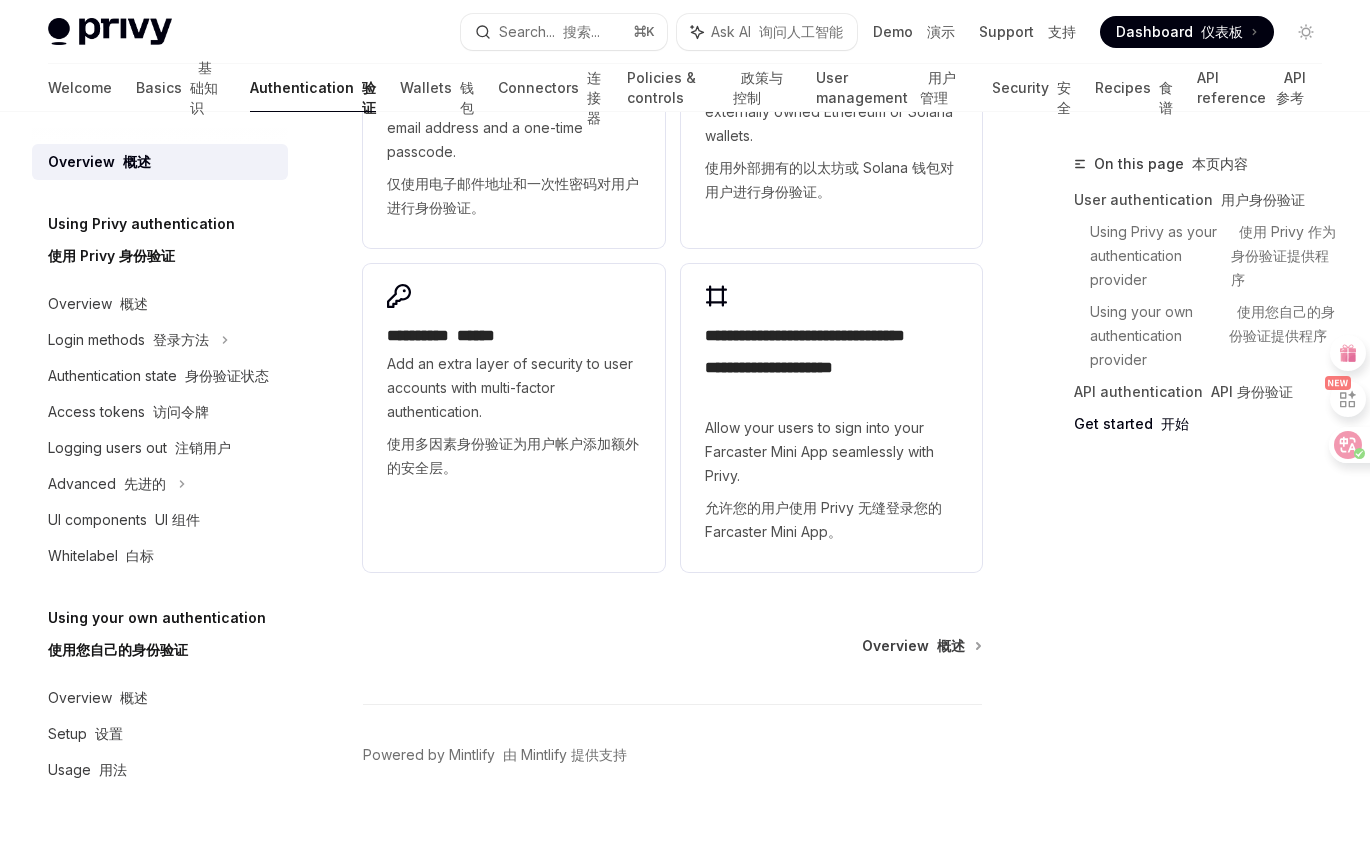 click on "Using Privy authentication 使用 Privy 身份验证" at bounding box center (141, 244) 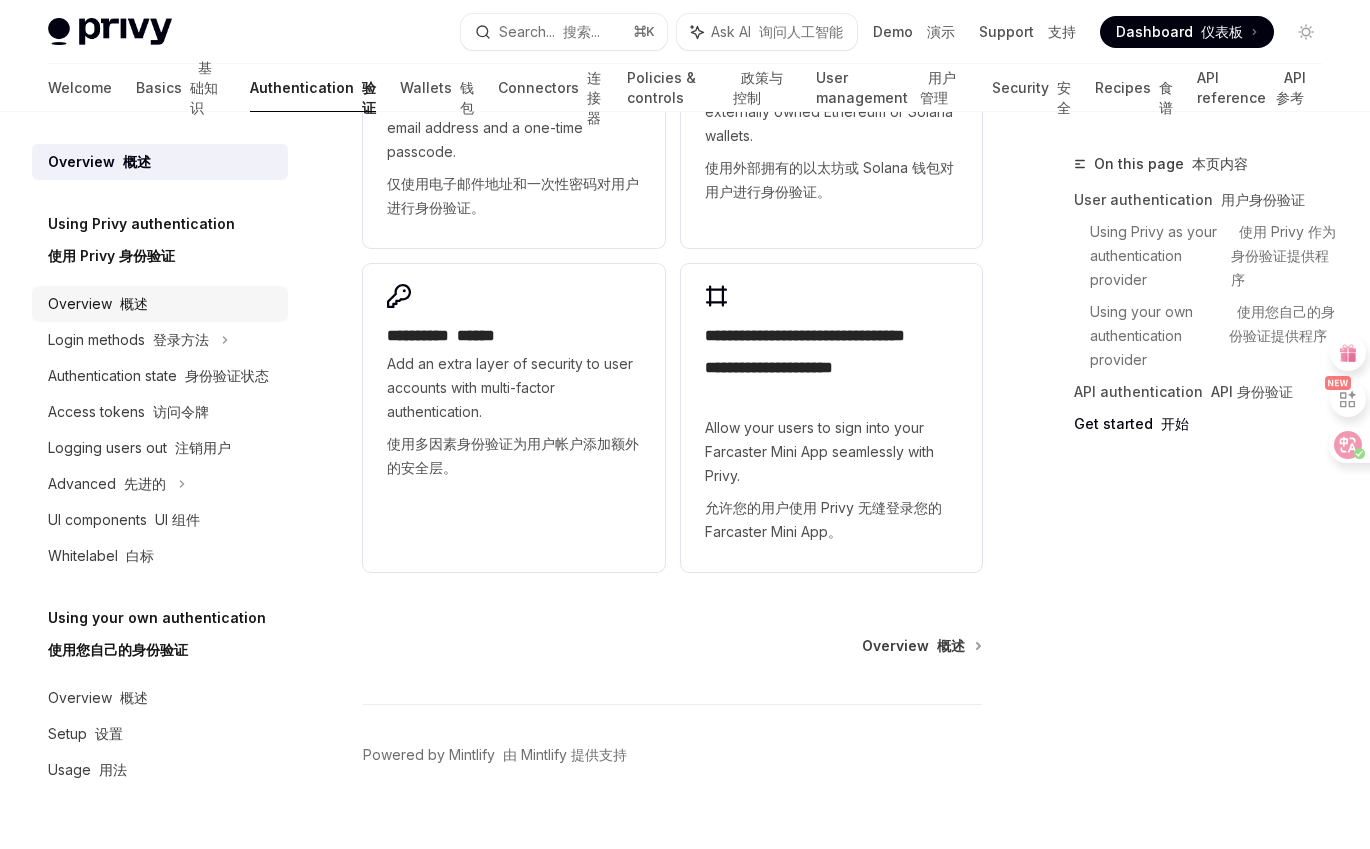 click on "概述" at bounding box center (134, 303) 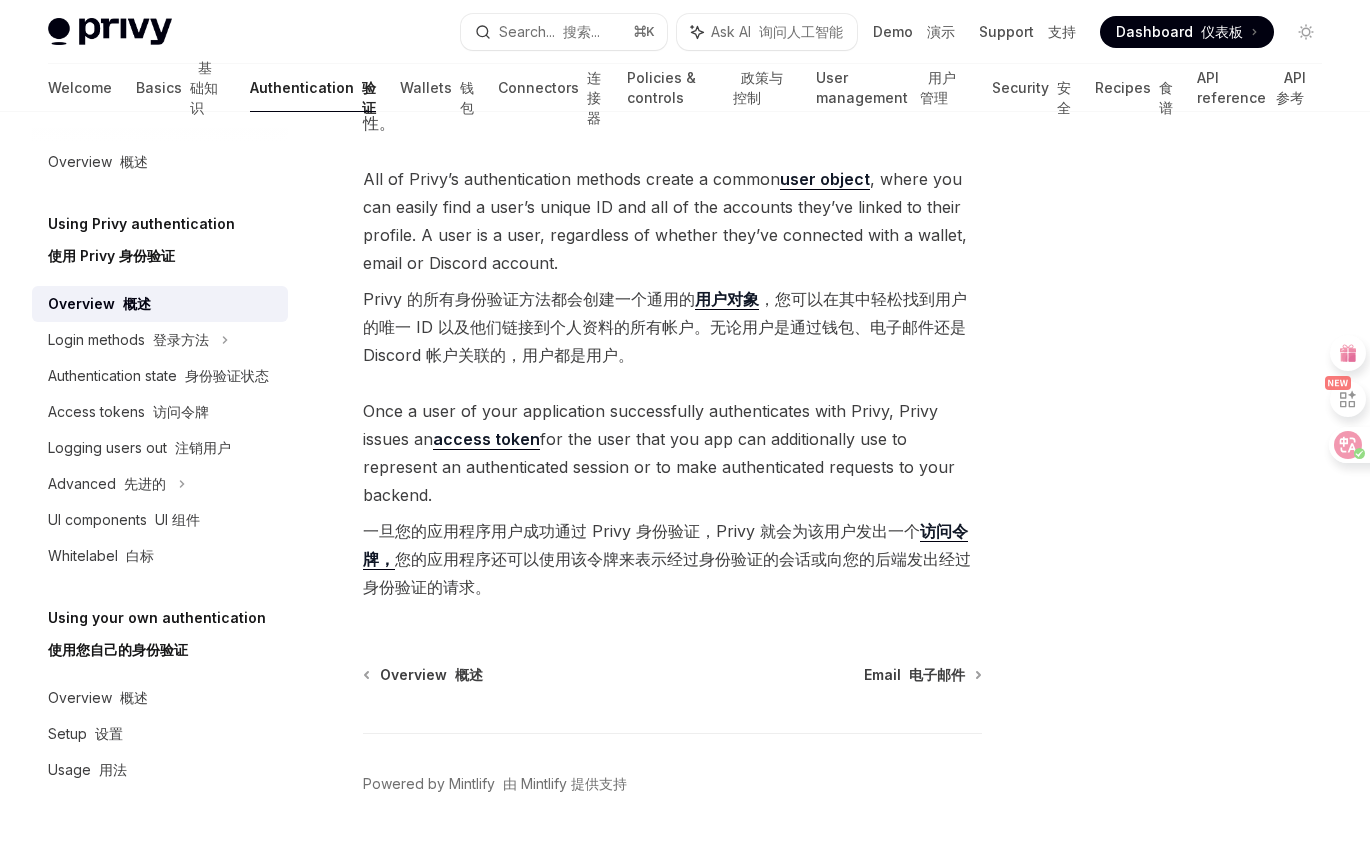 scroll, scrollTop: 1192, scrollLeft: 0, axis: vertical 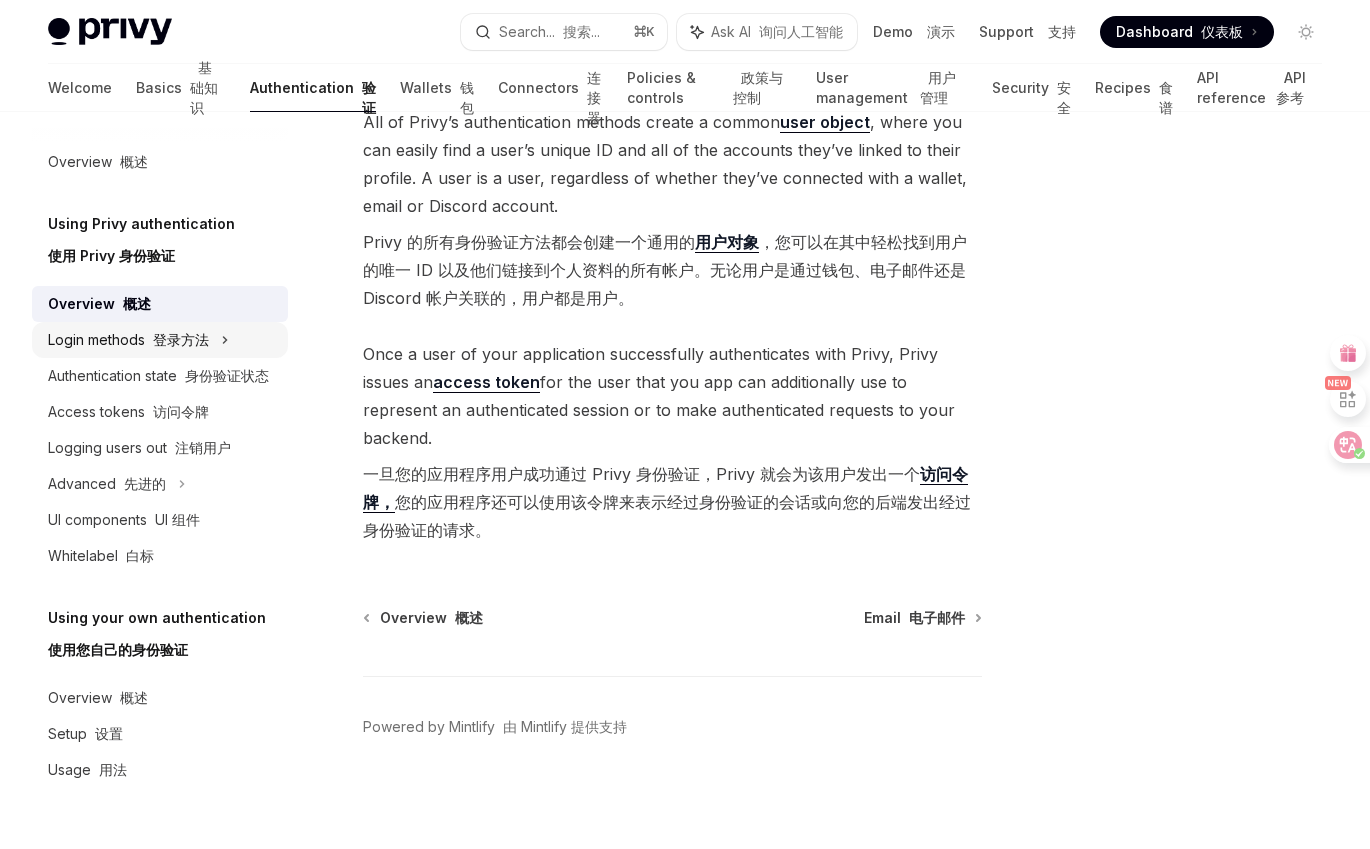 click on "Login methods 登录方法" at bounding box center (128, 340) 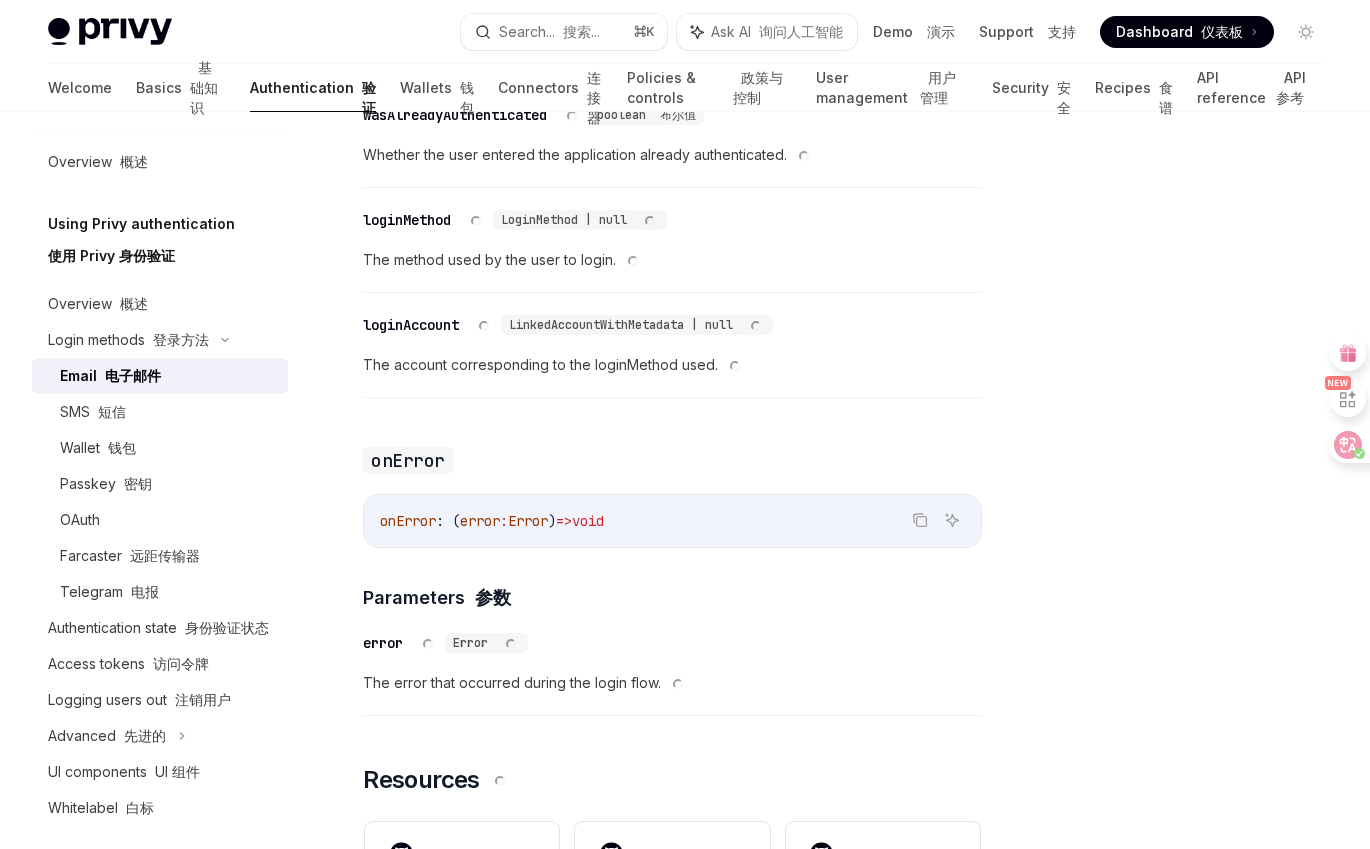 scroll, scrollTop: 3968, scrollLeft: 0, axis: vertical 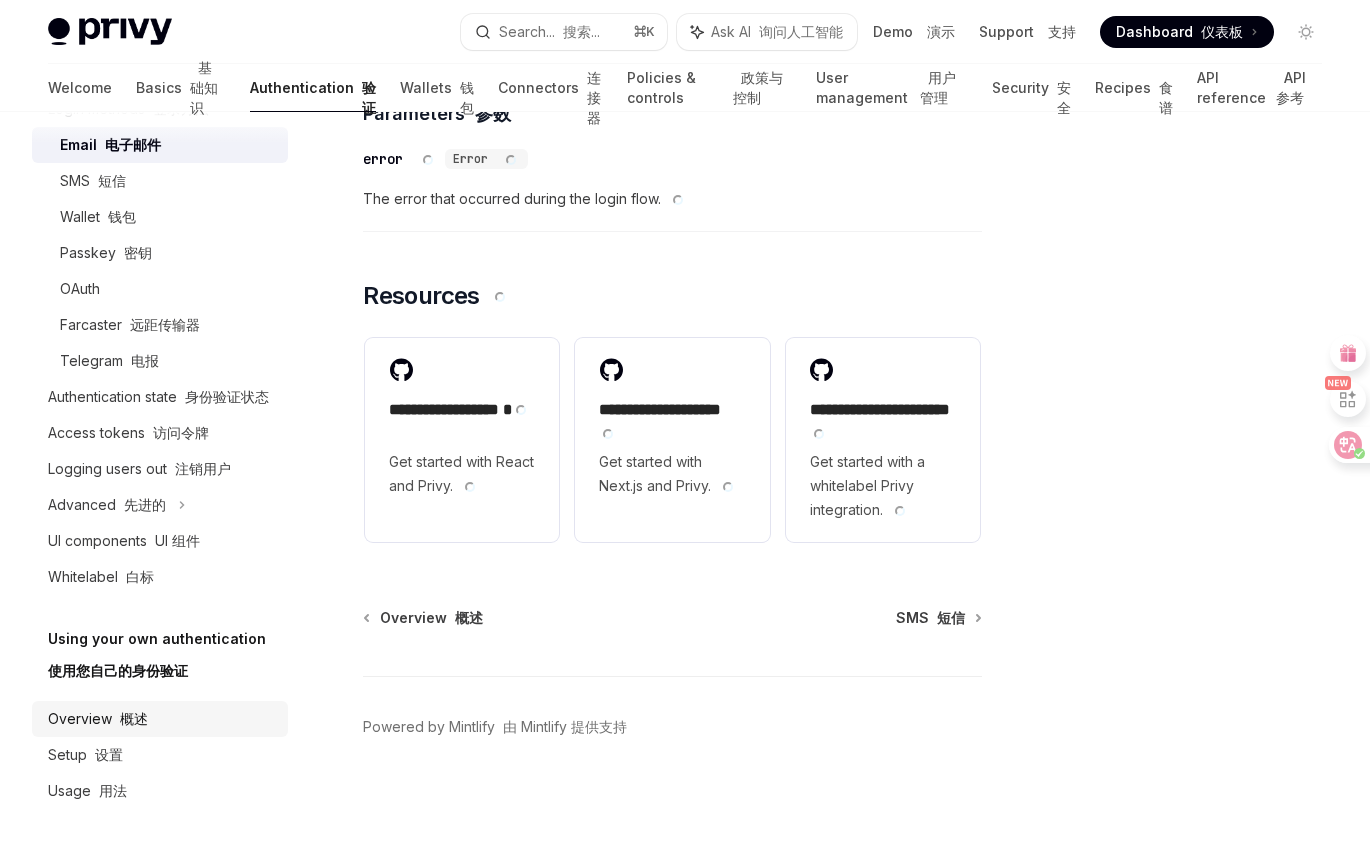 click on "Overview    概述" at bounding box center (98, 719) 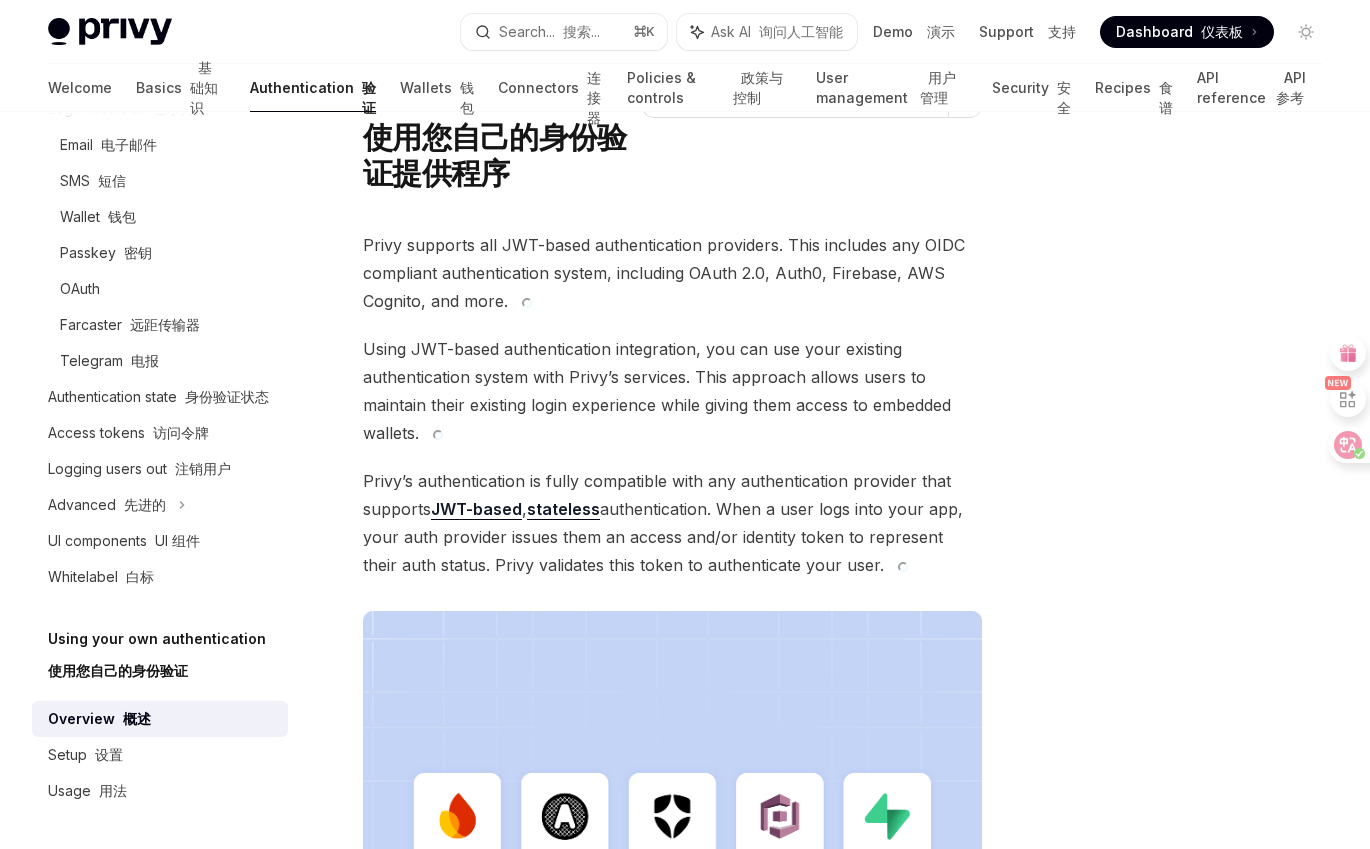 scroll, scrollTop: 136, scrollLeft: 0, axis: vertical 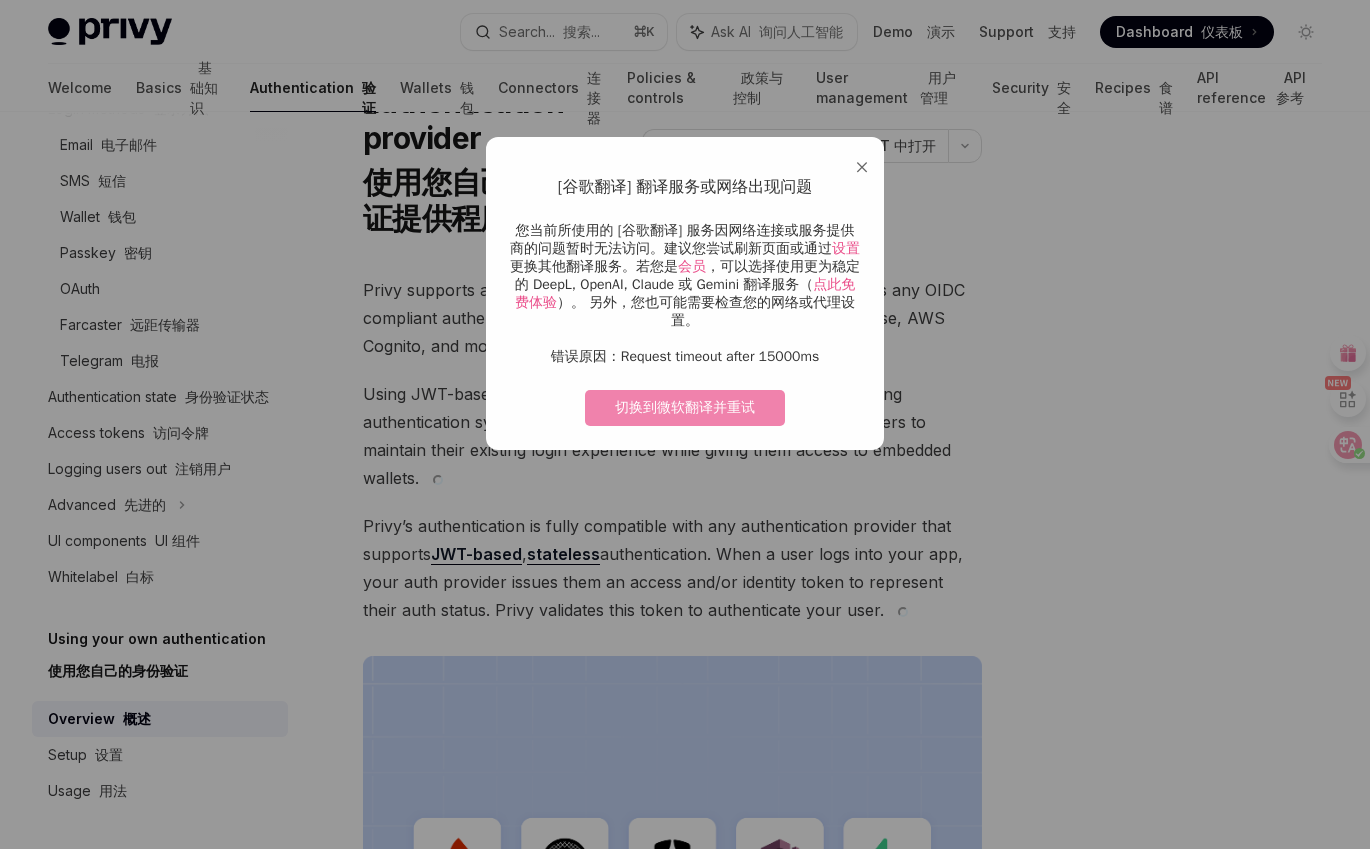 click on "切换到微软翻译并重试" at bounding box center (685, 408) 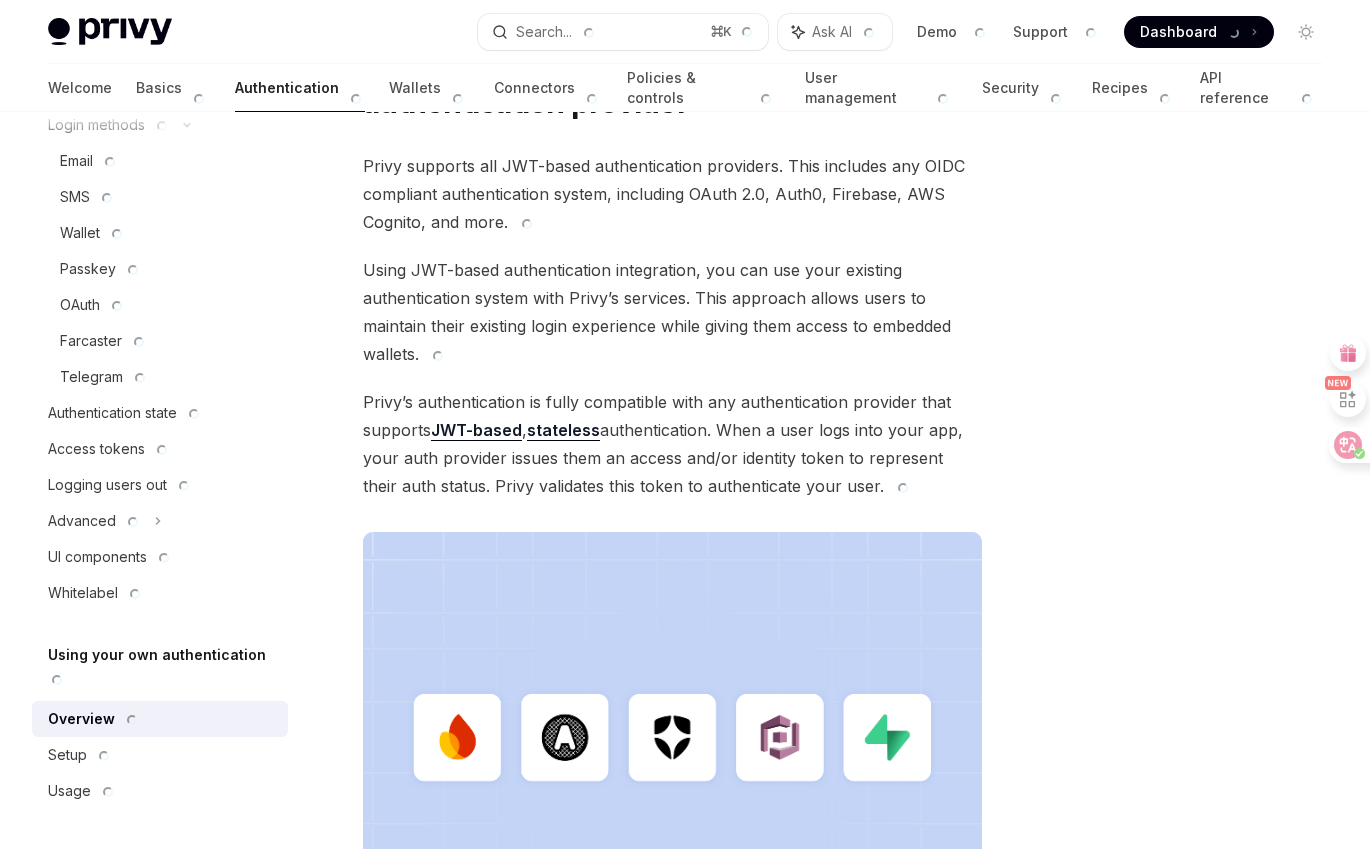 scroll, scrollTop: 215, scrollLeft: 0, axis: vertical 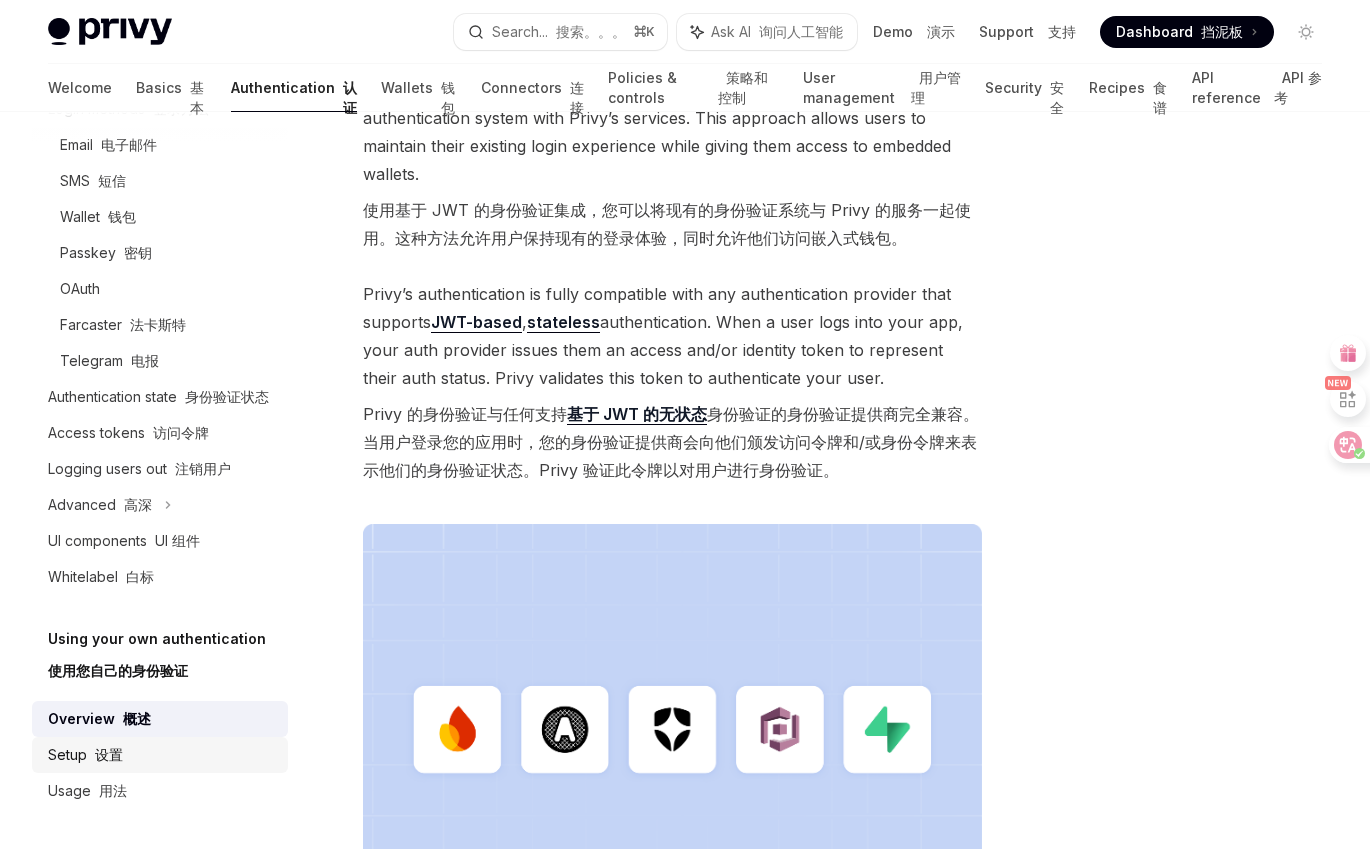 click on "设置" at bounding box center (109, 754) 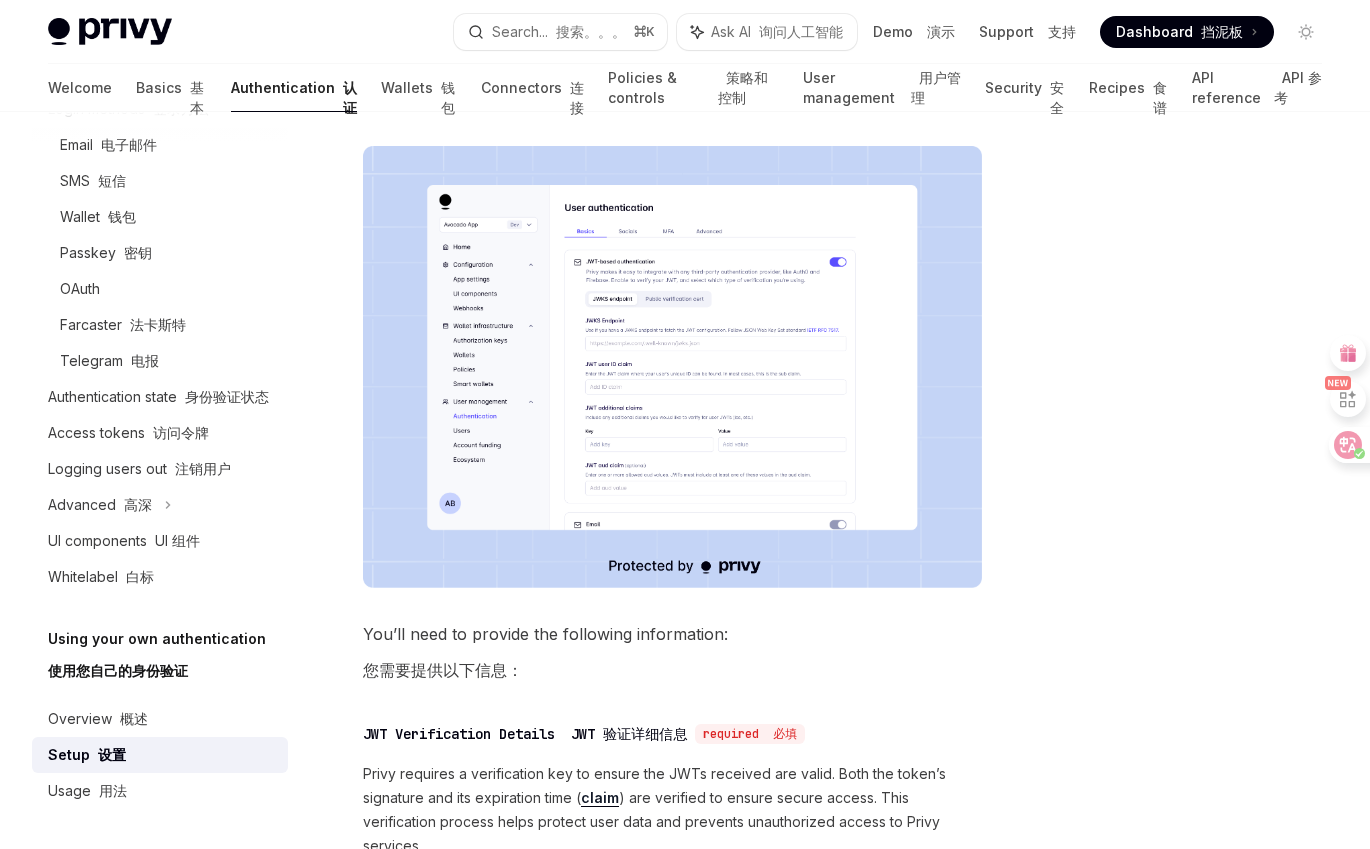 scroll, scrollTop: 1135, scrollLeft: 0, axis: vertical 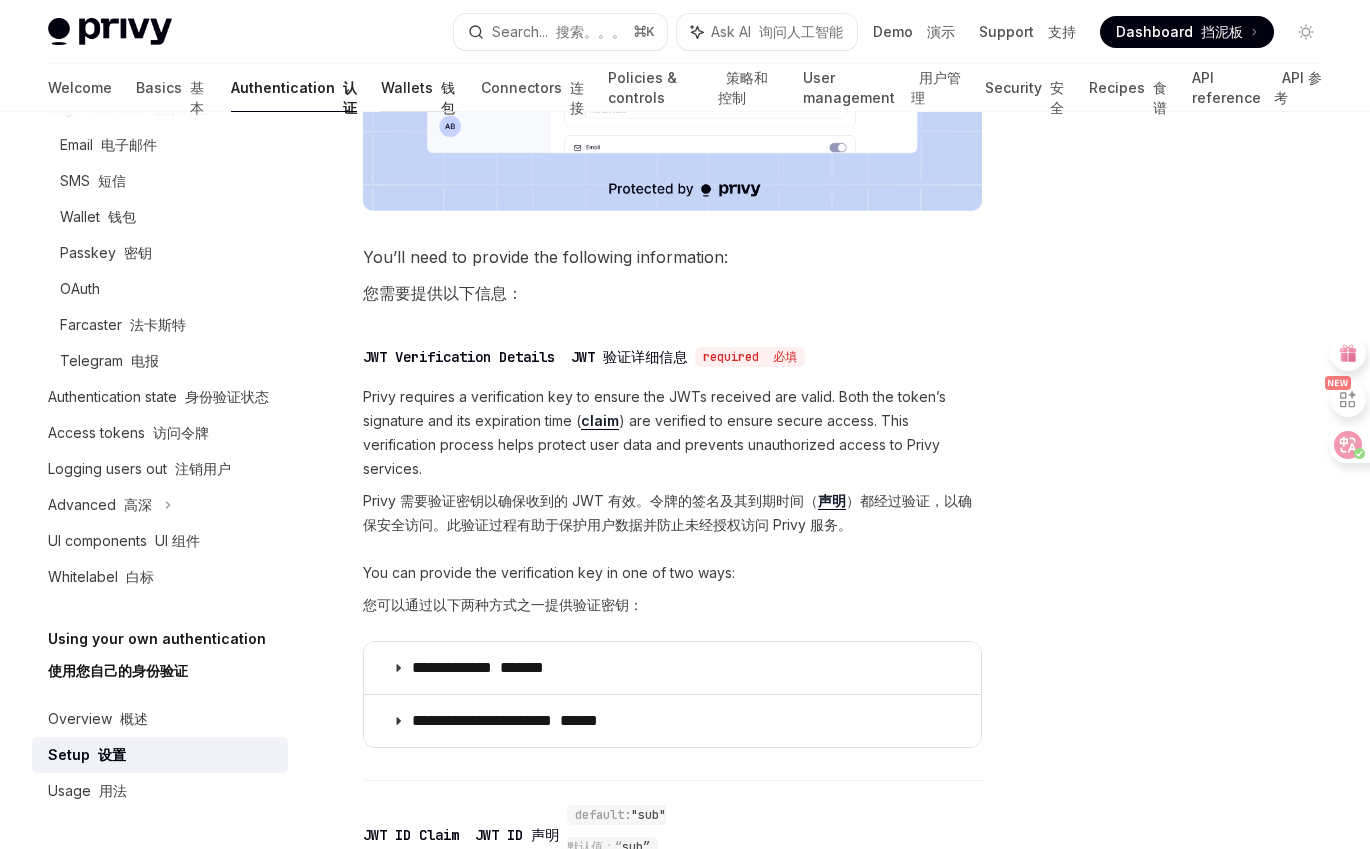 click on "Wallets    钱包" at bounding box center (419, 88) 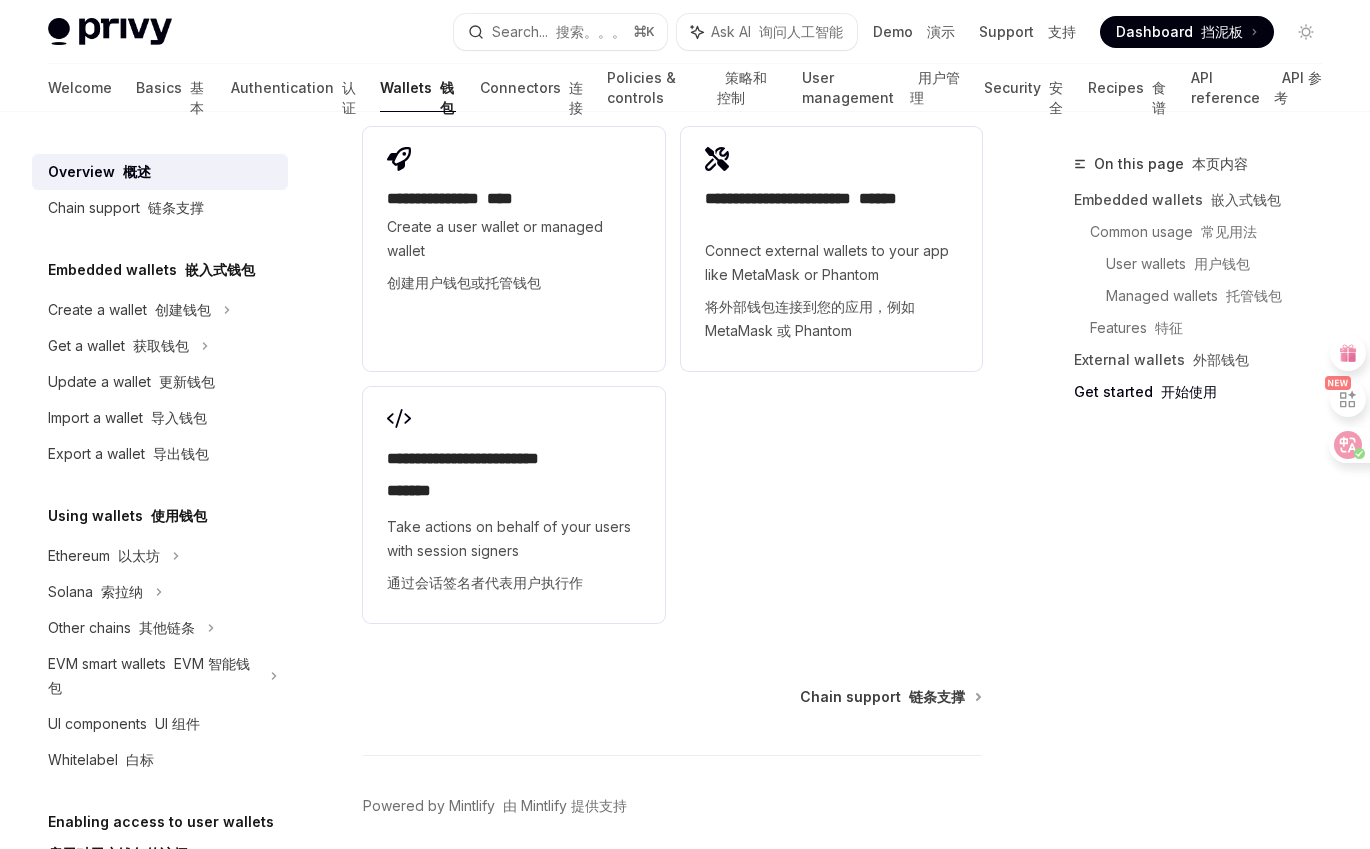 scroll, scrollTop: 5670, scrollLeft: 0, axis: vertical 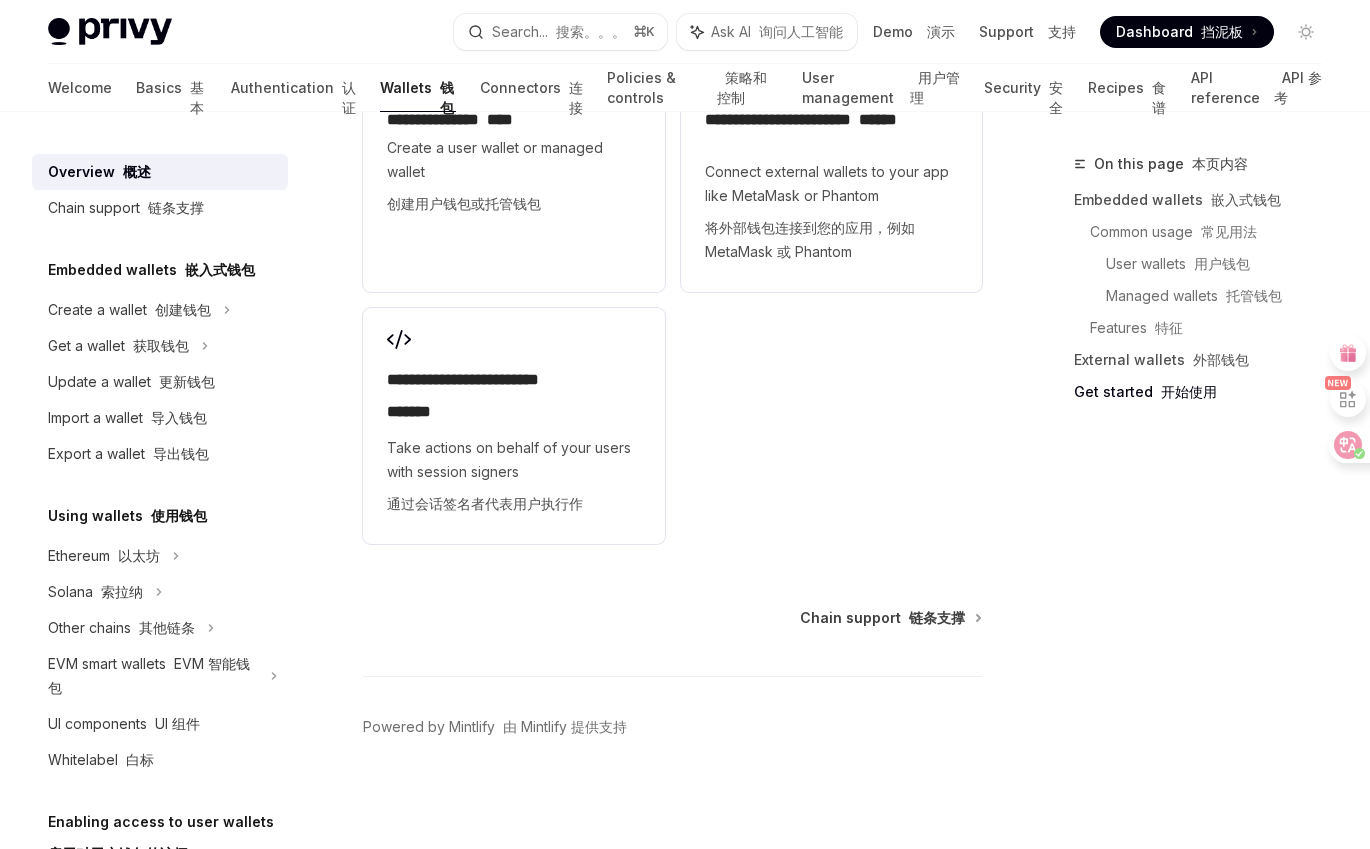 click on "使用钱包" at bounding box center (220, 269) 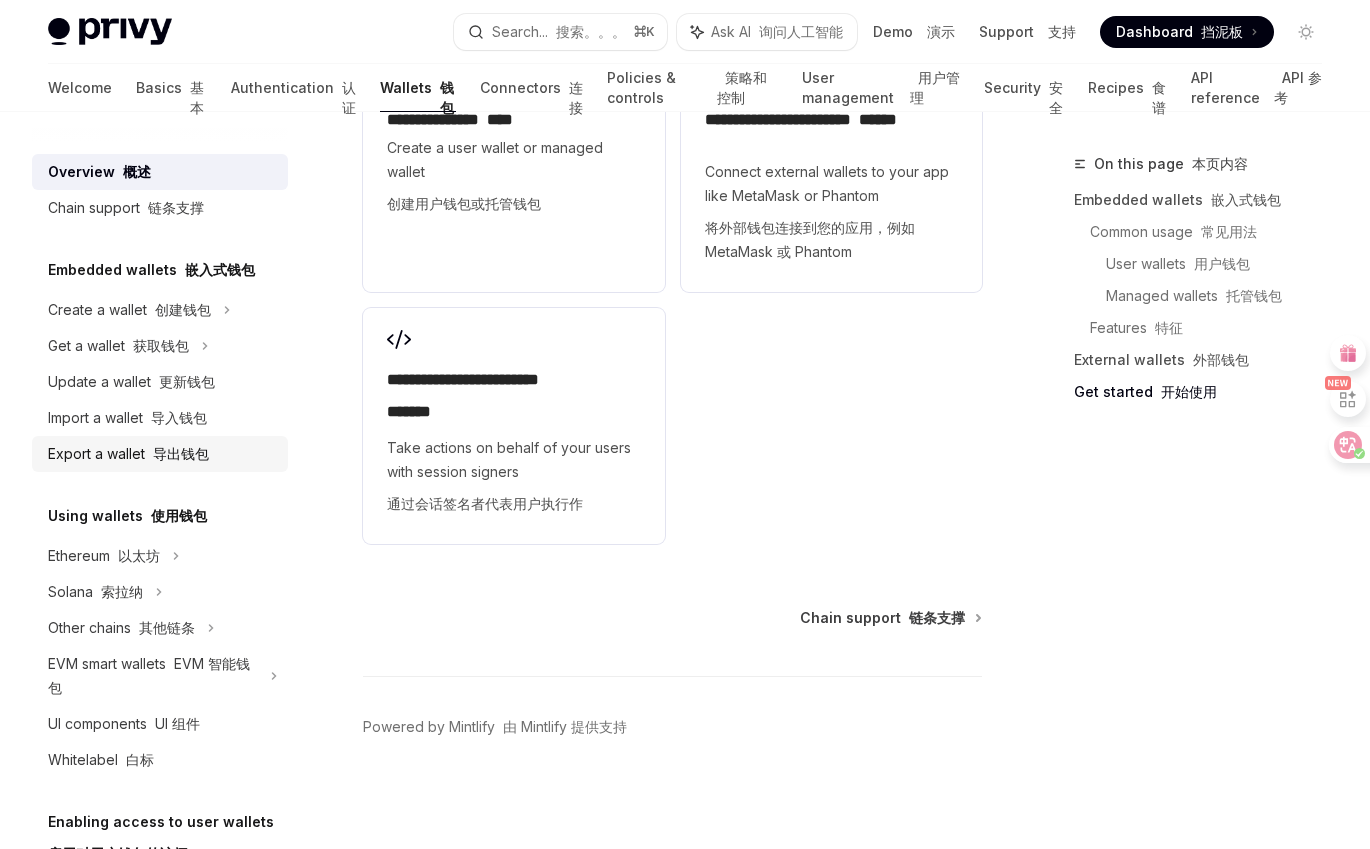 click on "导出钱包" at bounding box center [181, 453] 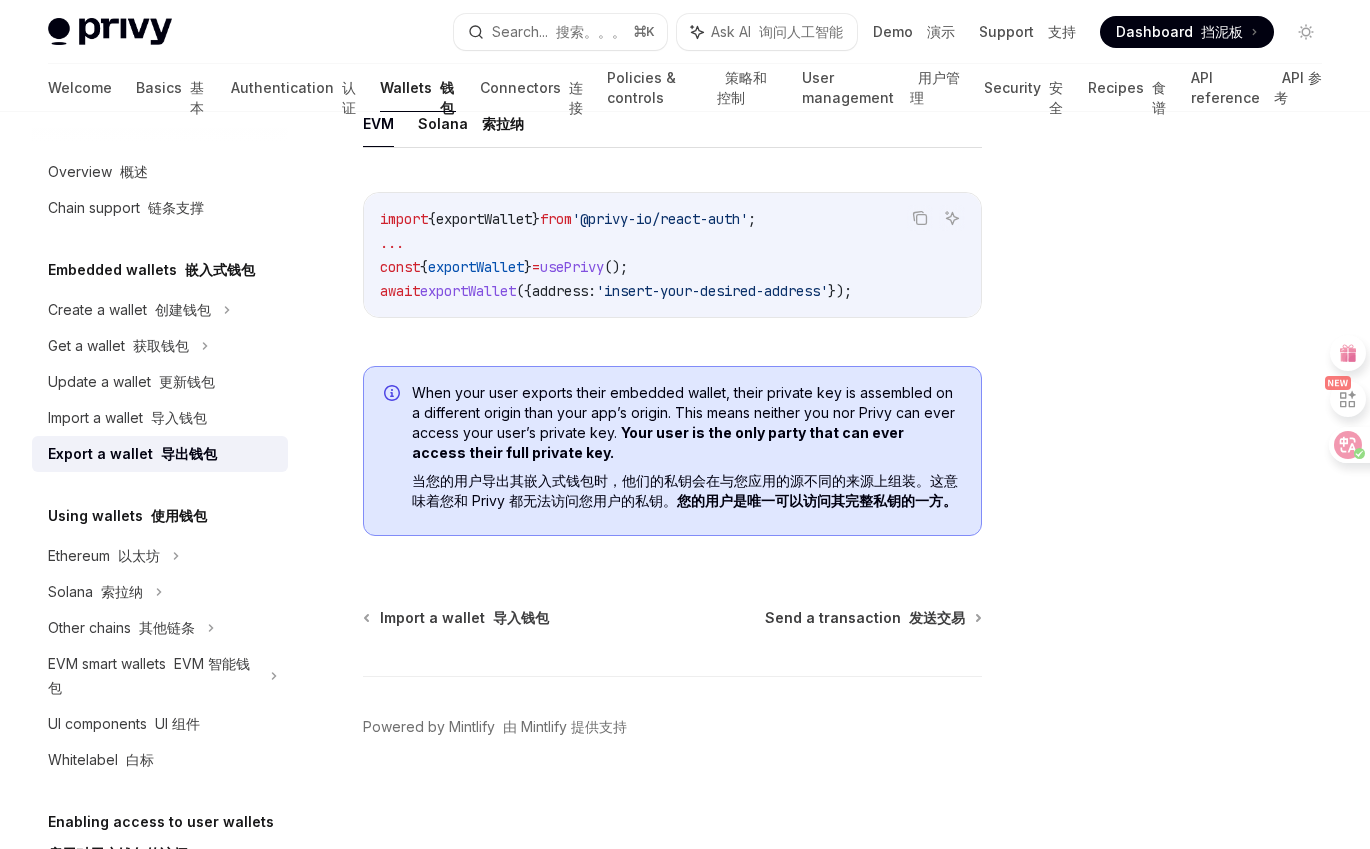 scroll, scrollTop: 2657, scrollLeft: 0, axis: vertical 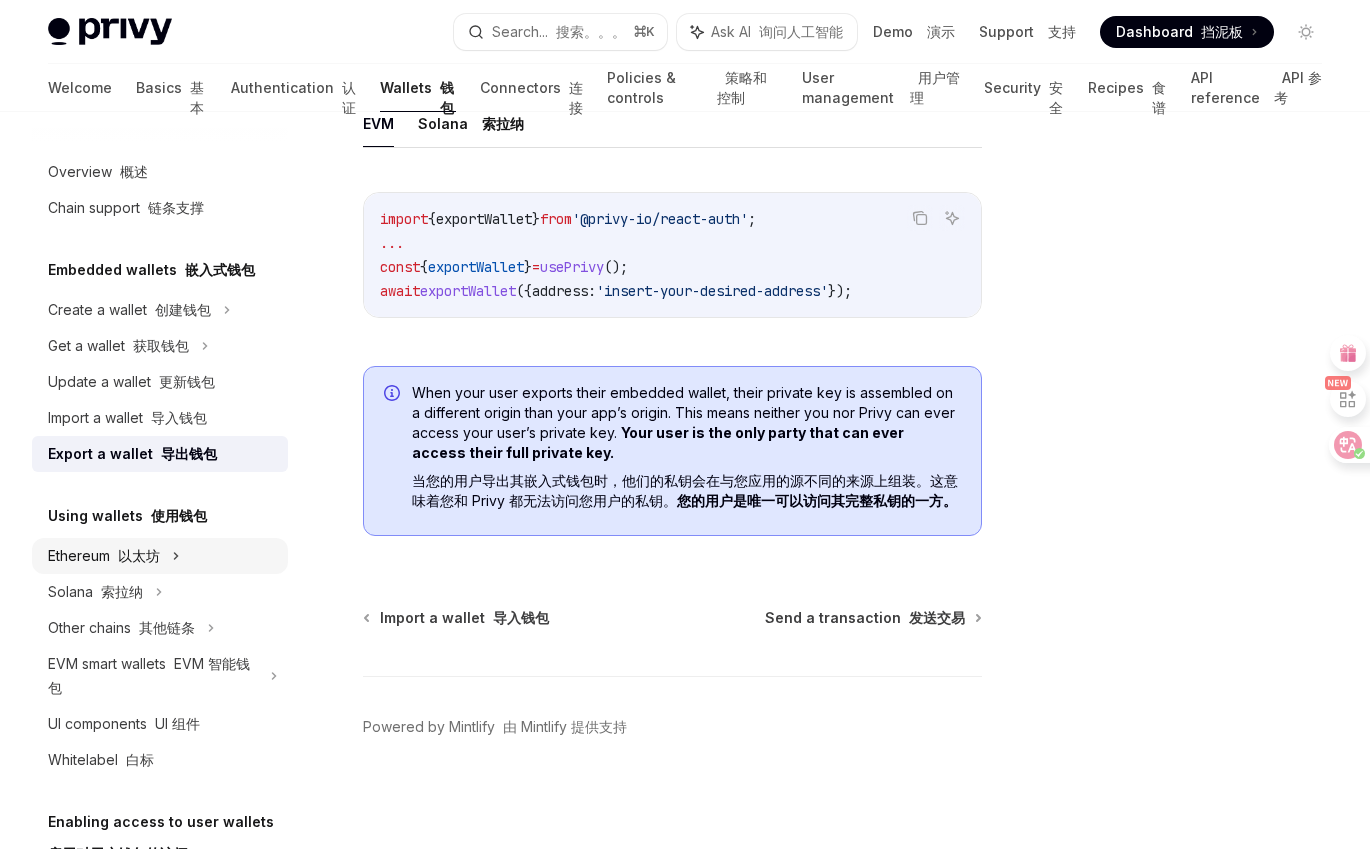click on "Ethereum    以太坊" at bounding box center (129, 310) 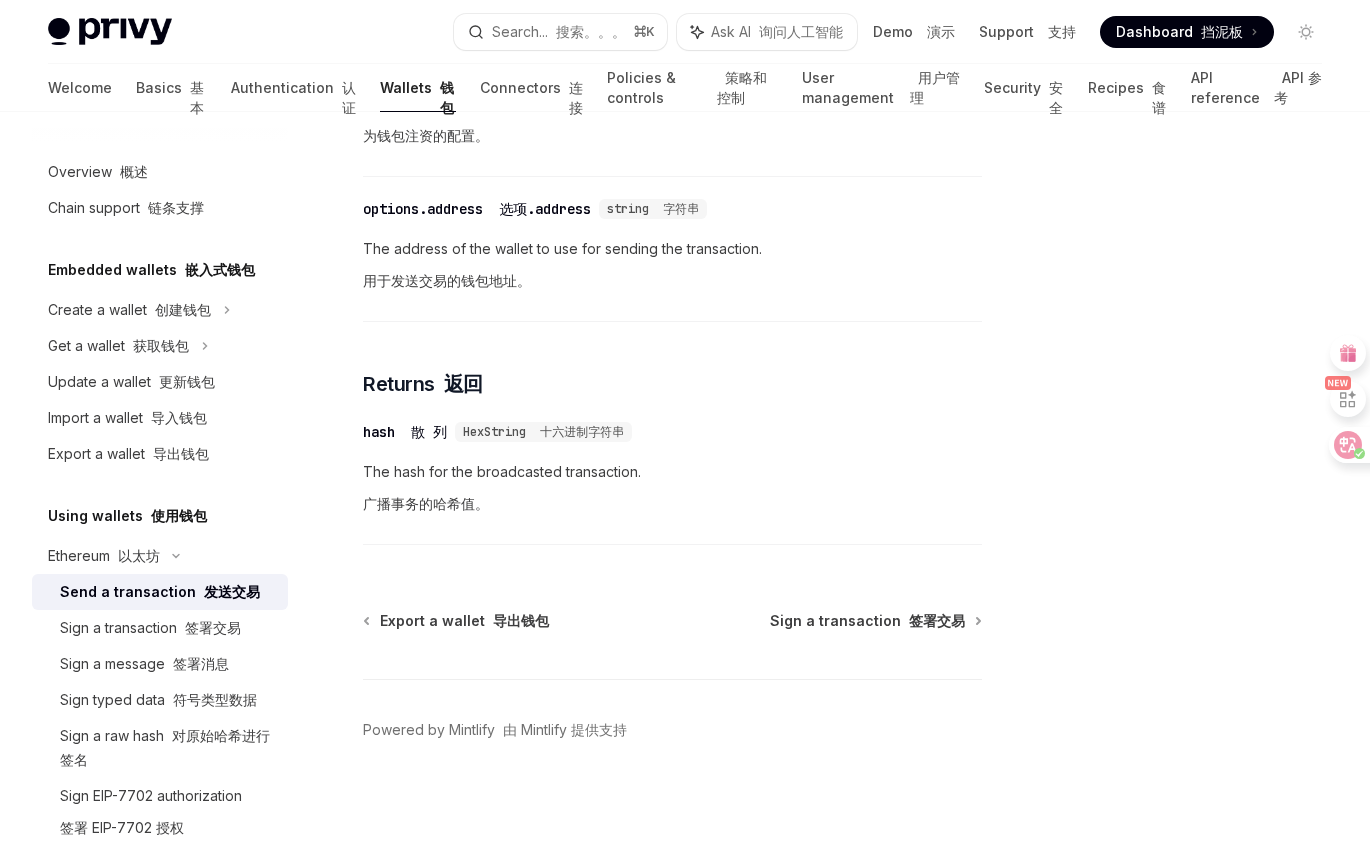 scroll, scrollTop: 1481, scrollLeft: 0, axis: vertical 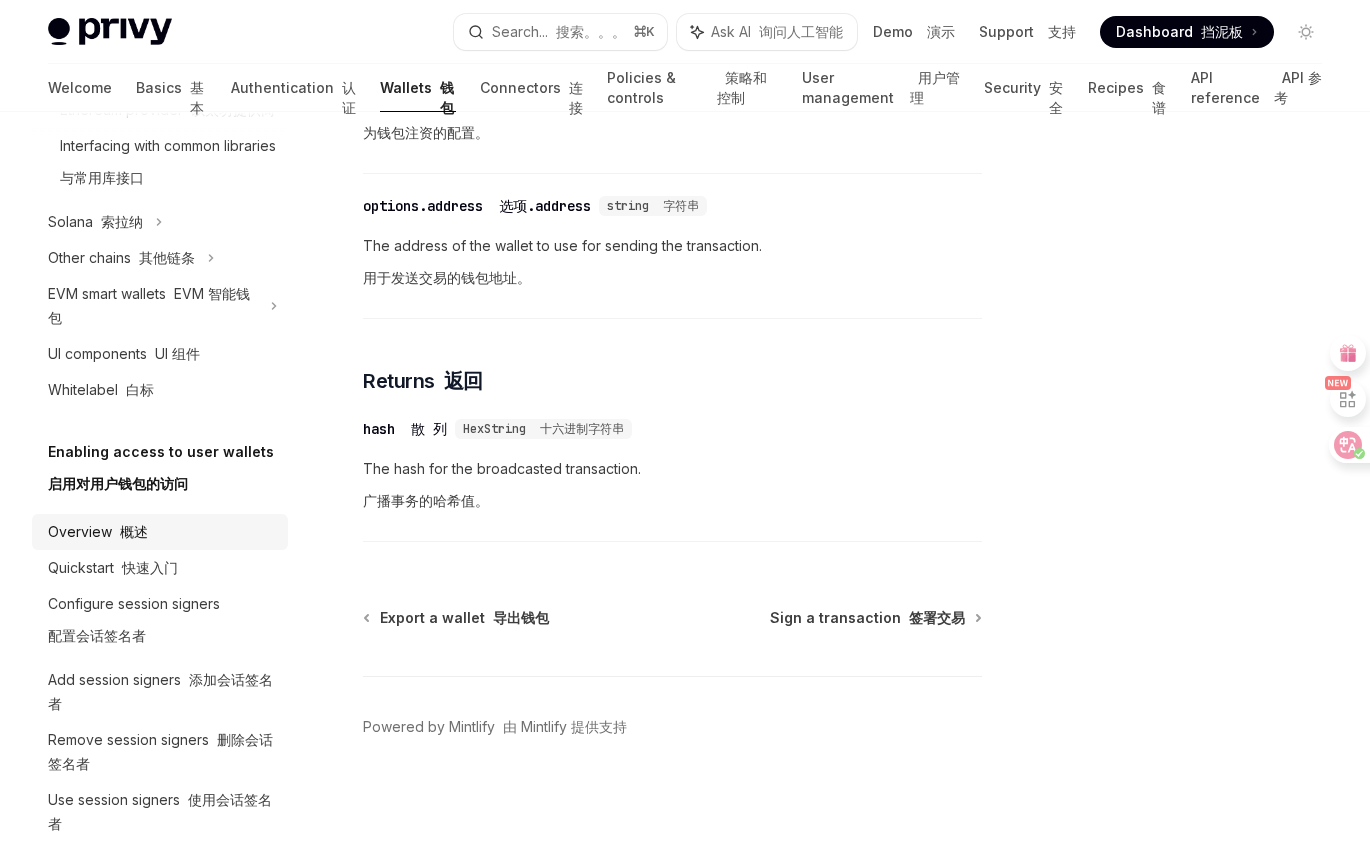 click on "Overview    概述" at bounding box center (162, 532) 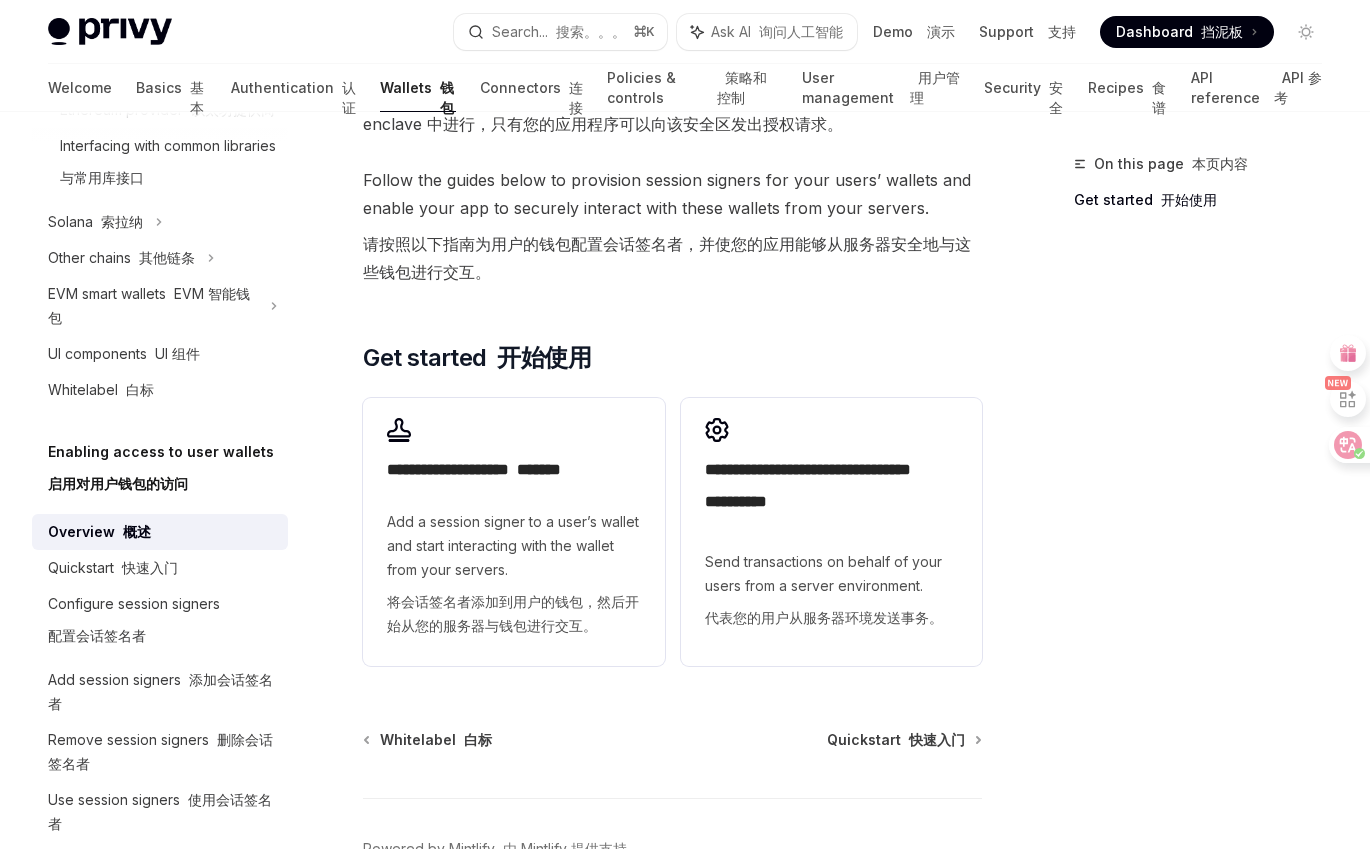scroll, scrollTop: 988, scrollLeft: 0, axis: vertical 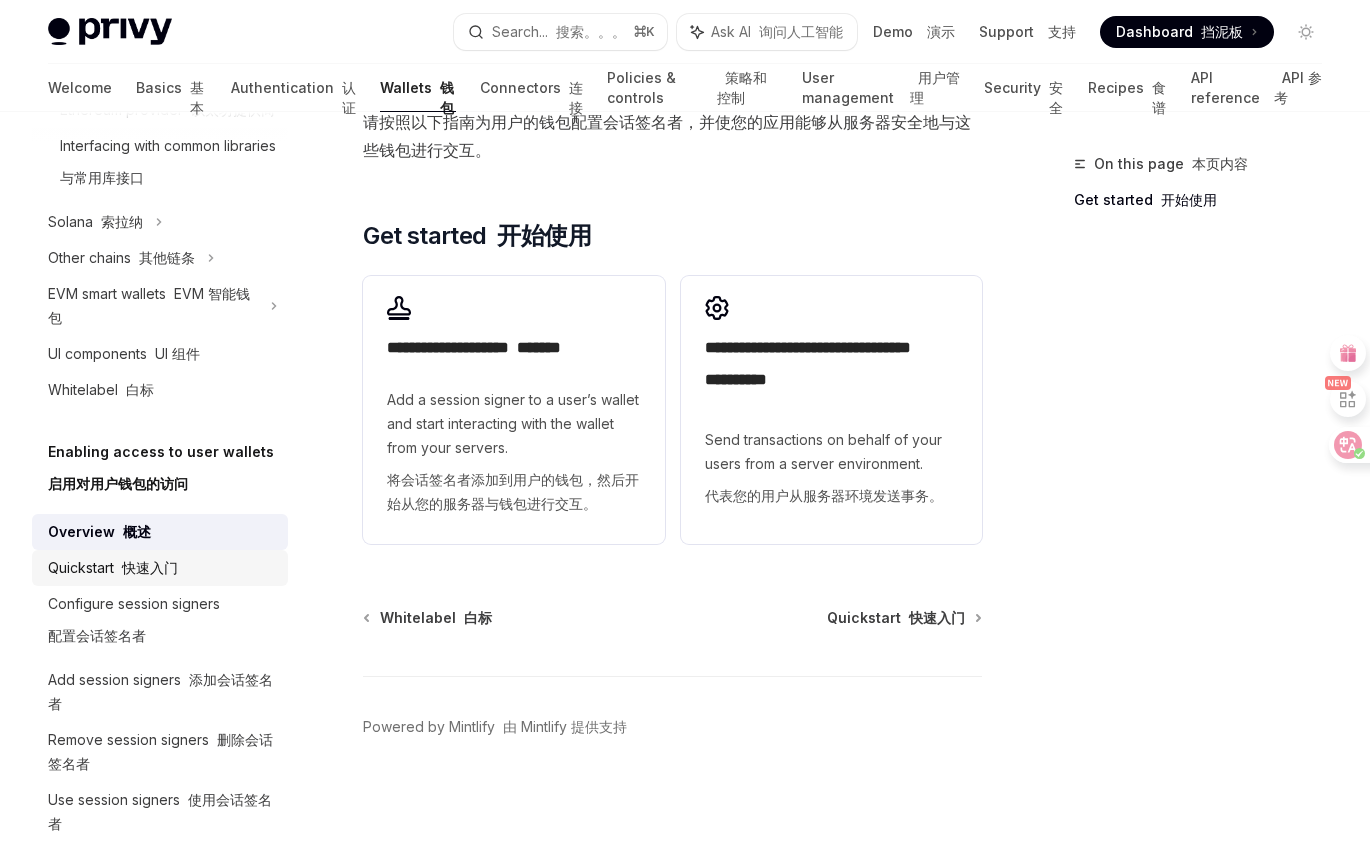 click on "快速入门" at bounding box center [150, 567] 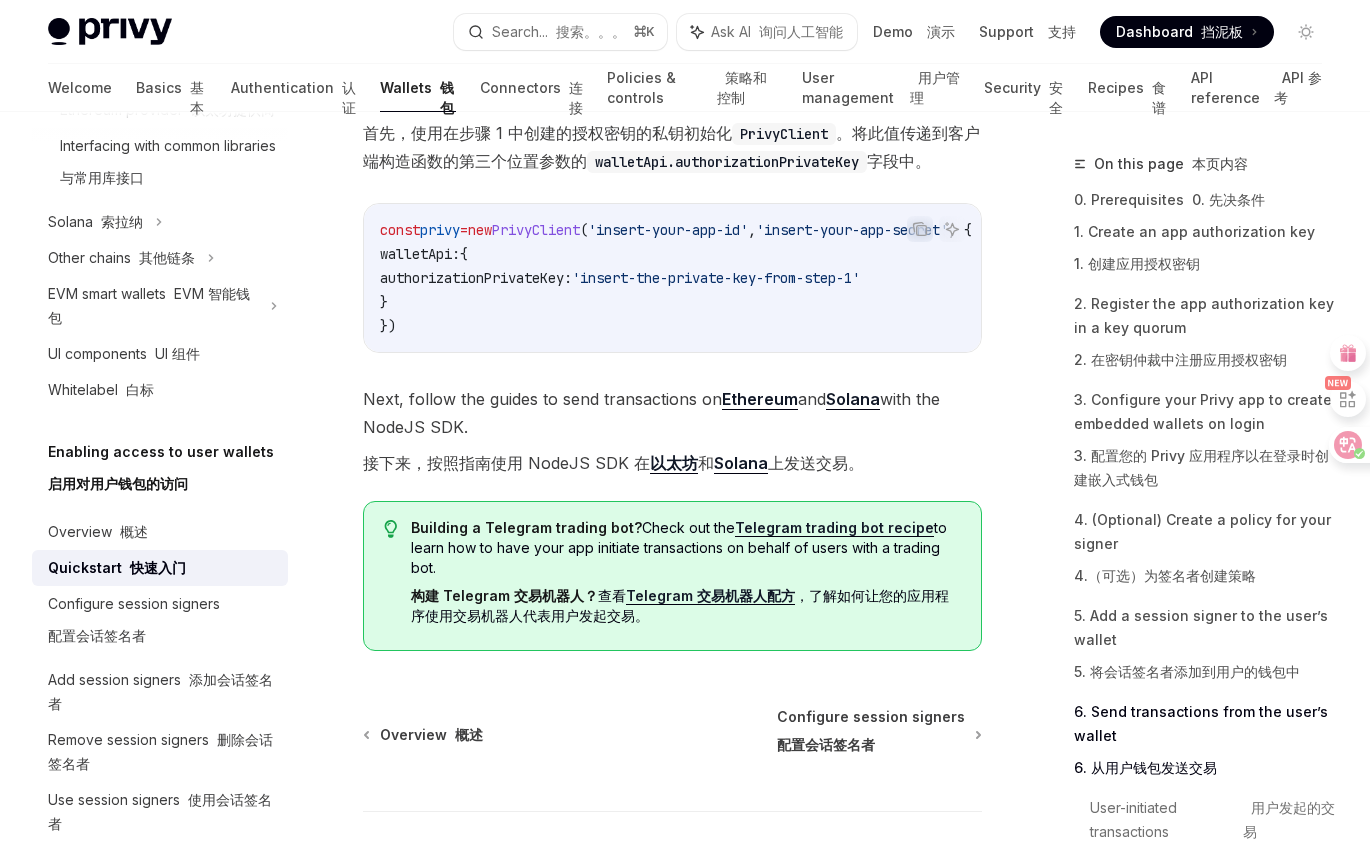 scroll, scrollTop: 8866, scrollLeft: 0, axis: vertical 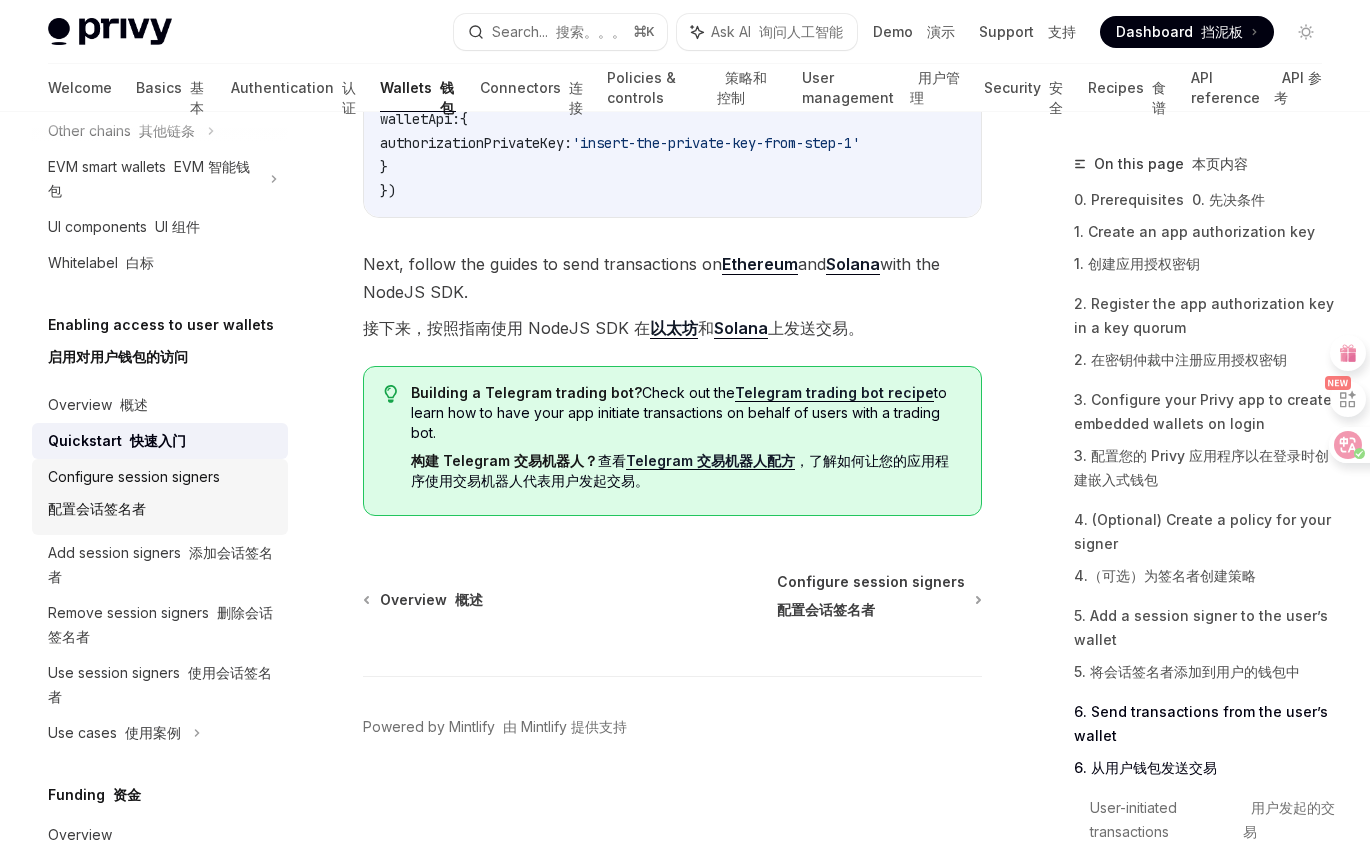 click on "Configure session signers 配置会话签名者" at bounding box center (134, 497) 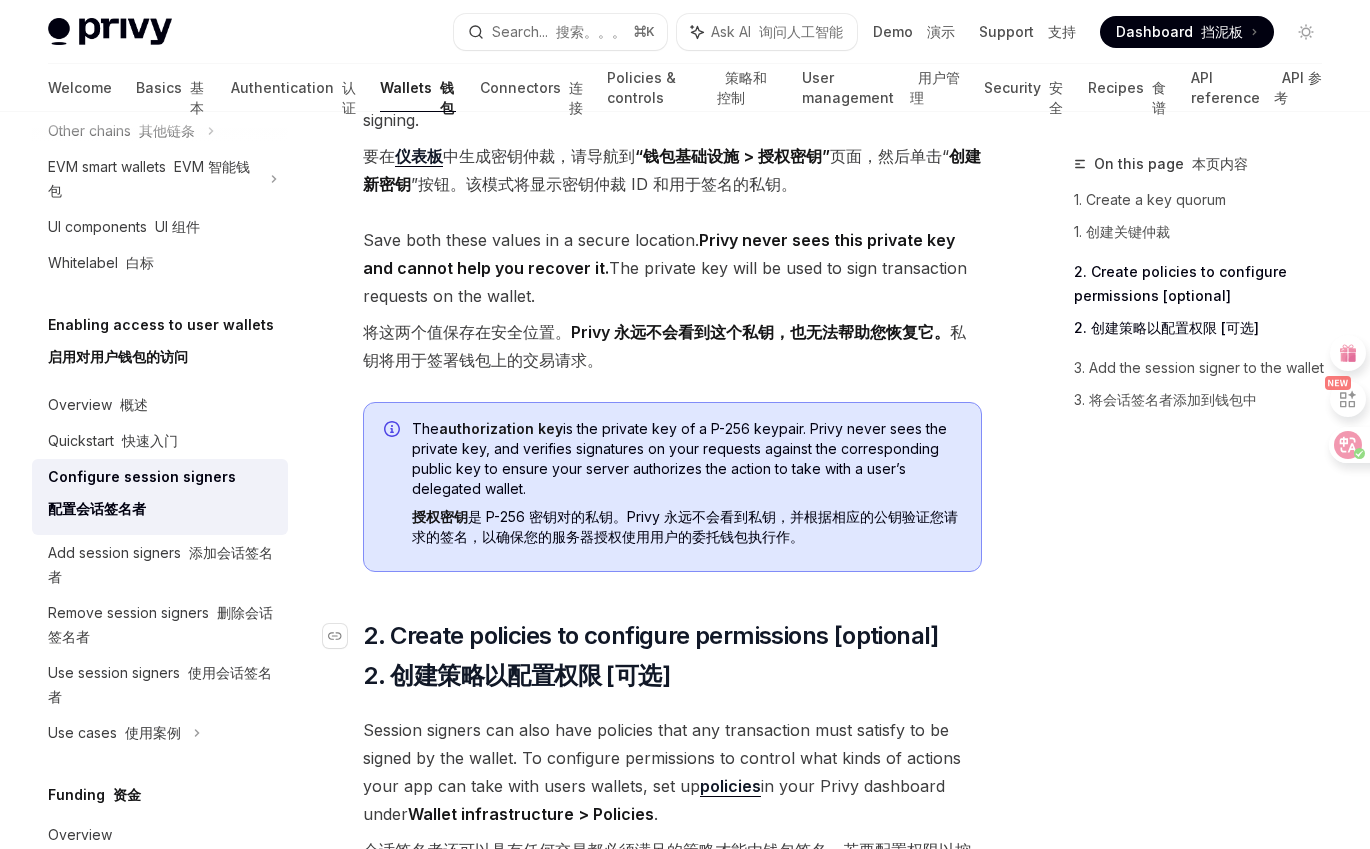 scroll, scrollTop: 786, scrollLeft: 0, axis: vertical 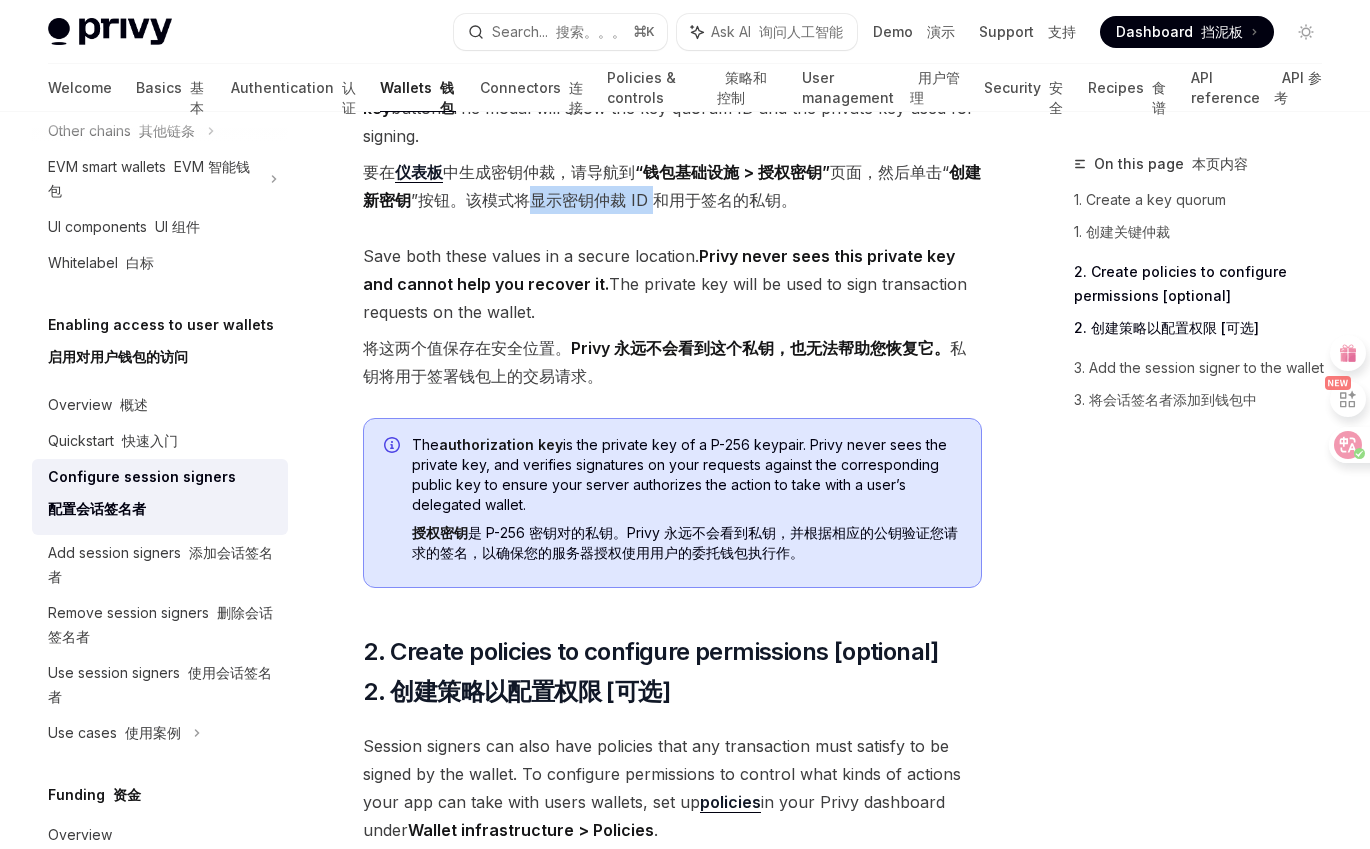 drag, startPoint x: 546, startPoint y: 176, endPoint x: 680, endPoint y: 174, distance: 134.01492 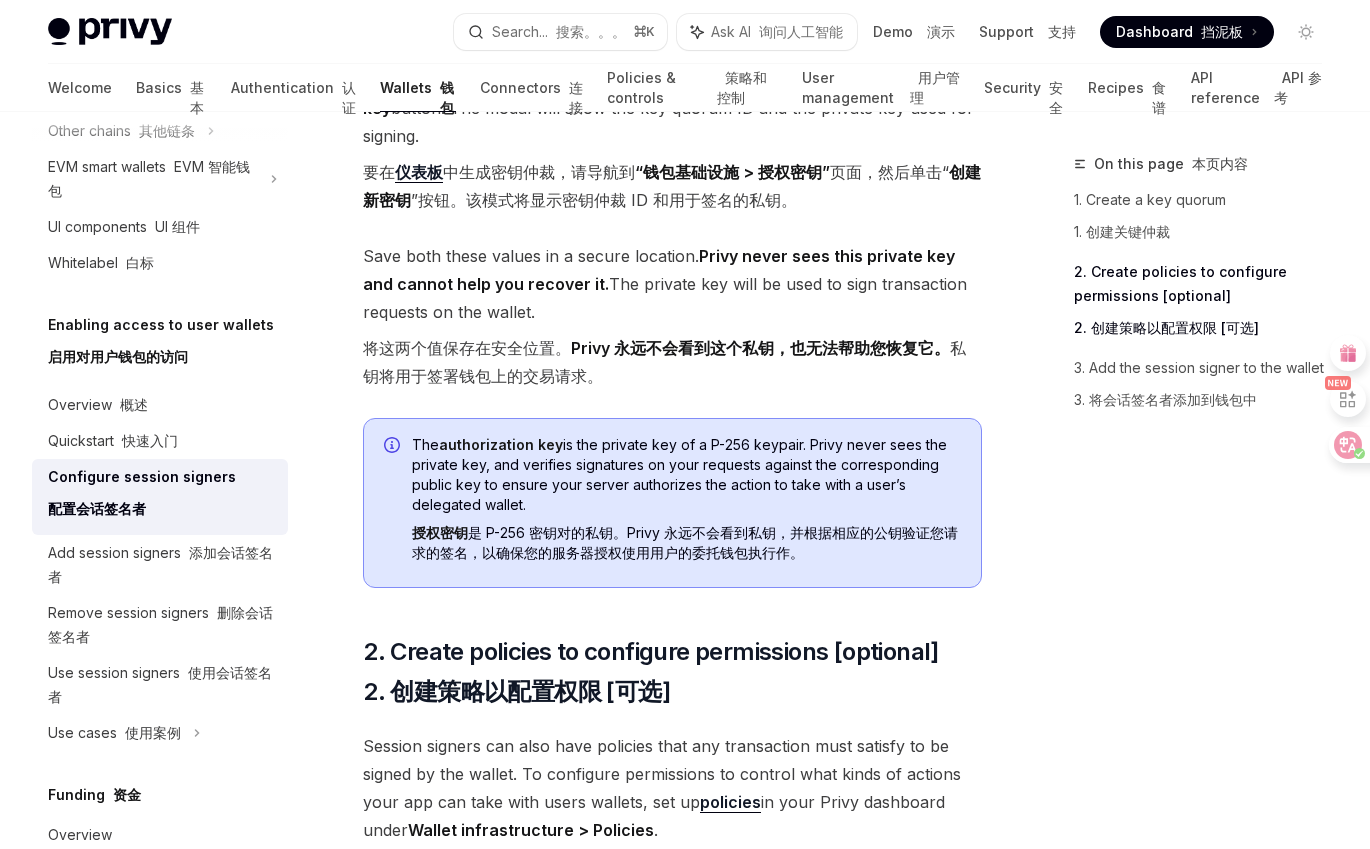 click on "要在 仪表板 中生成密钥仲裁，请导航到  “钱包基础设施 > 授权密钥”  页面，然后单击“  创建新密钥  ”按钮。该模式将显示密钥仲裁 ID 和用于签名的私钥。" at bounding box center (672, 186) 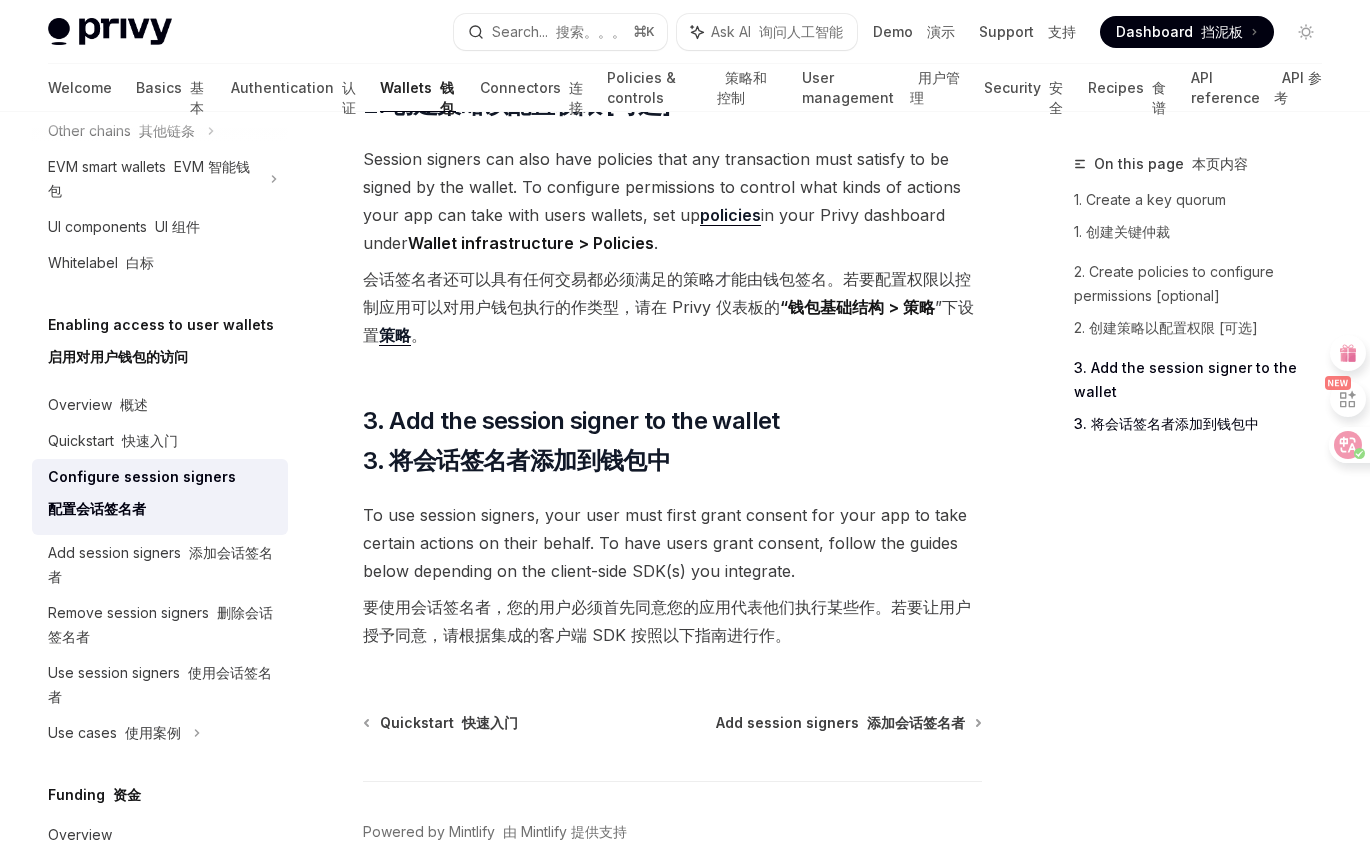 scroll, scrollTop: 1450, scrollLeft: 0, axis: vertical 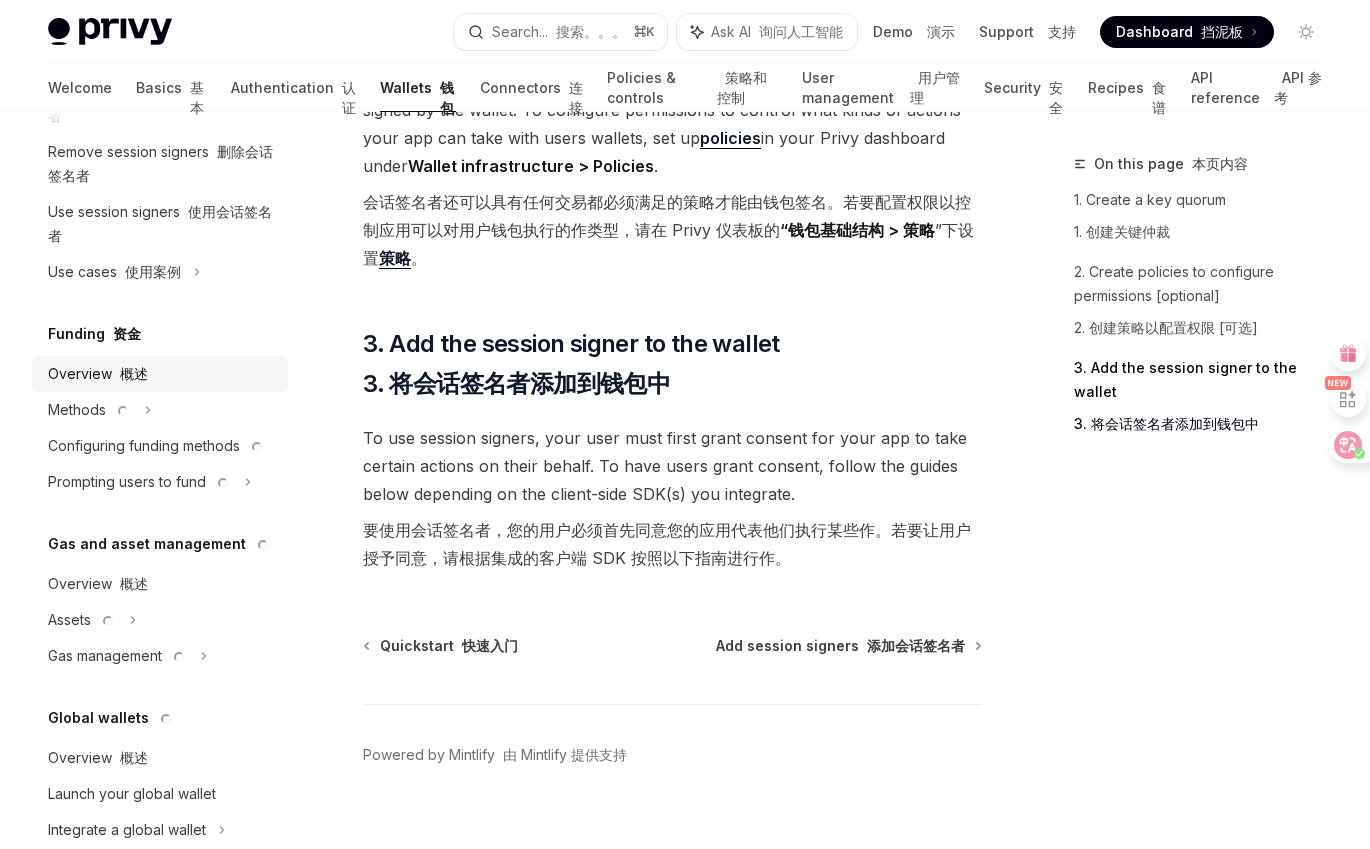 click on "Overview    概述" at bounding box center (98, 374) 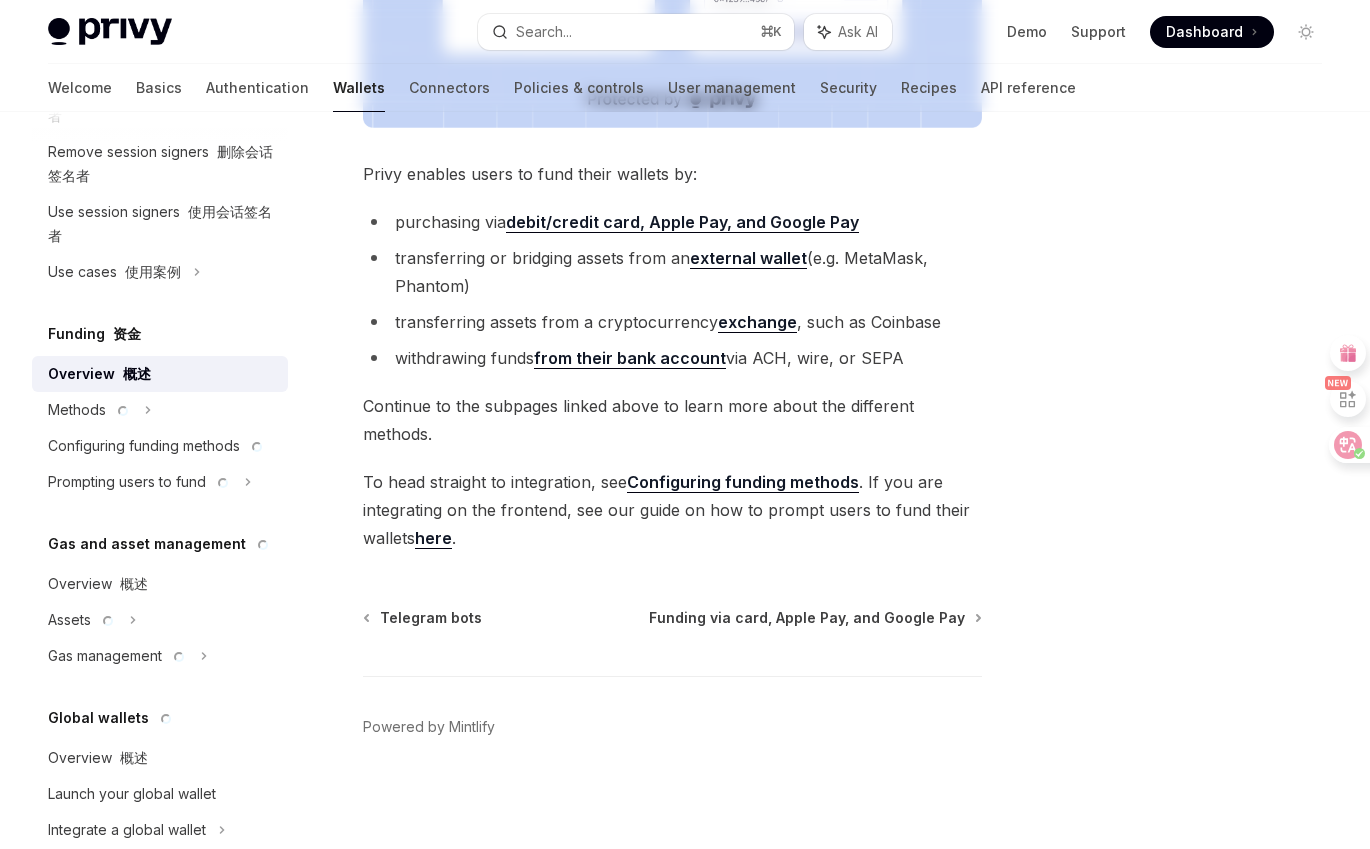 scroll, scrollTop: 0, scrollLeft: 0, axis: both 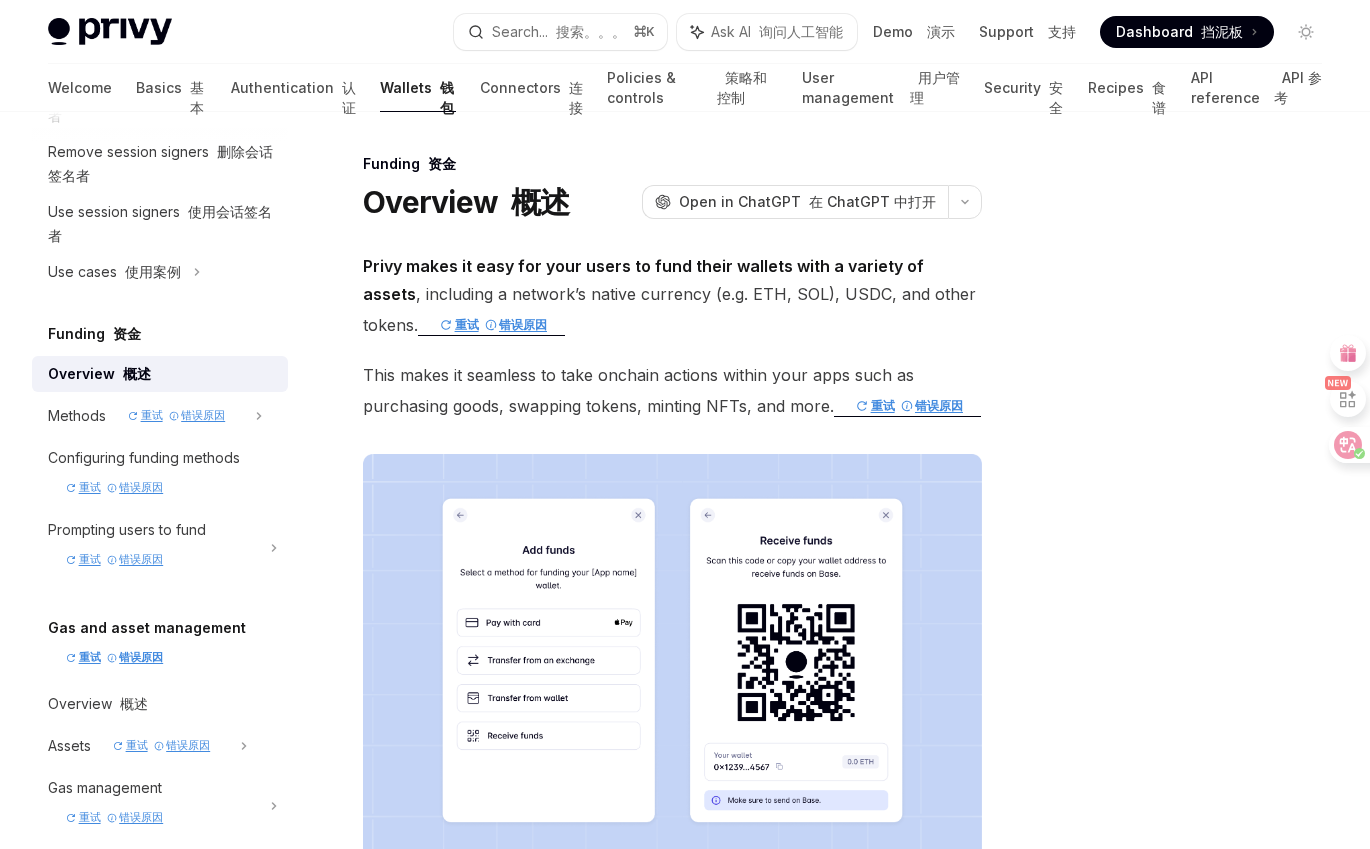 click on "重试" at bounding box center [459, 324] 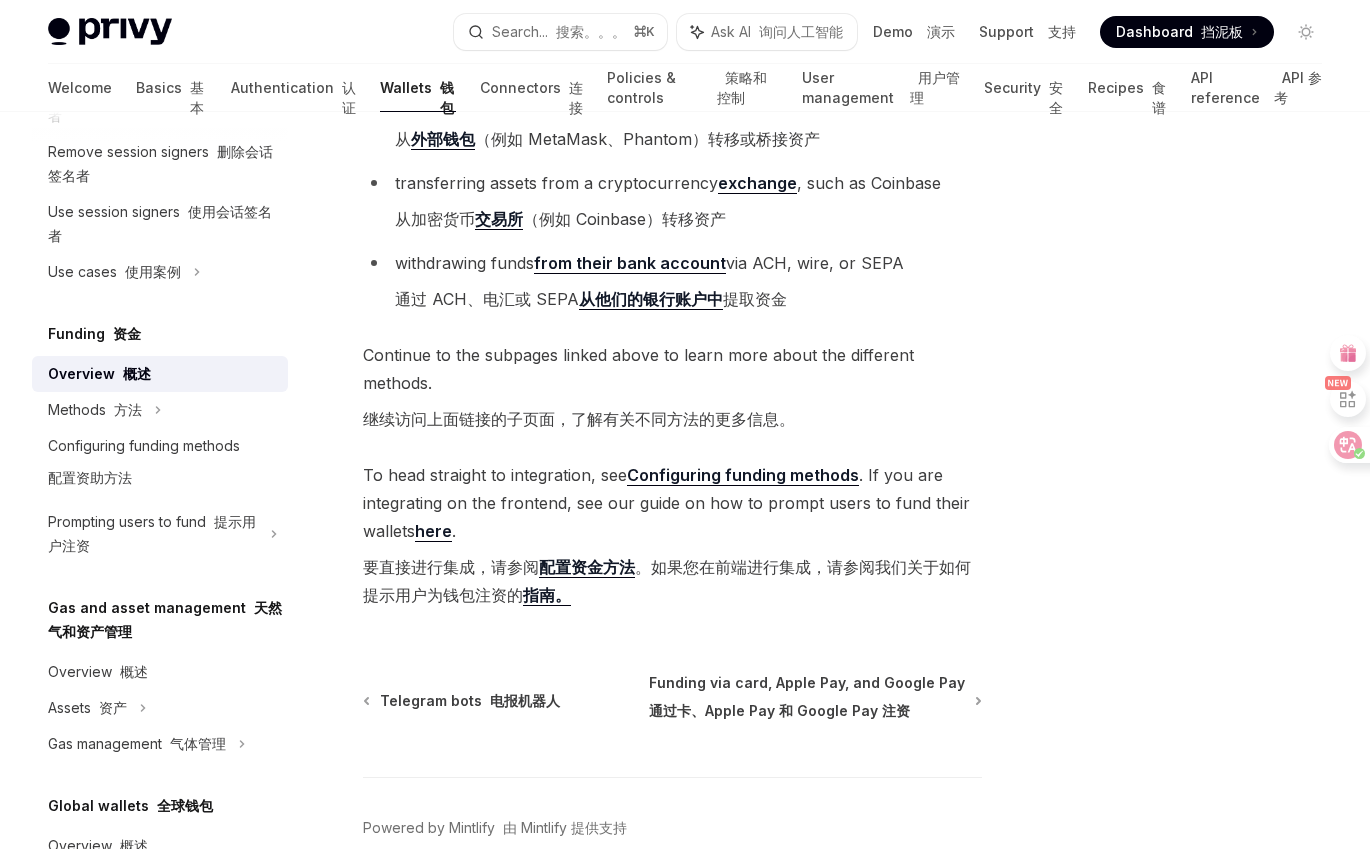 scroll, scrollTop: 1174, scrollLeft: 0, axis: vertical 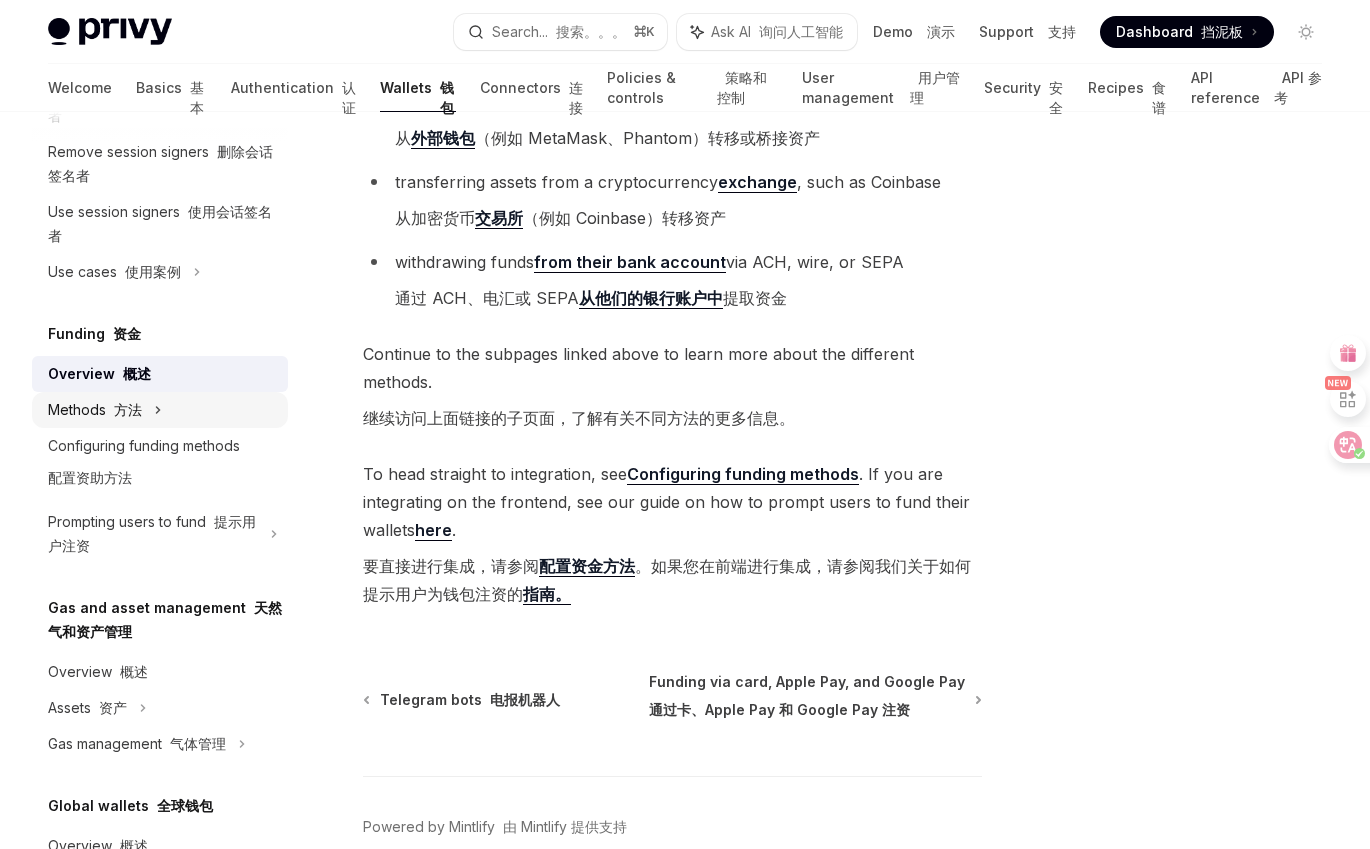 click at bounding box center [129, -1041] 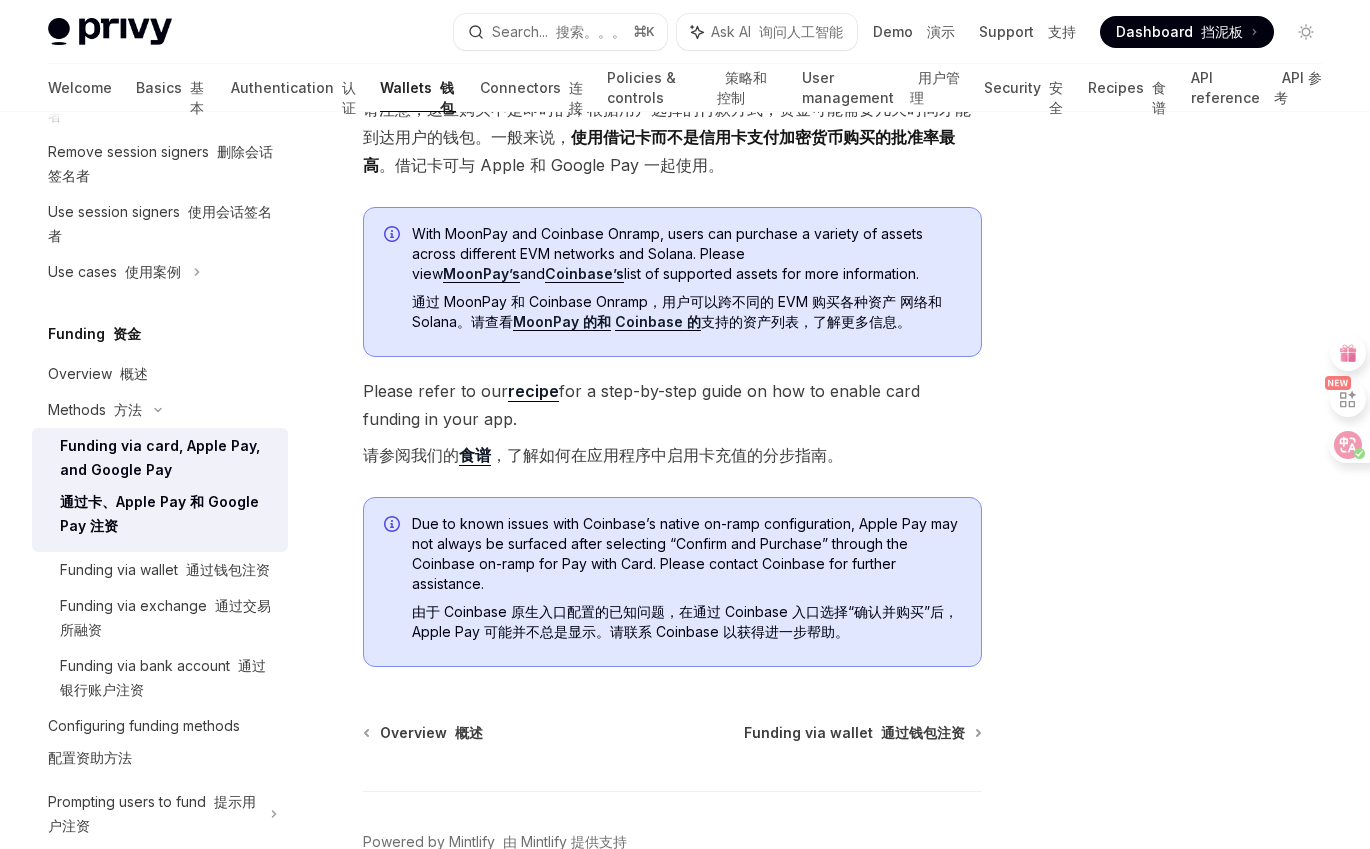scroll, scrollTop: 1044, scrollLeft: 0, axis: vertical 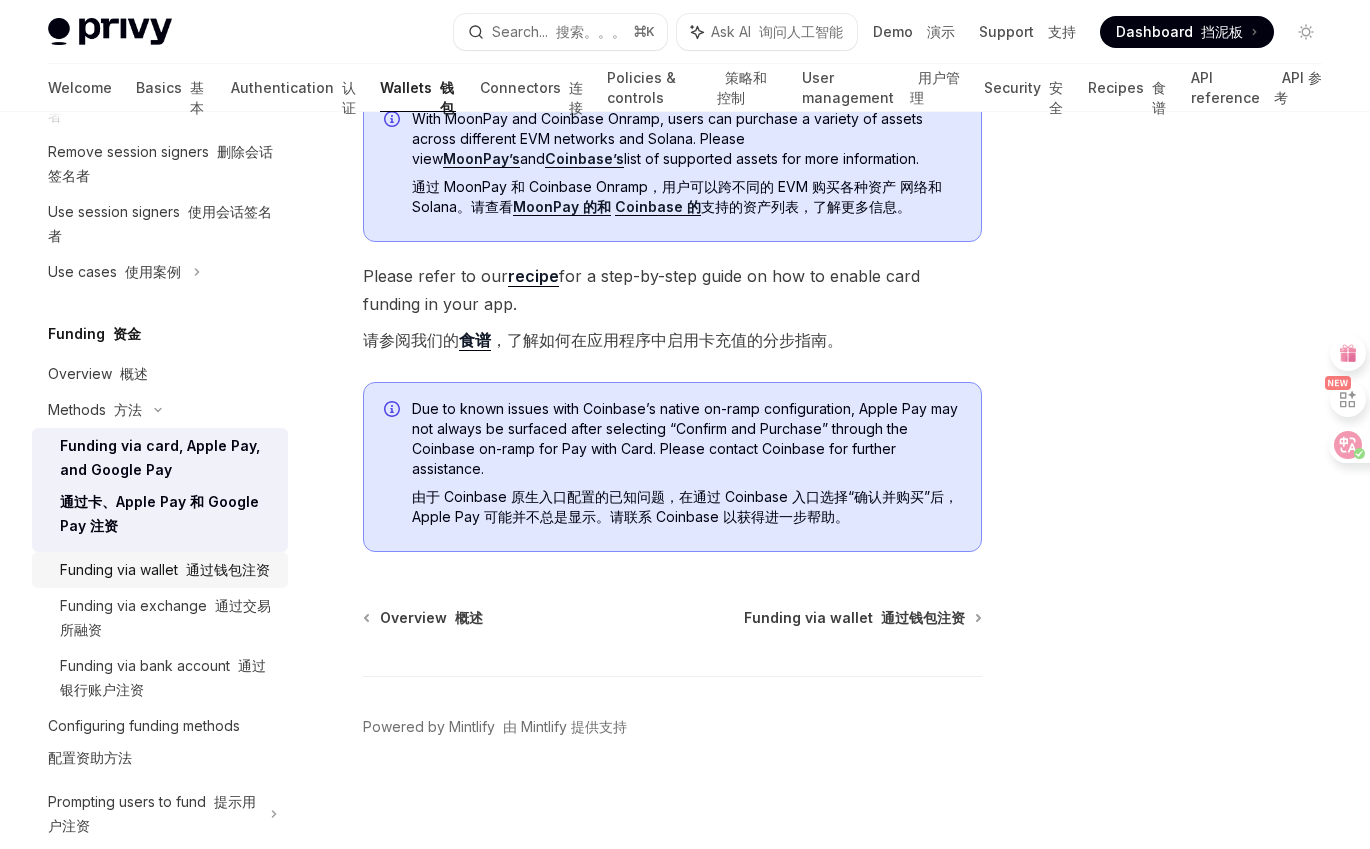 click on "Funding via wallet    通过钱包注资" at bounding box center (165, 570) 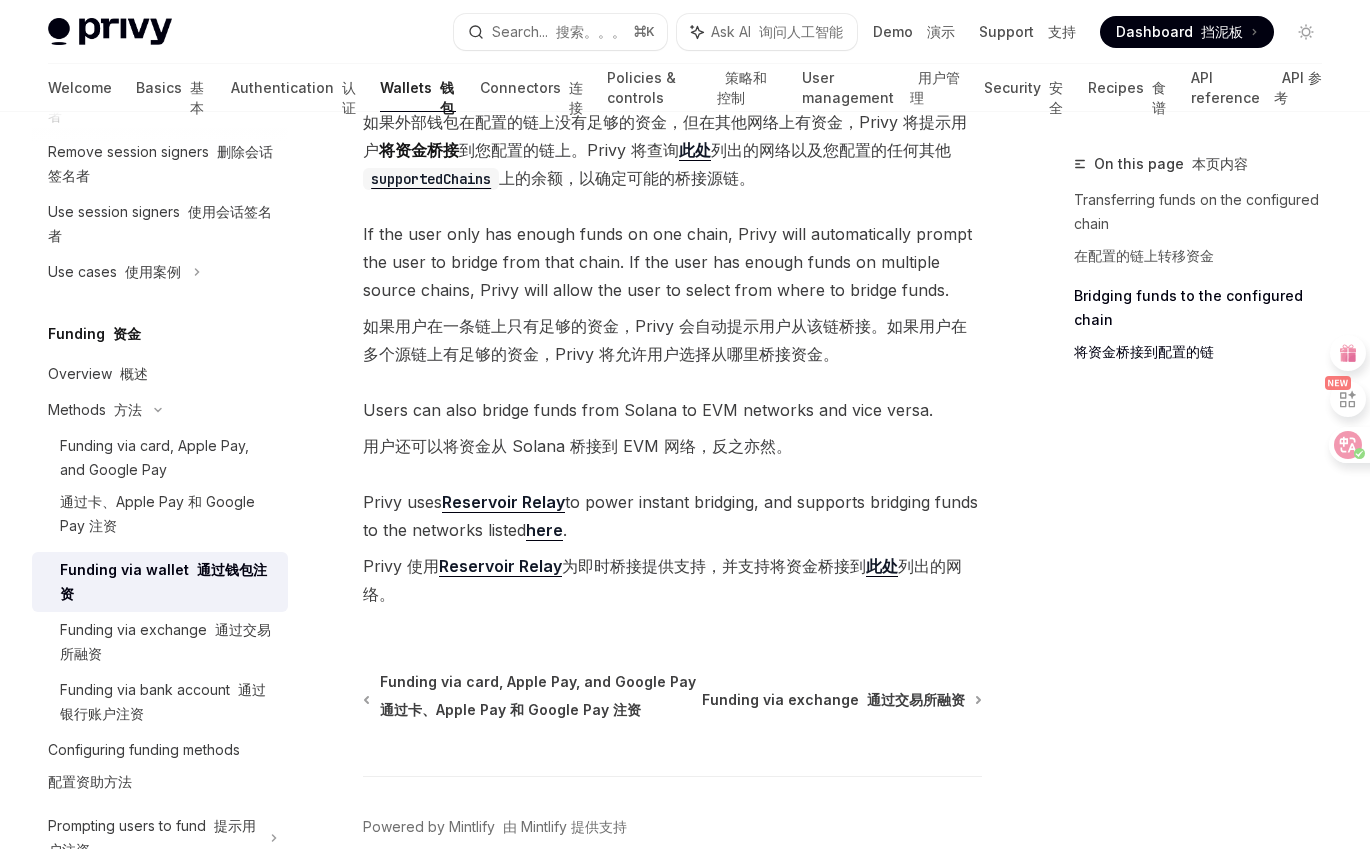 scroll, scrollTop: 1393, scrollLeft: 0, axis: vertical 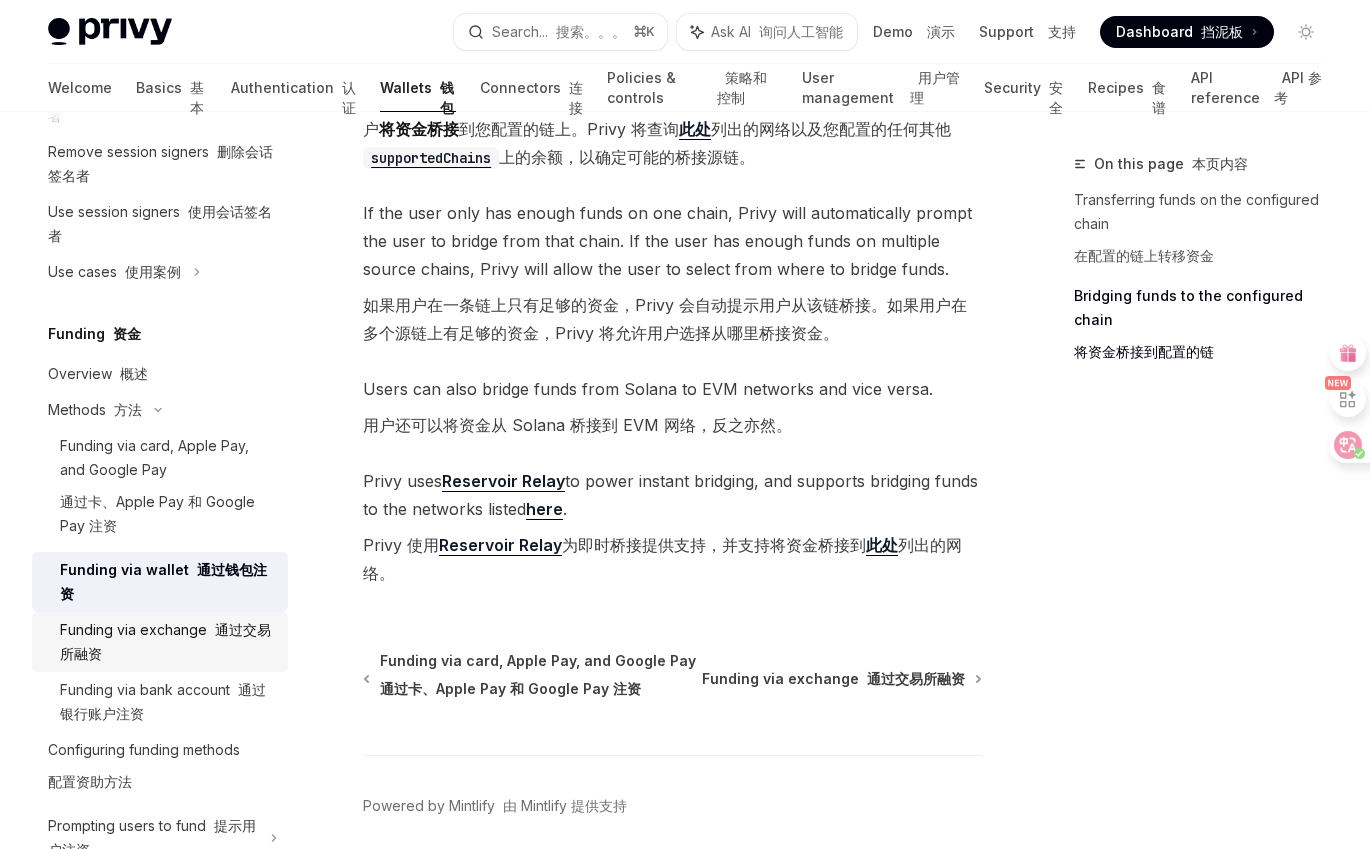 click on "Funding via exchange    通过交易所融资" at bounding box center (168, 642) 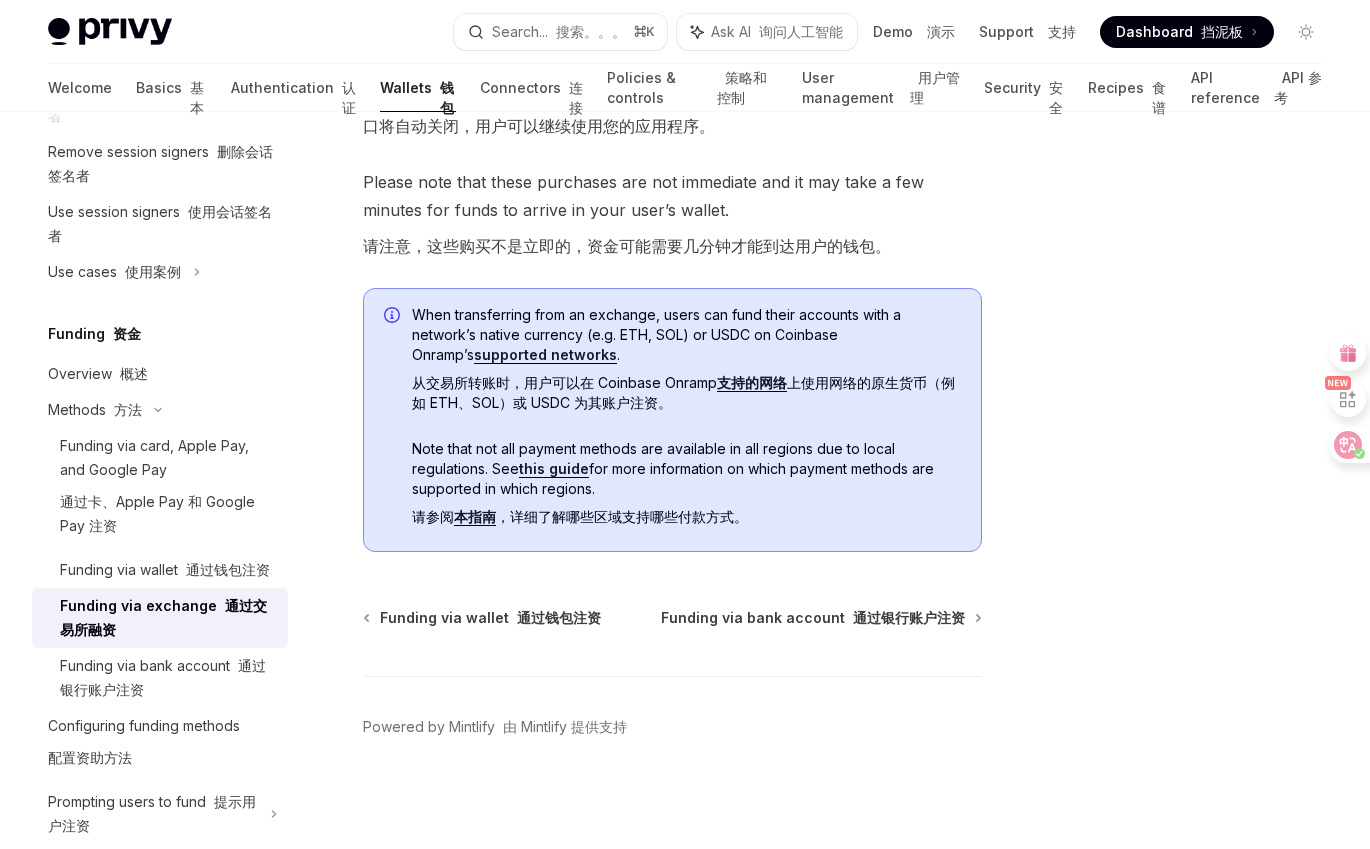 scroll, scrollTop: 695, scrollLeft: 0, axis: vertical 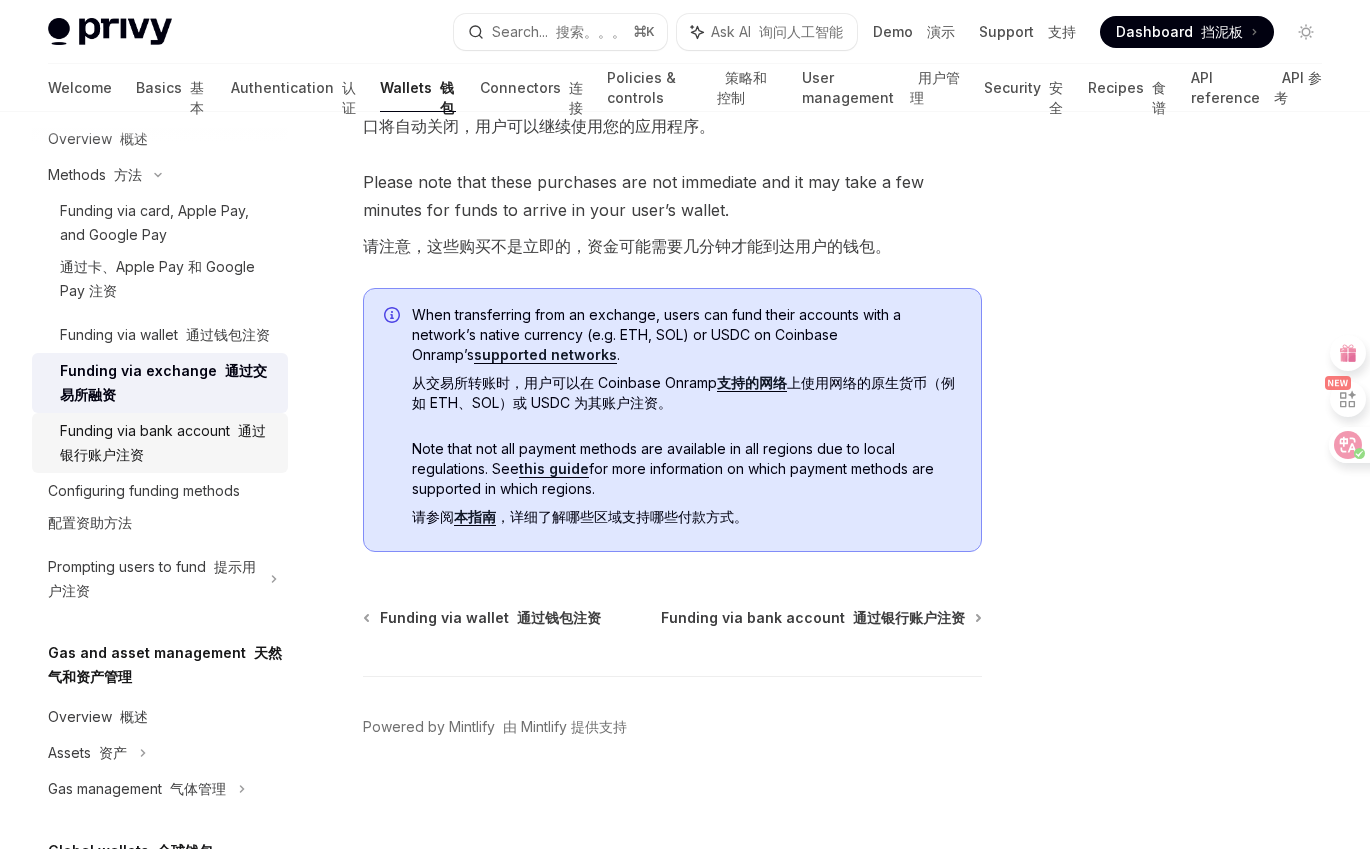 click on "Funding via bank account 通过银行账户注资" at bounding box center (168, 443) 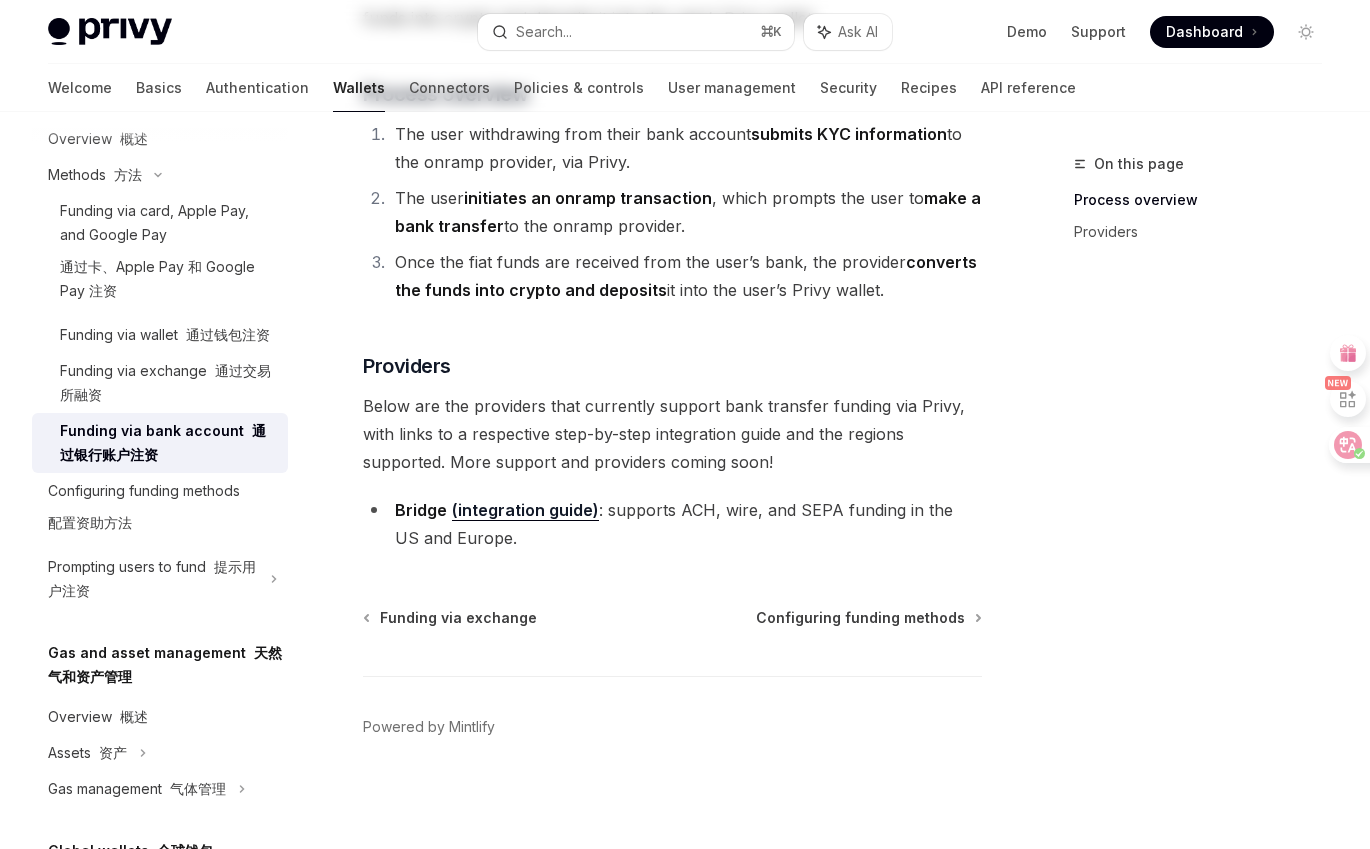 scroll, scrollTop: 0, scrollLeft: 0, axis: both 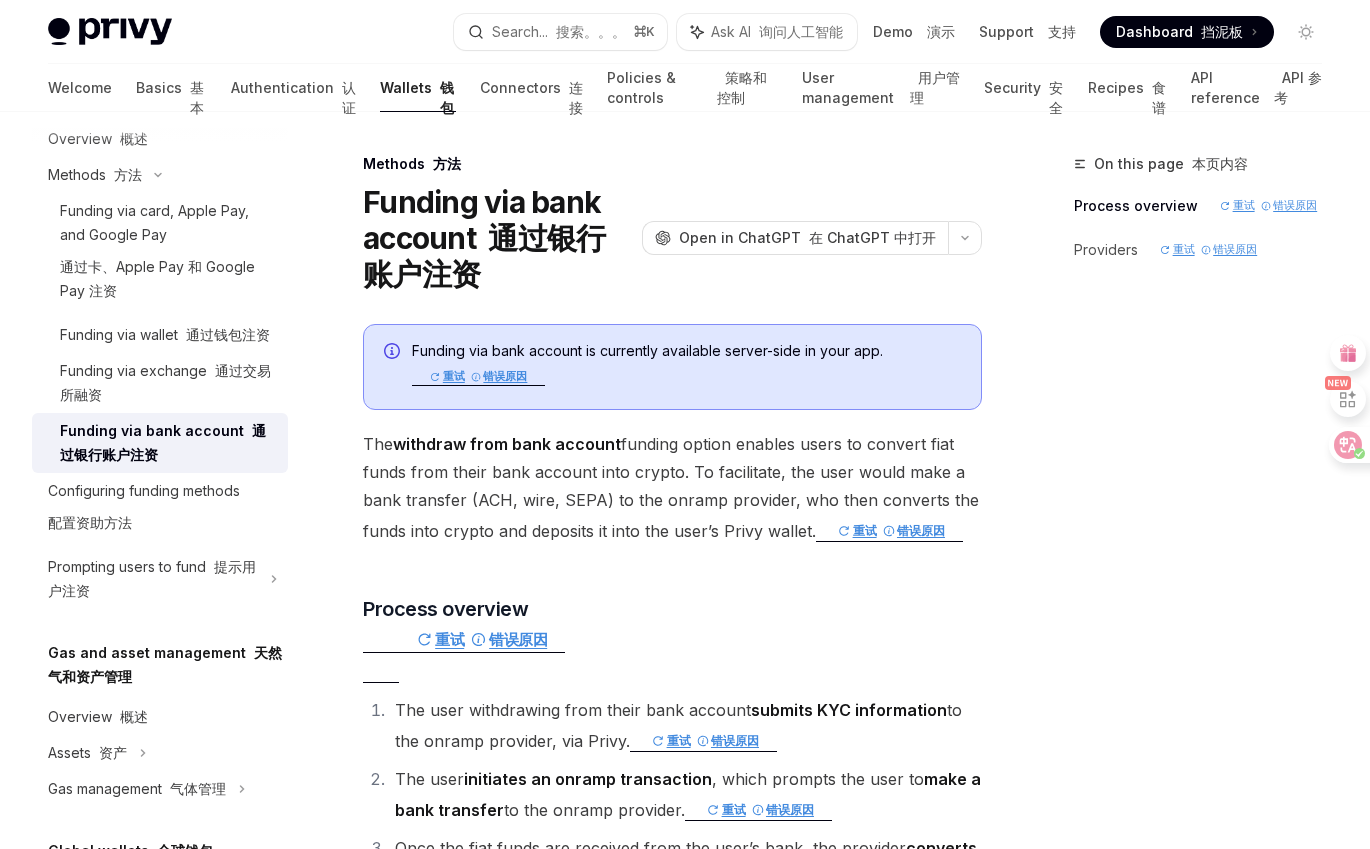 click on "错误原因" 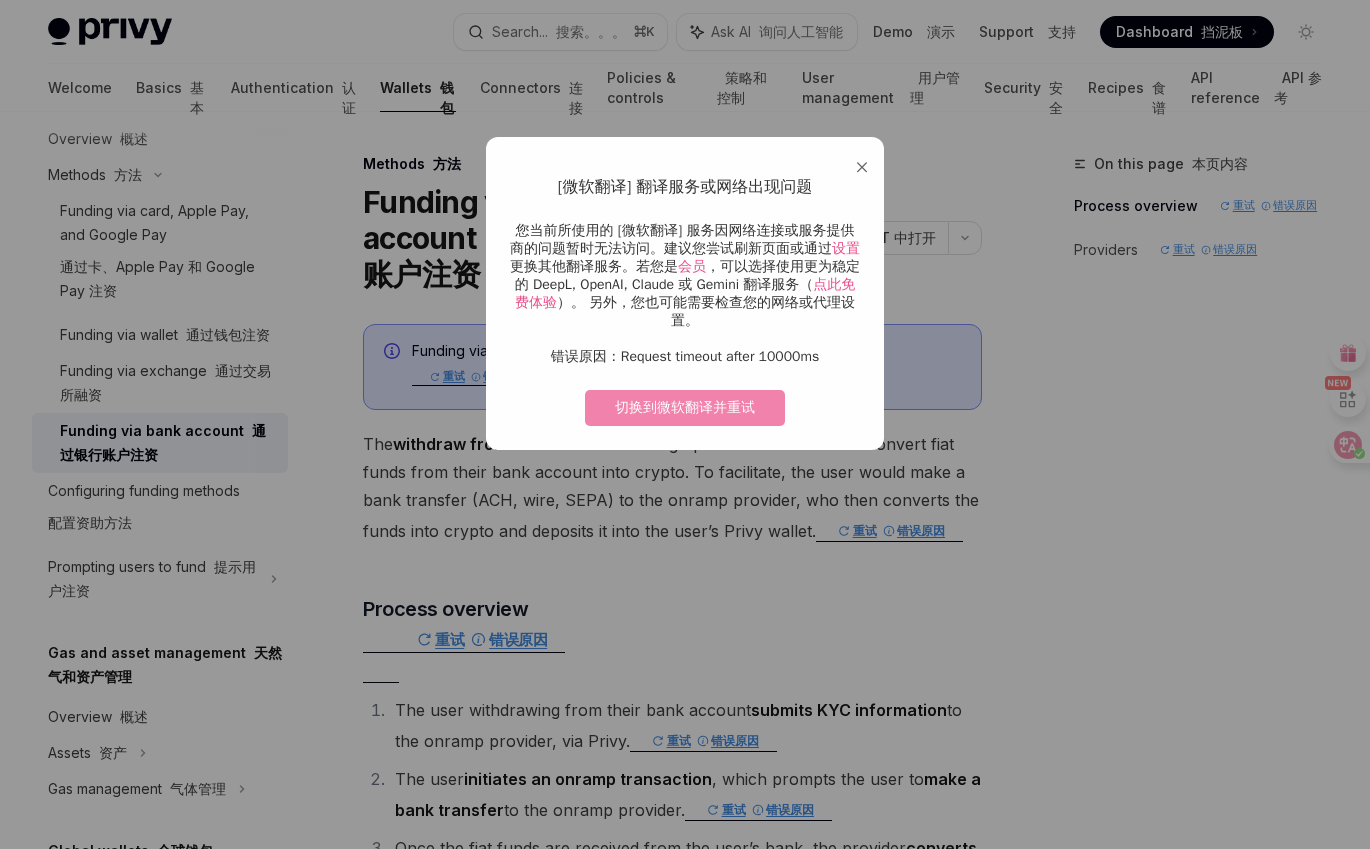 click on "切换到微软翻译并重试" at bounding box center (685, 408) 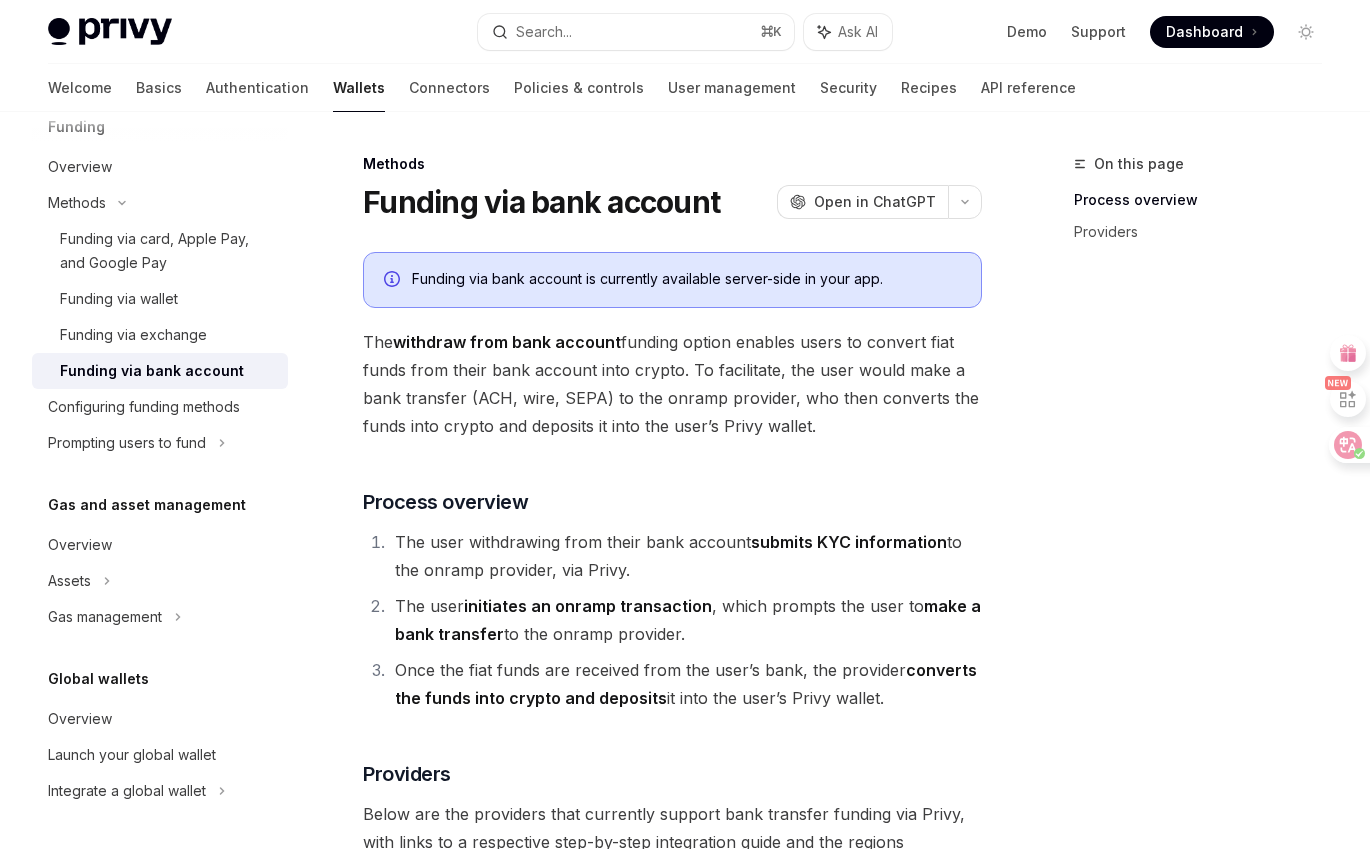 scroll, scrollTop: 1317, scrollLeft: 0, axis: vertical 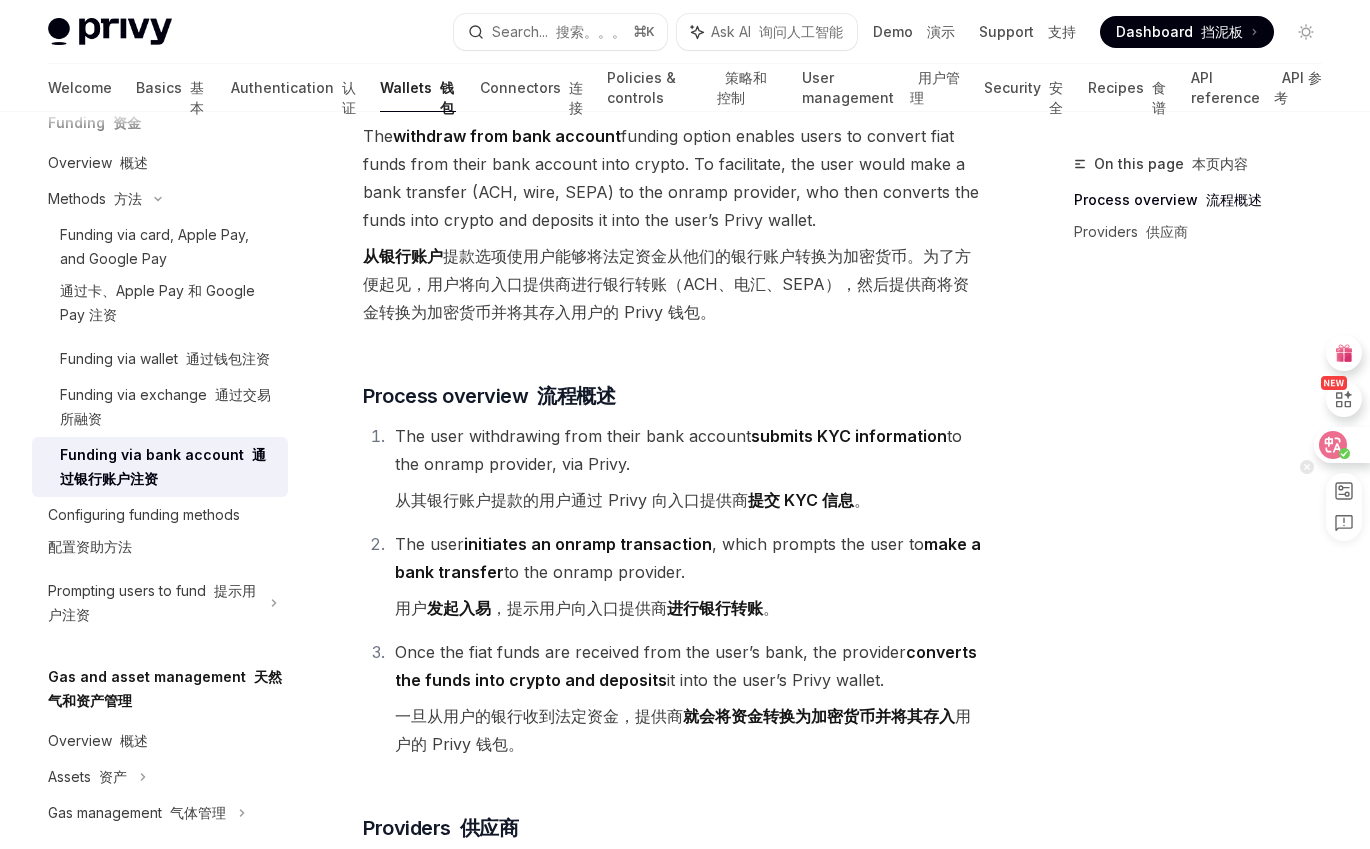 click 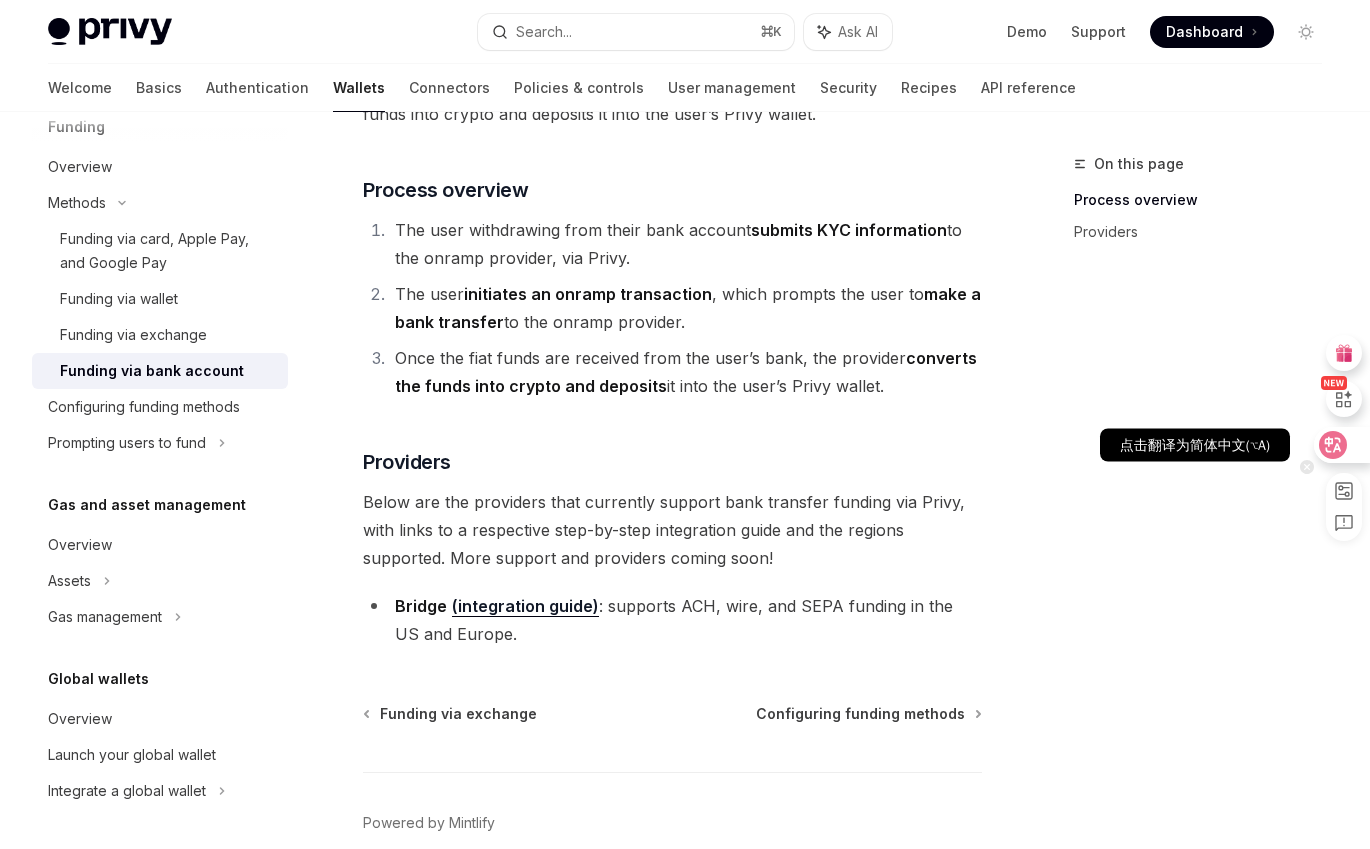 click at bounding box center (1341, 445) 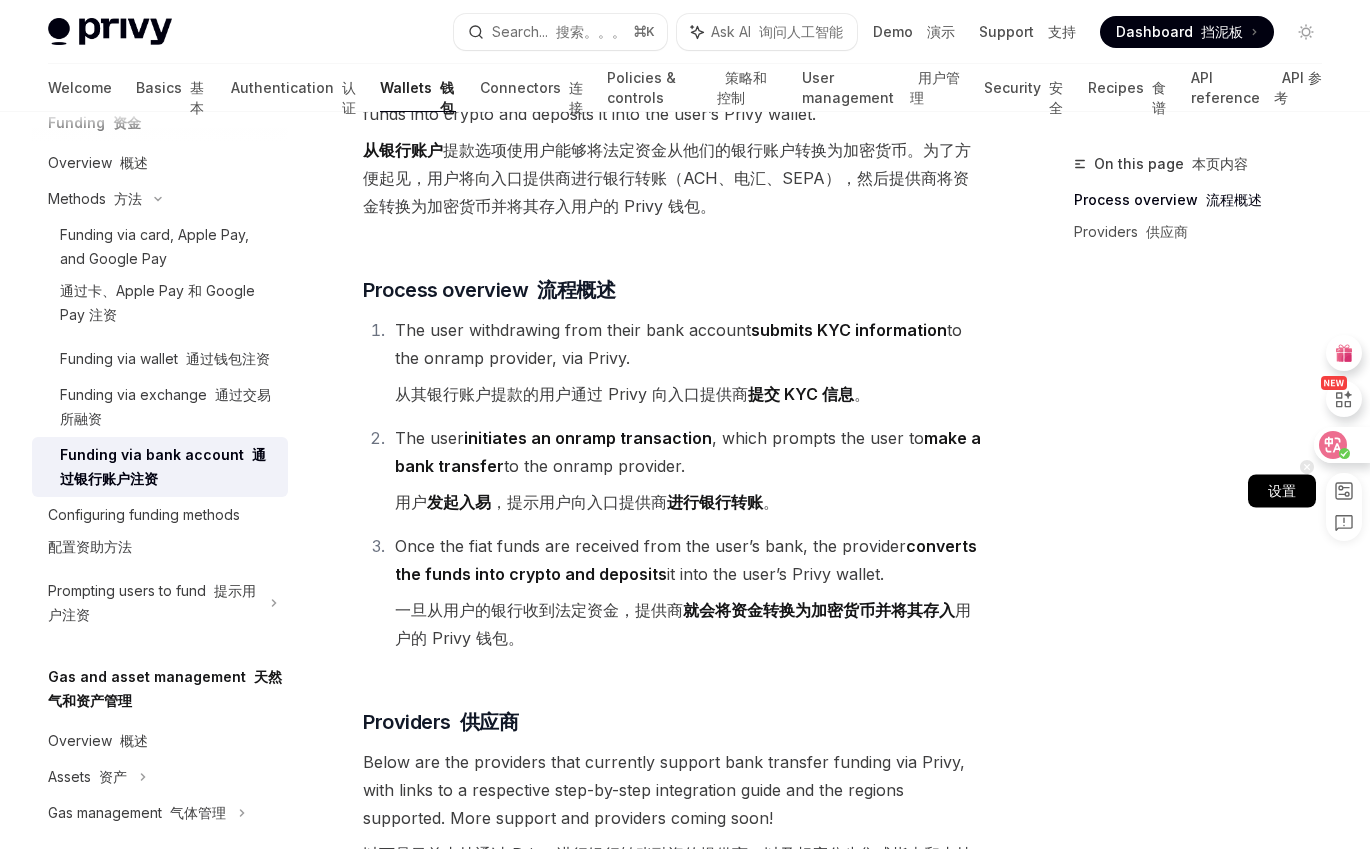 click 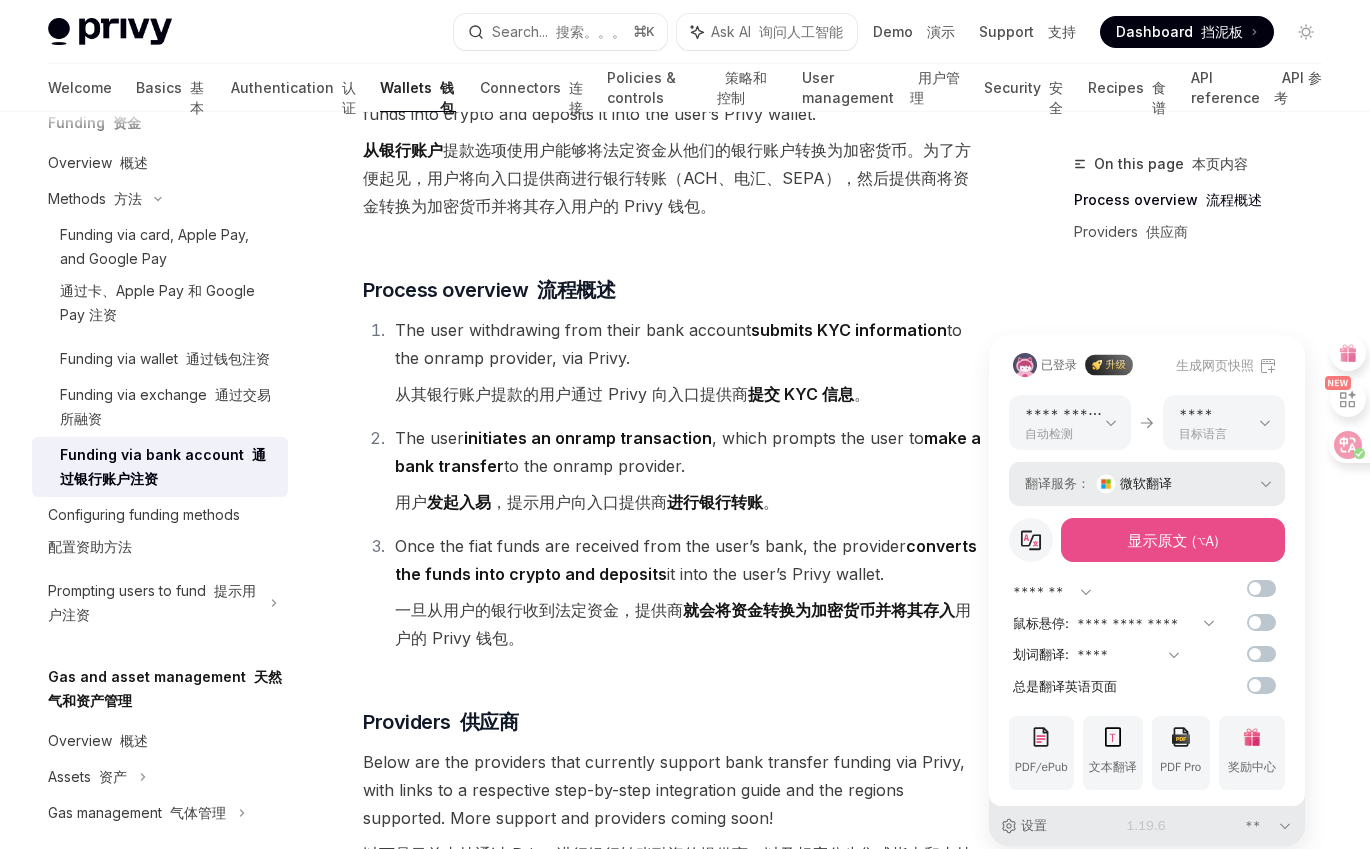 click on "微软翻译" at bounding box center [1177, 484] 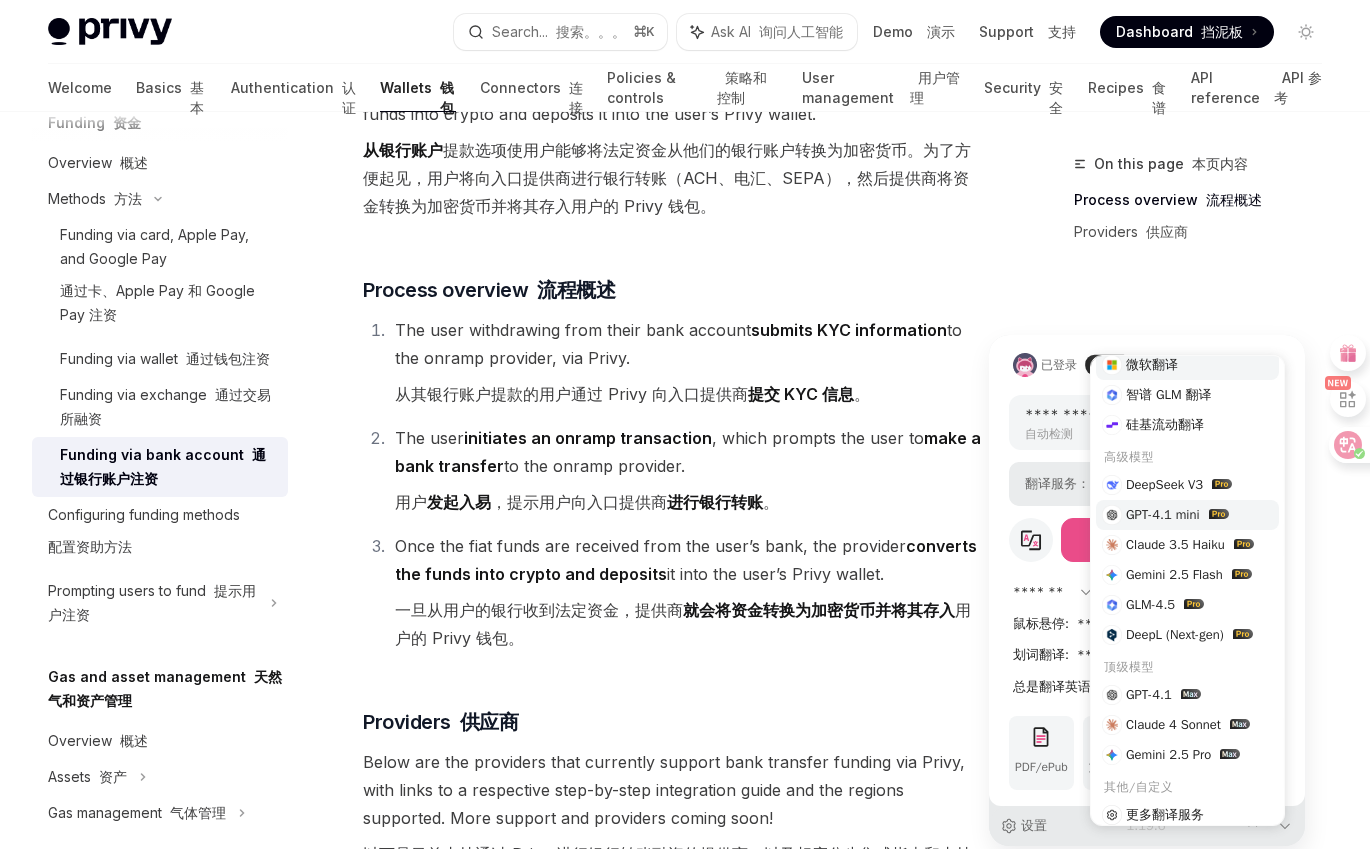 scroll, scrollTop: 79, scrollLeft: 0, axis: vertical 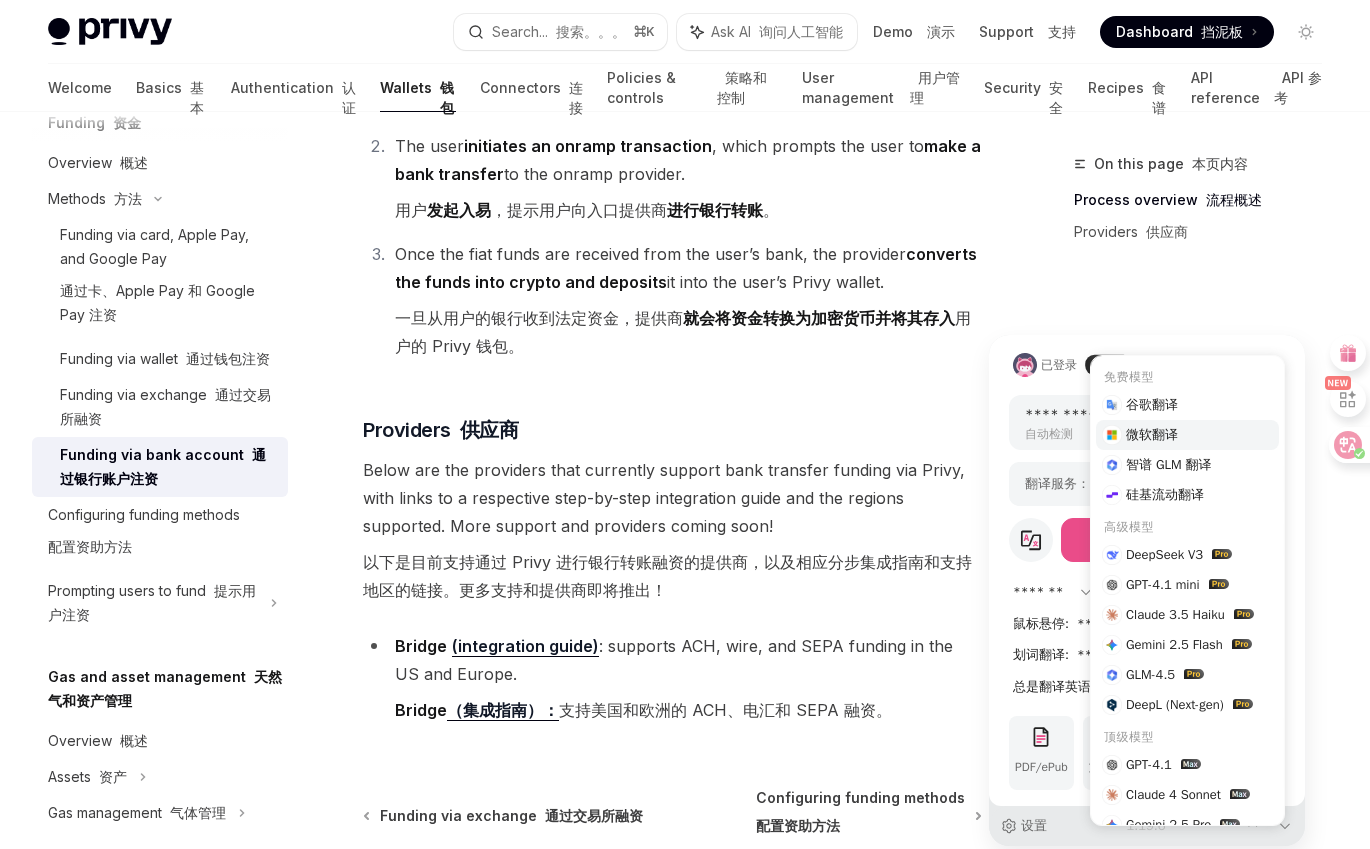click on "**********" at bounding box center [685, 424] 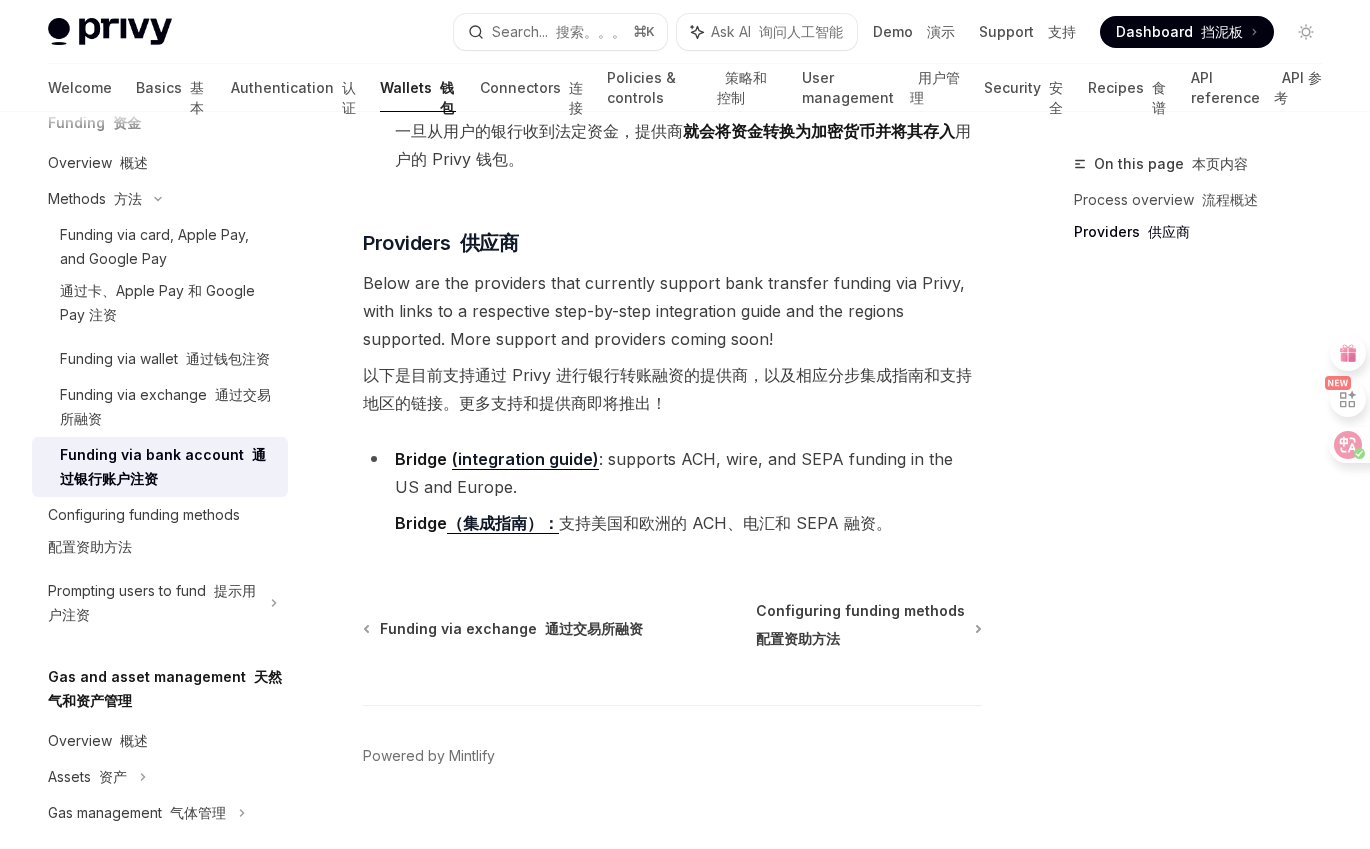 scroll, scrollTop: 795, scrollLeft: 0, axis: vertical 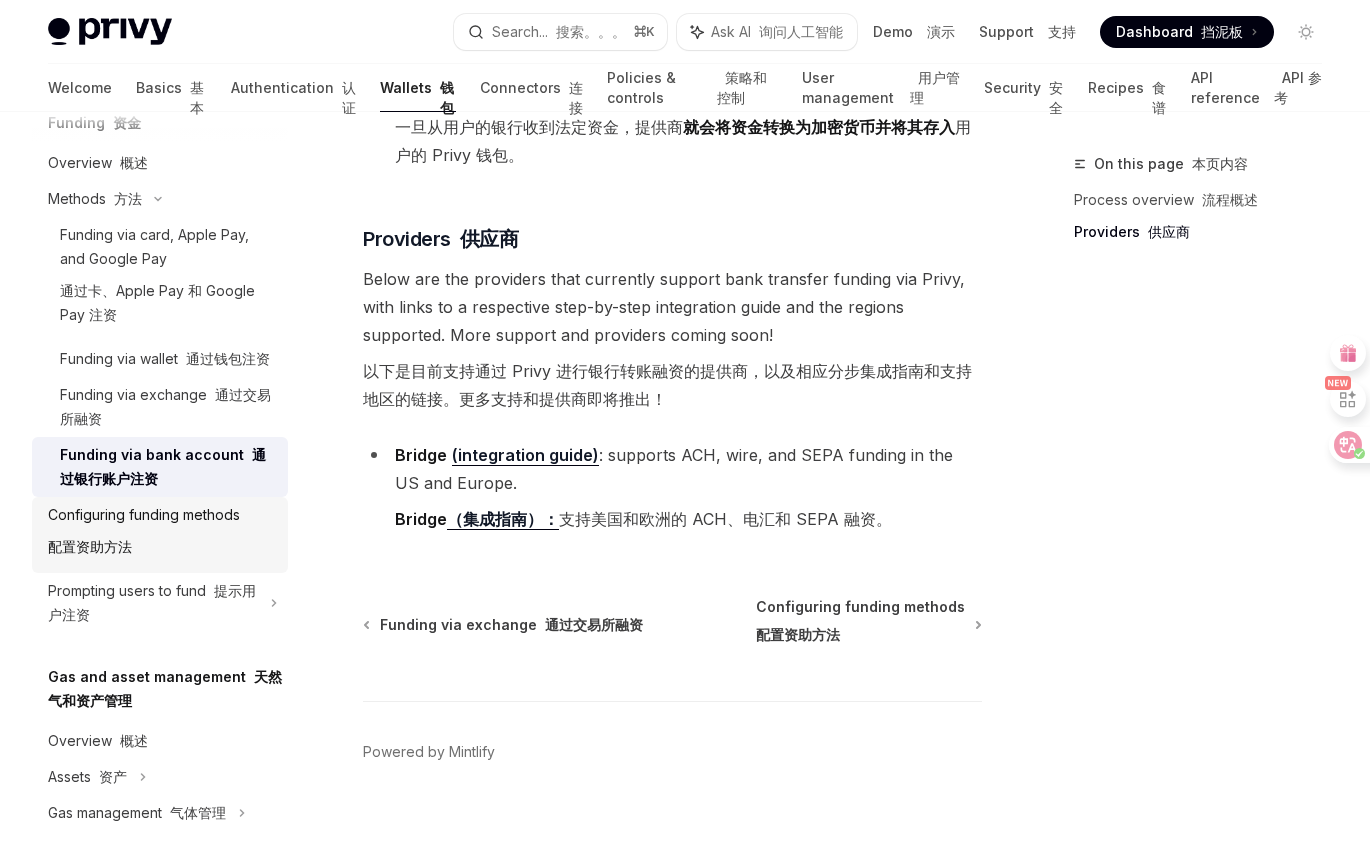 click on "Configuring funding methods 配置资助方法" at bounding box center [144, 535] 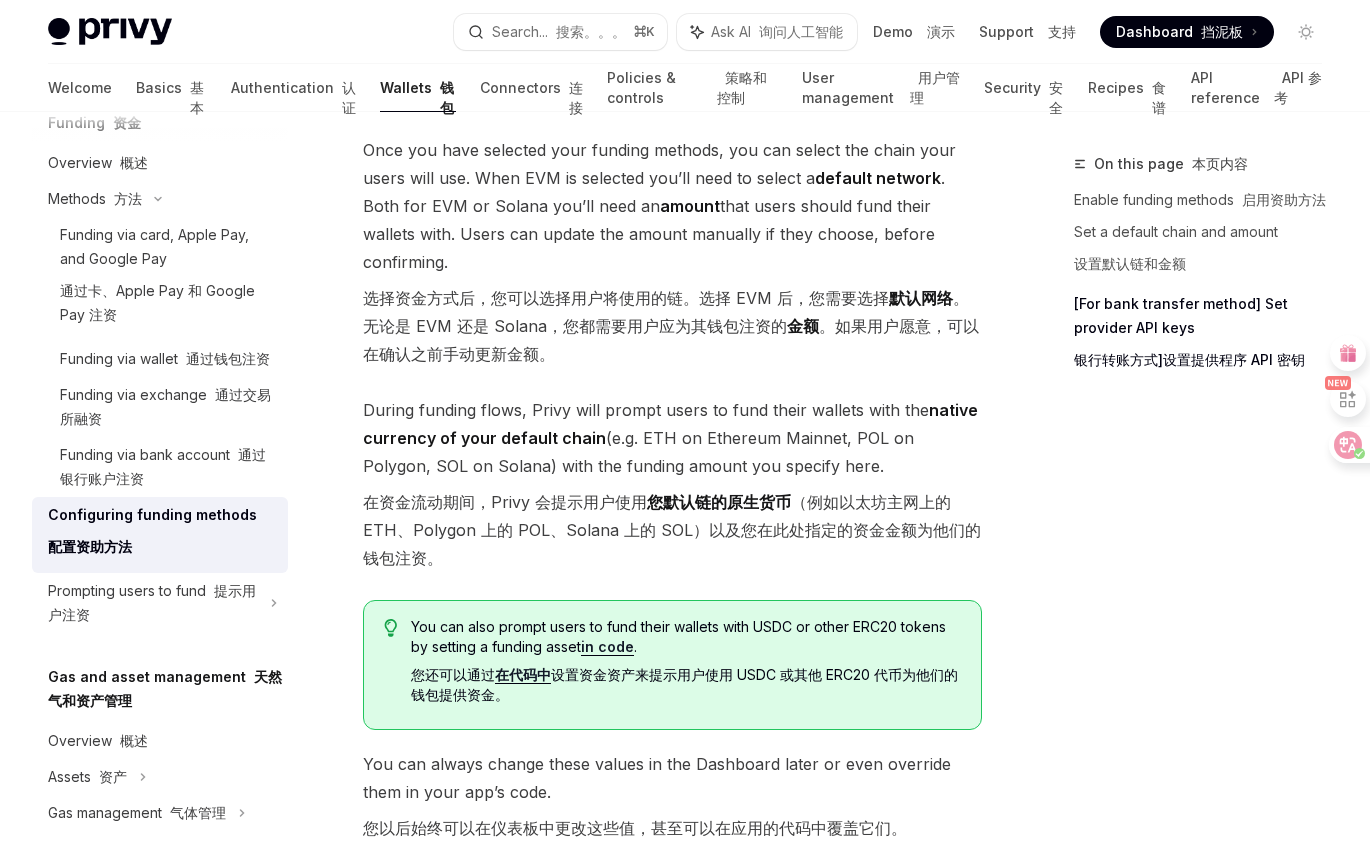 scroll, scrollTop: 1802, scrollLeft: 0, axis: vertical 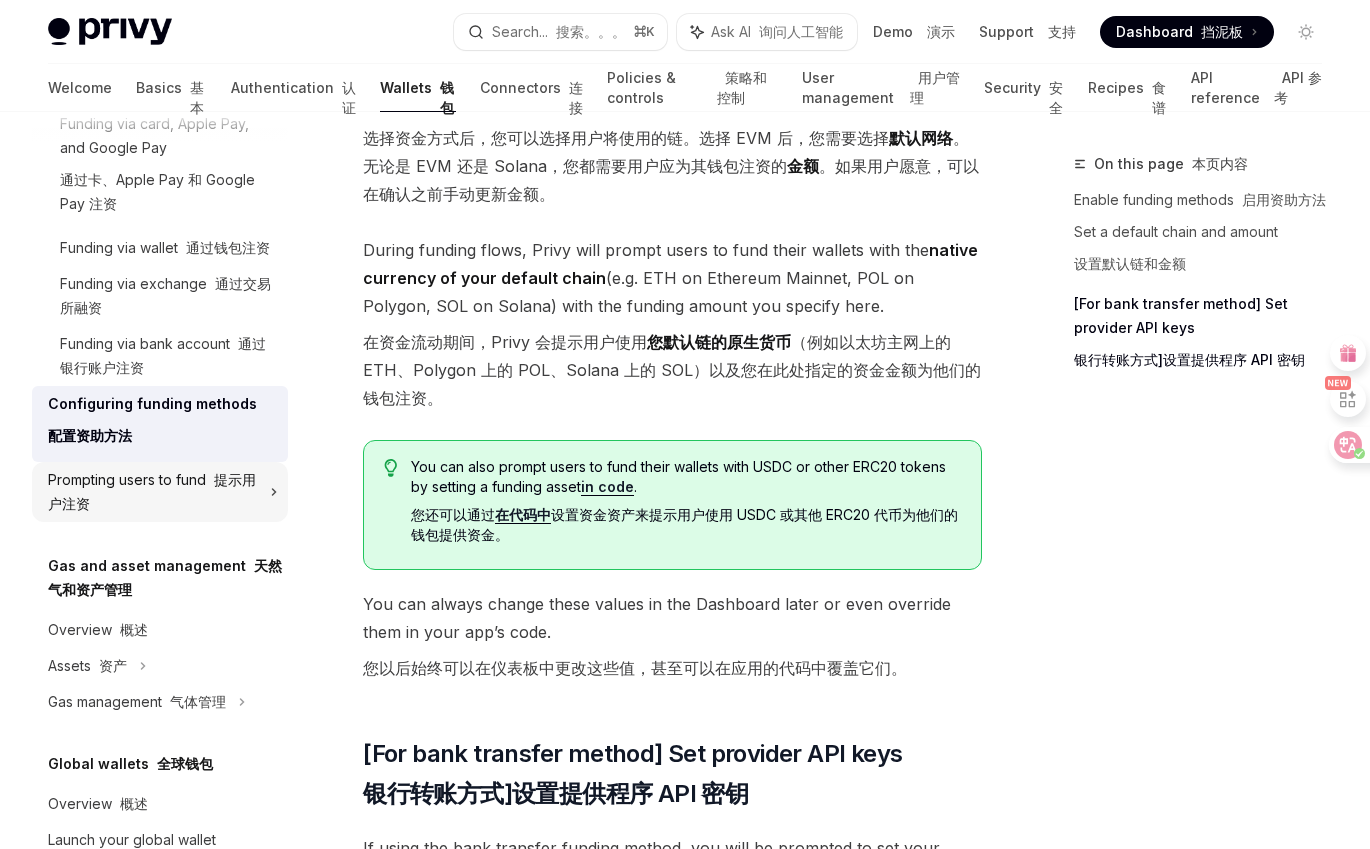 click on "Prompting users to fund    提示用户注资" at bounding box center (107, -440) 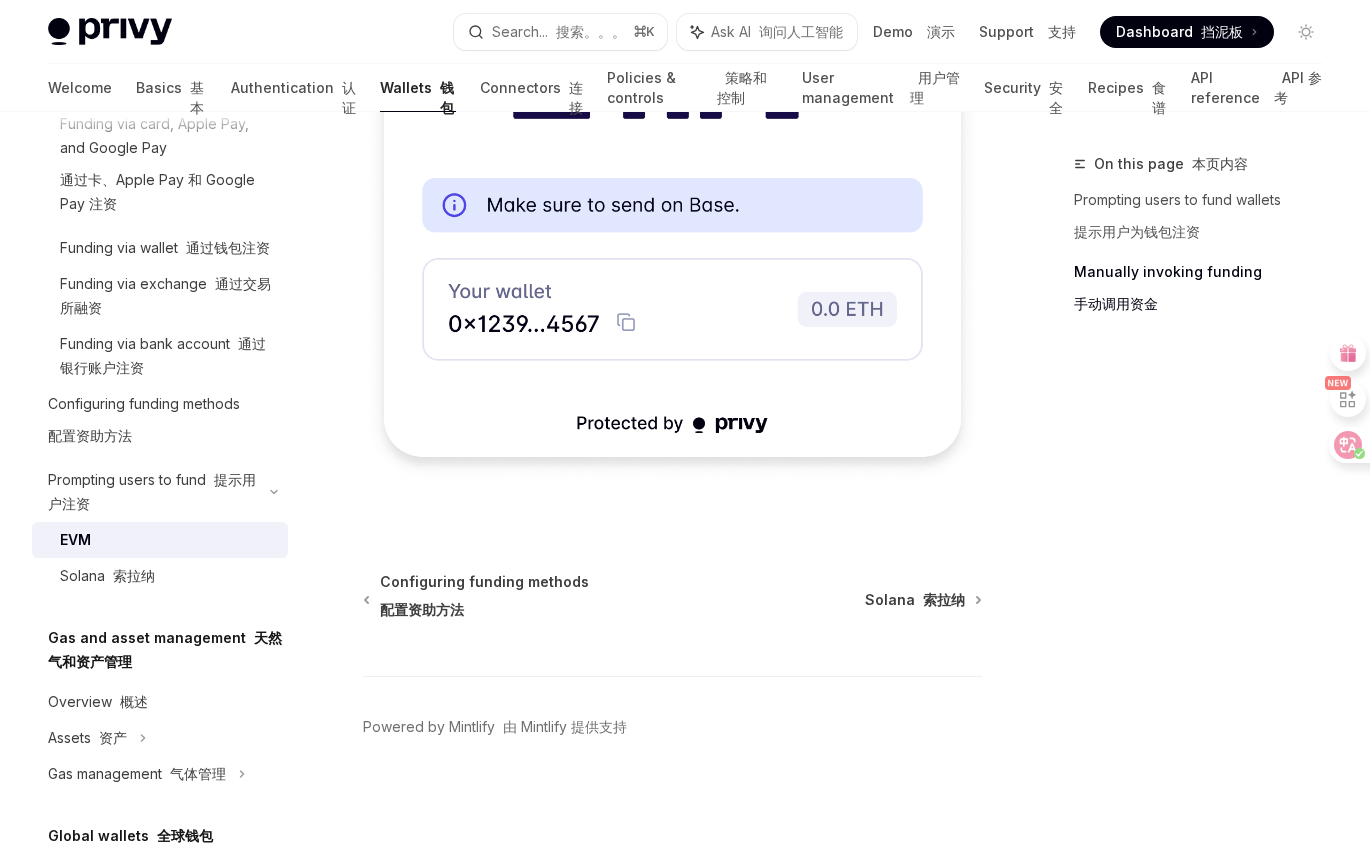scroll, scrollTop: 8258, scrollLeft: 0, axis: vertical 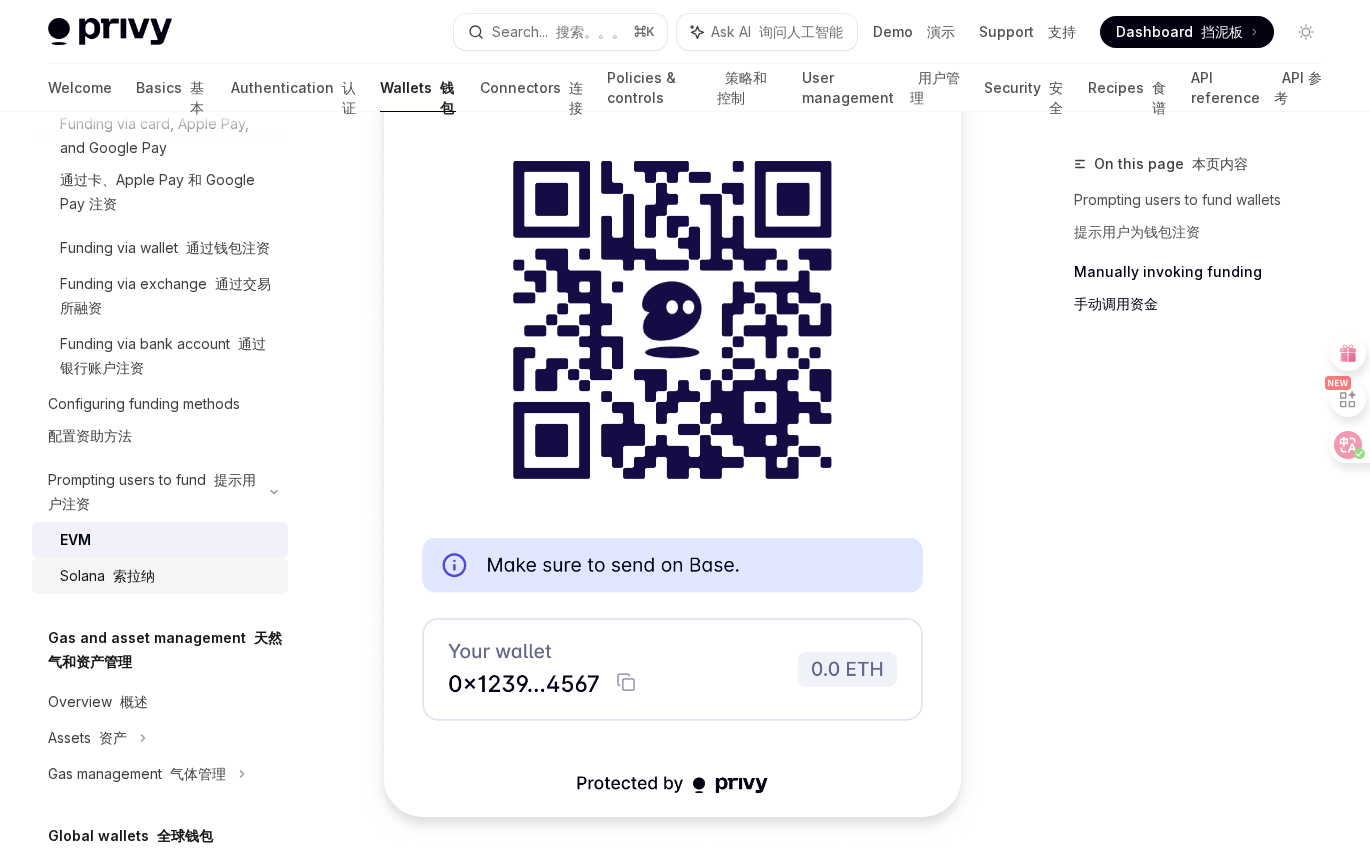 click on "索拉纳" at bounding box center (134, 575) 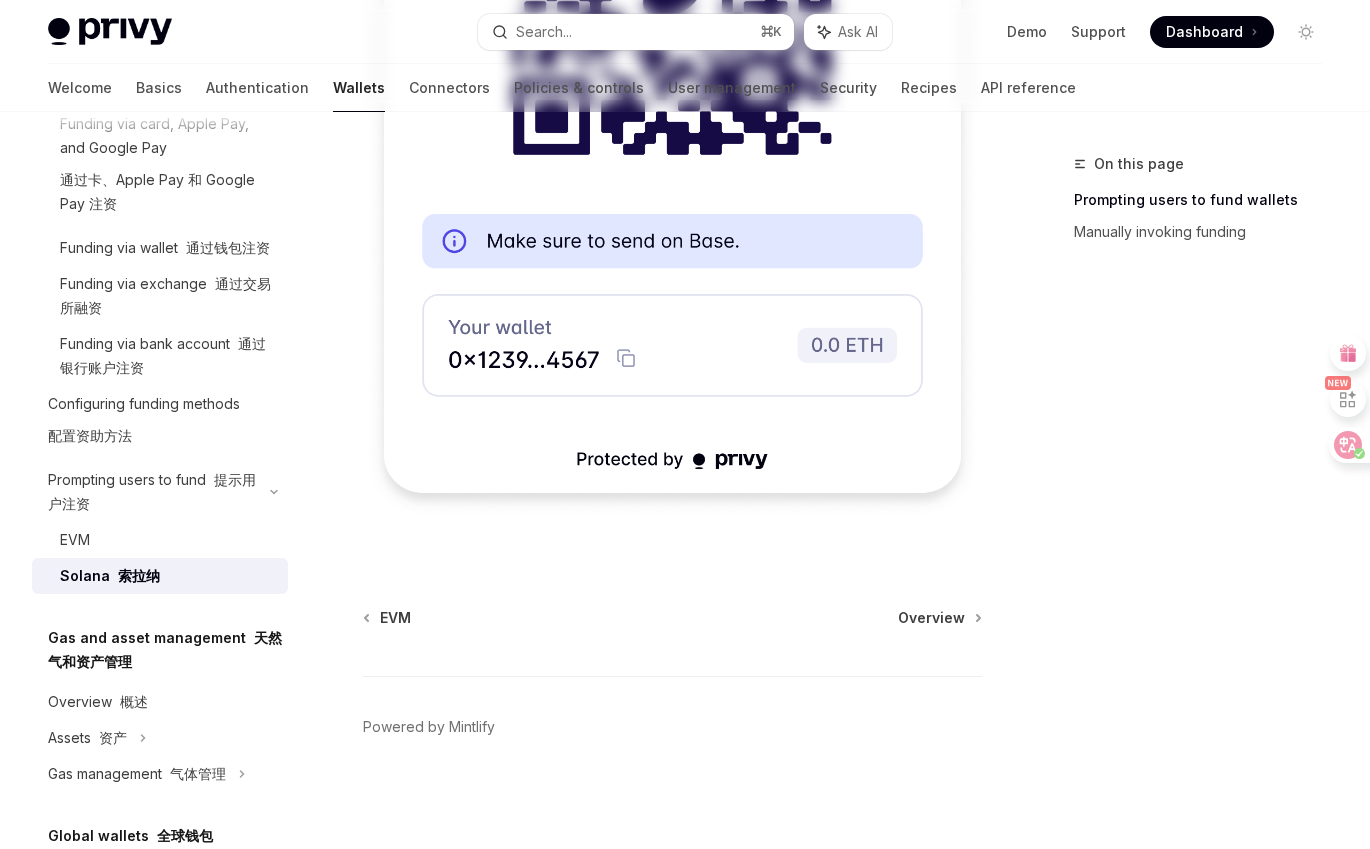 scroll, scrollTop: 0, scrollLeft: 0, axis: both 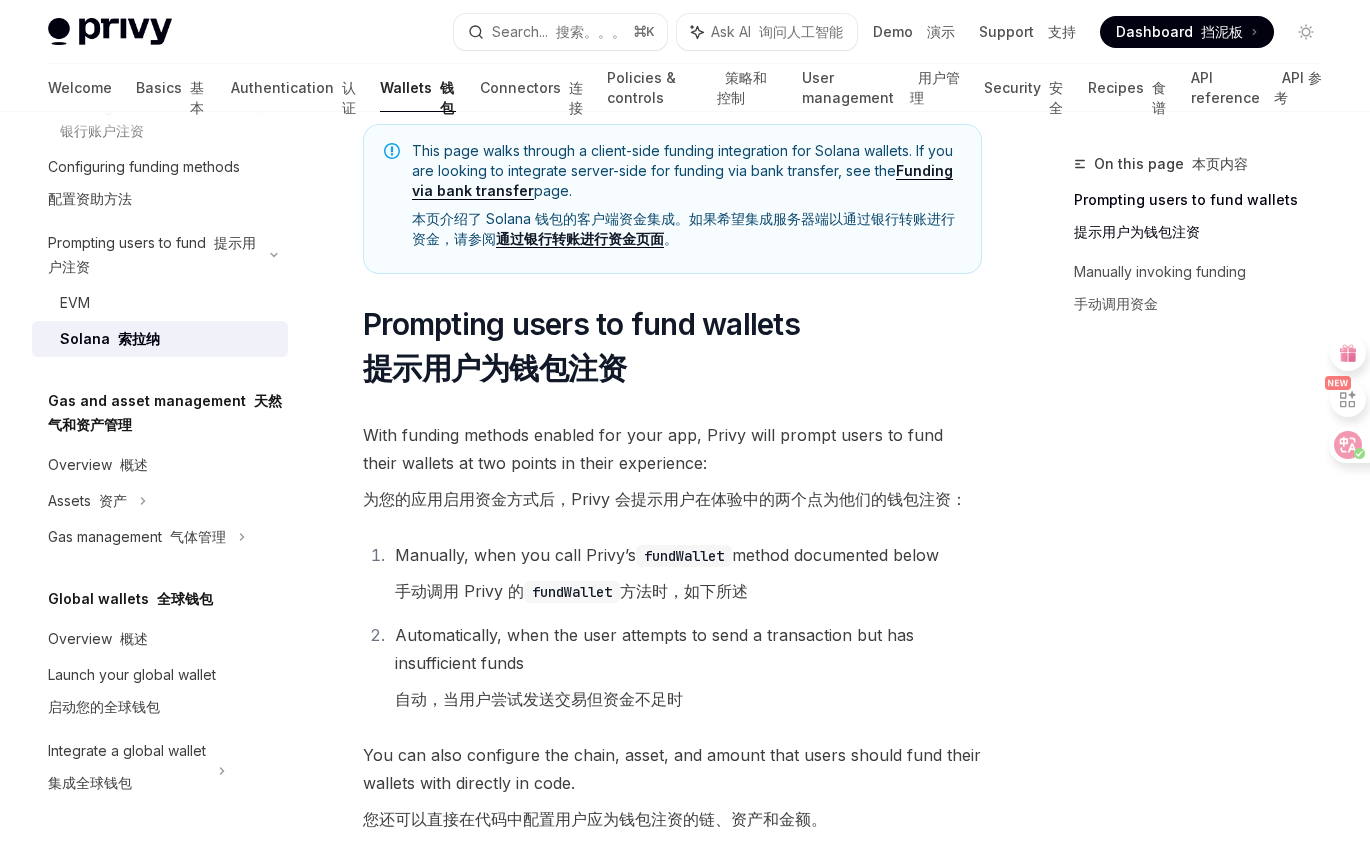 click on "Overview    概述" at bounding box center [160, 639] 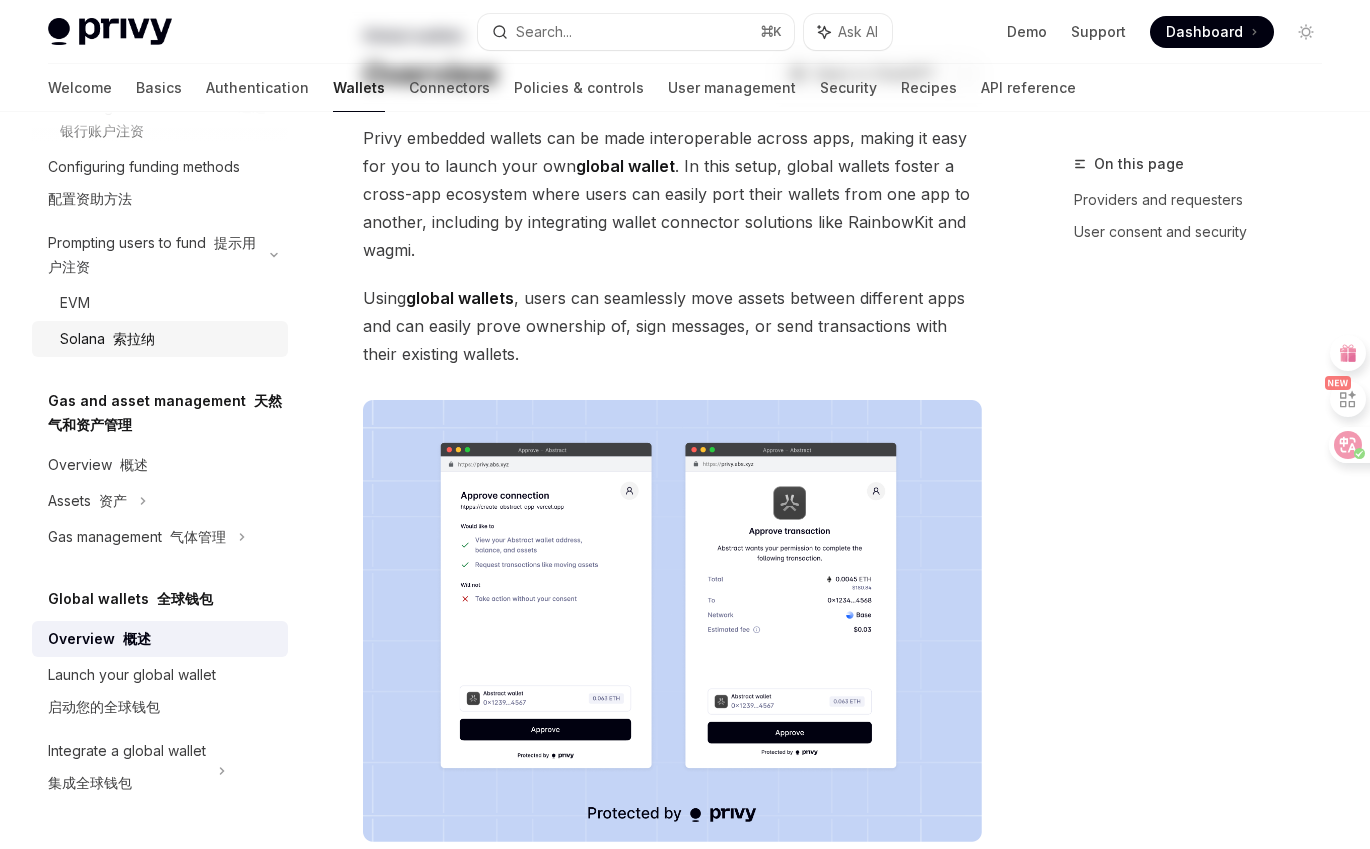 scroll, scrollTop: 0, scrollLeft: 0, axis: both 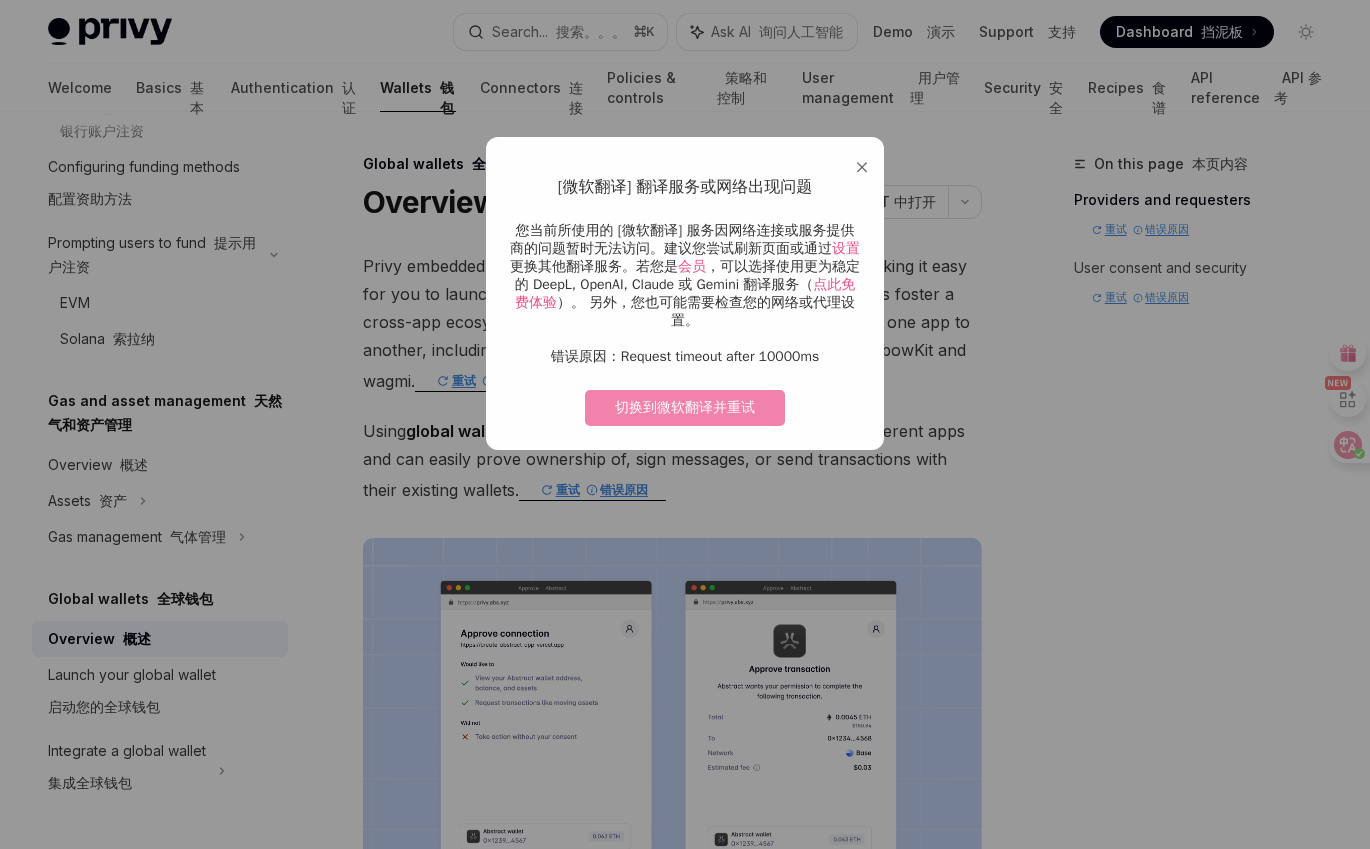 click on "切换到微软翻译并重试" at bounding box center (685, 408) 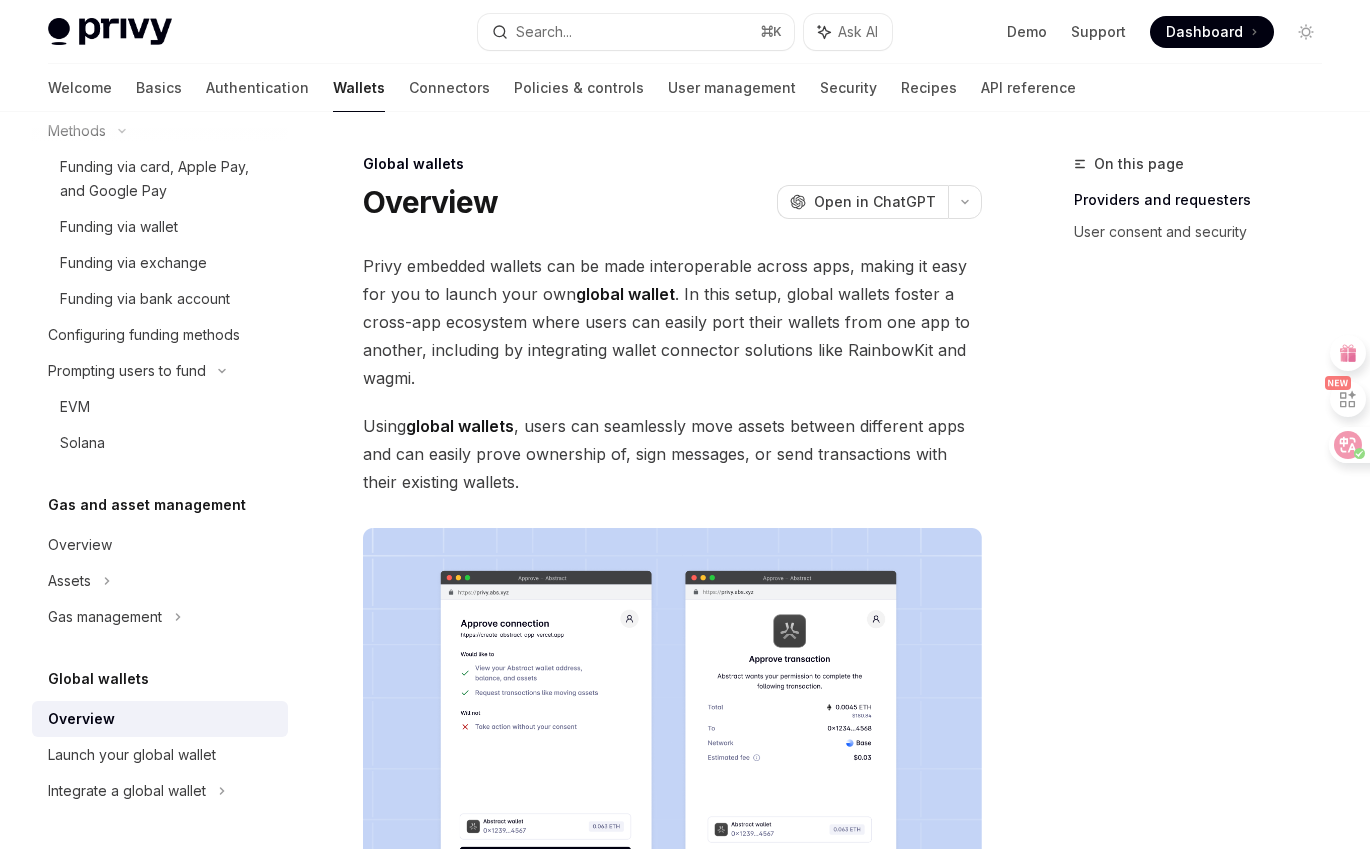 scroll, scrollTop: 1713, scrollLeft: 0, axis: vertical 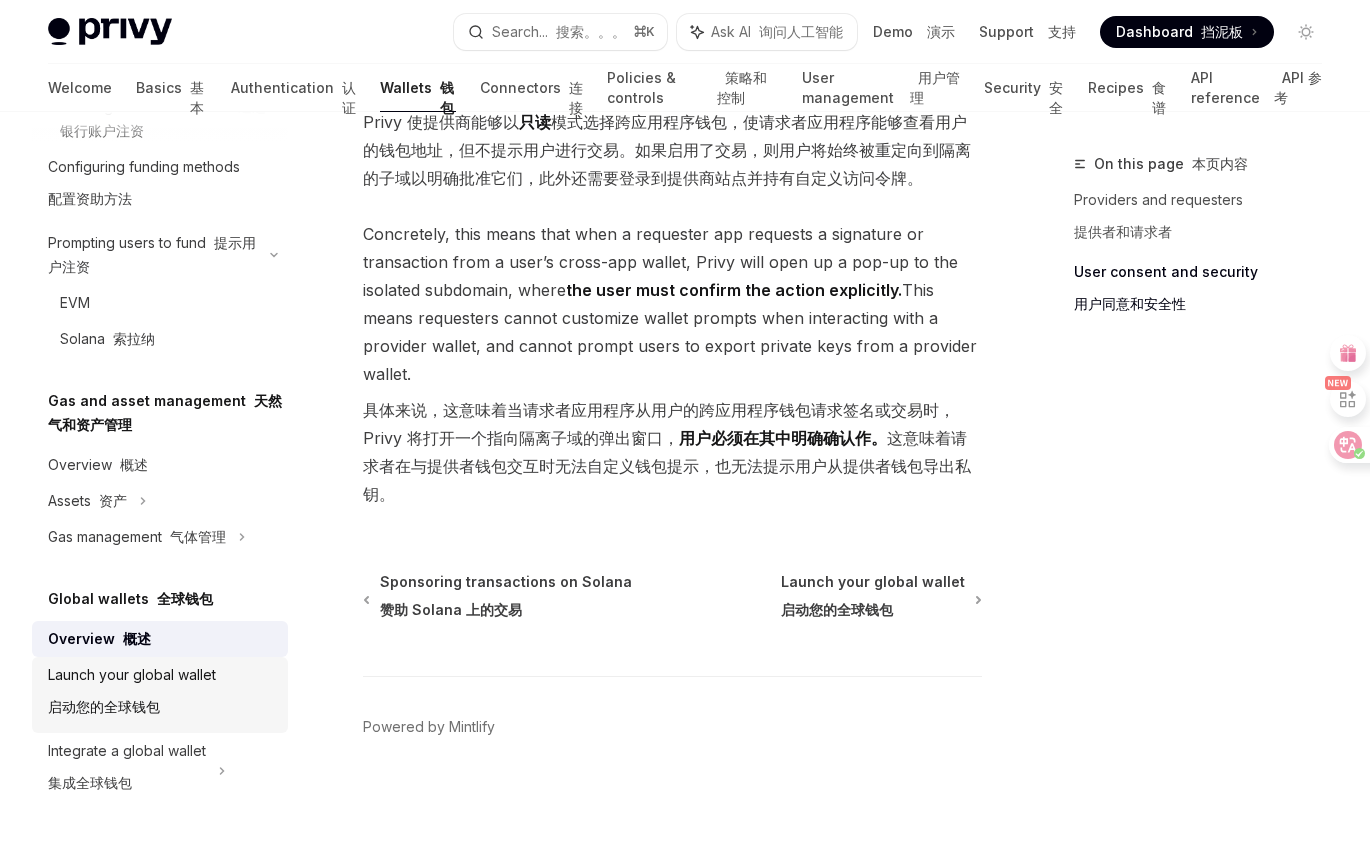 click on "Launch your global wallet 启动您的全球钱包" at bounding box center [132, 695] 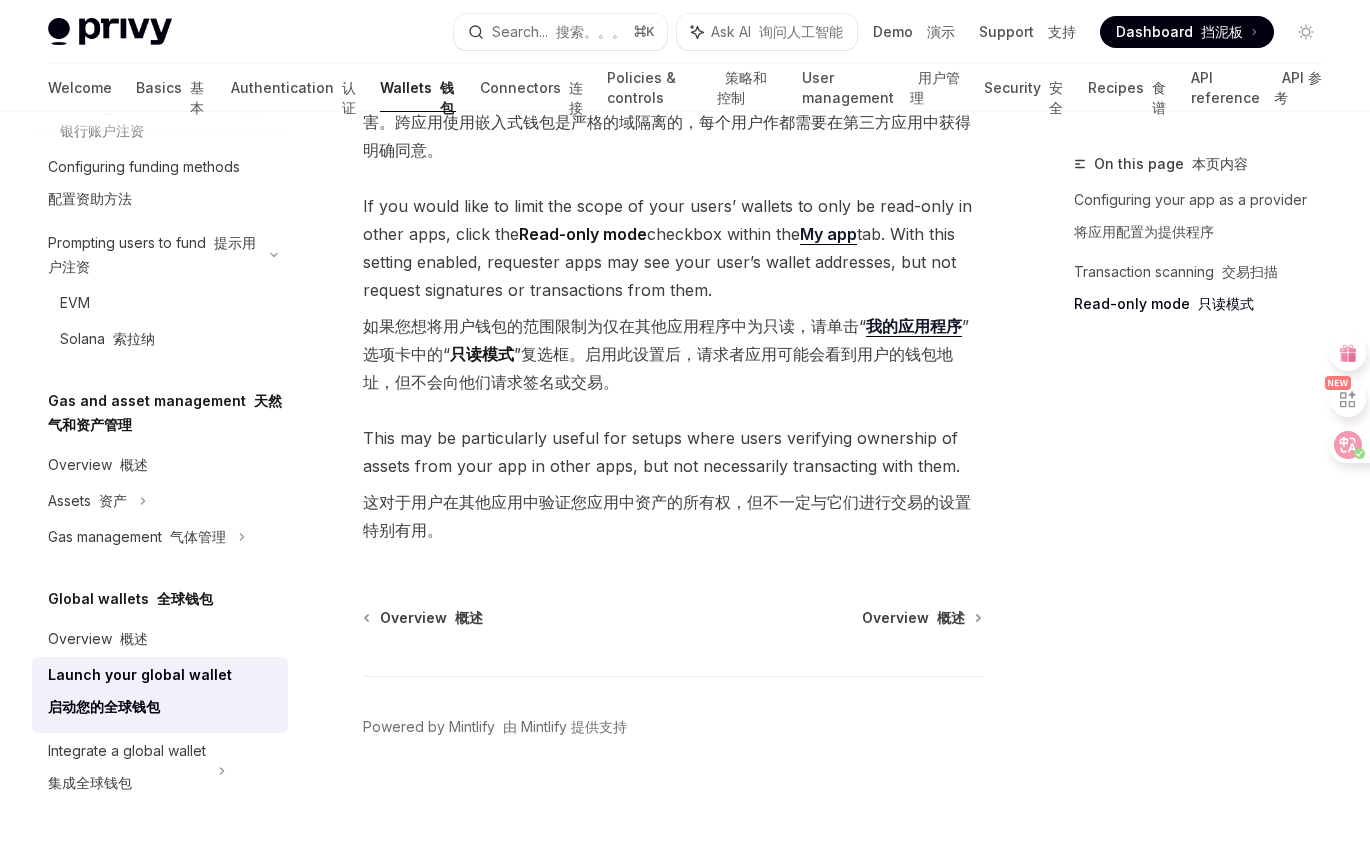 scroll, scrollTop: 3073, scrollLeft: 0, axis: vertical 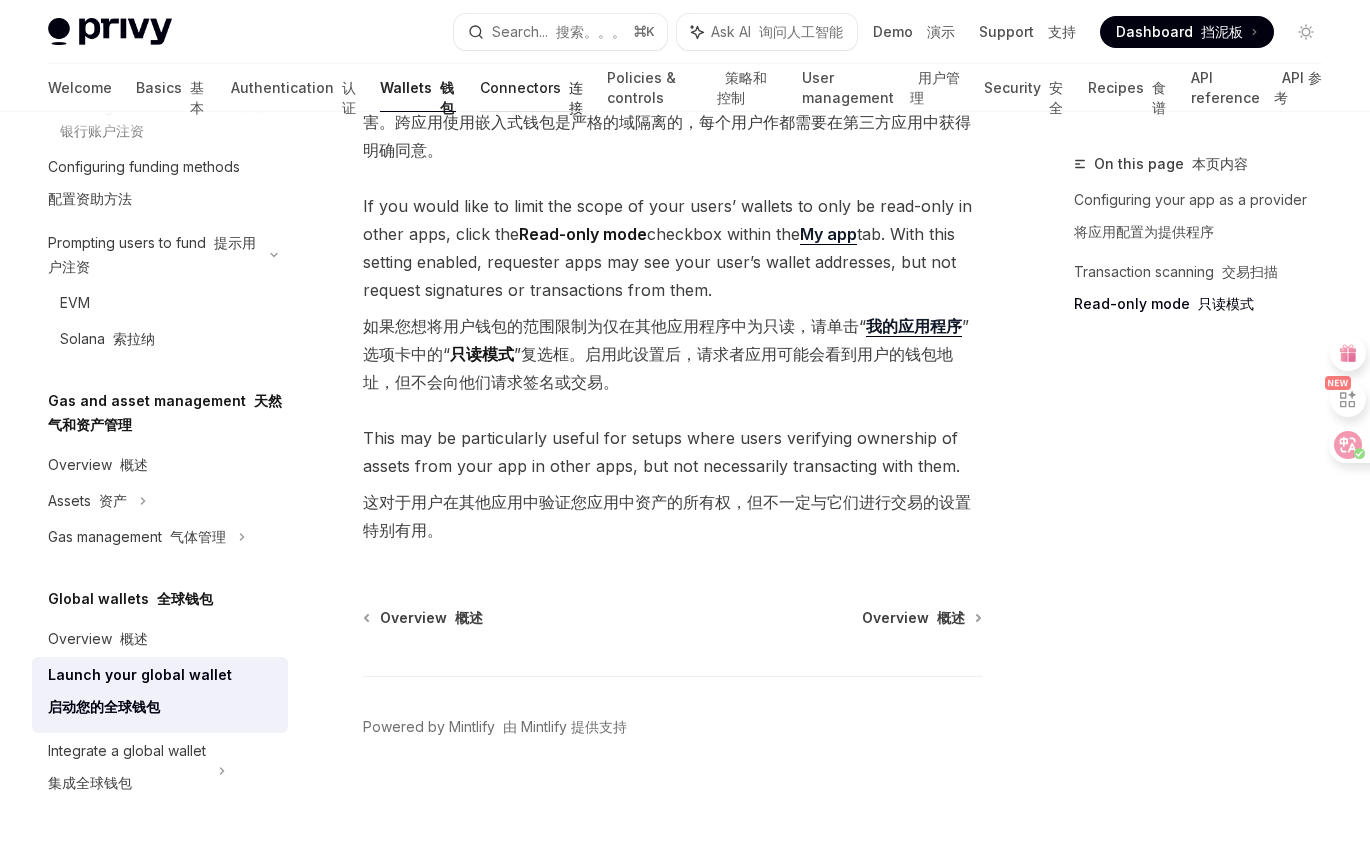 click on "Connectors 连接" at bounding box center [531, 88] 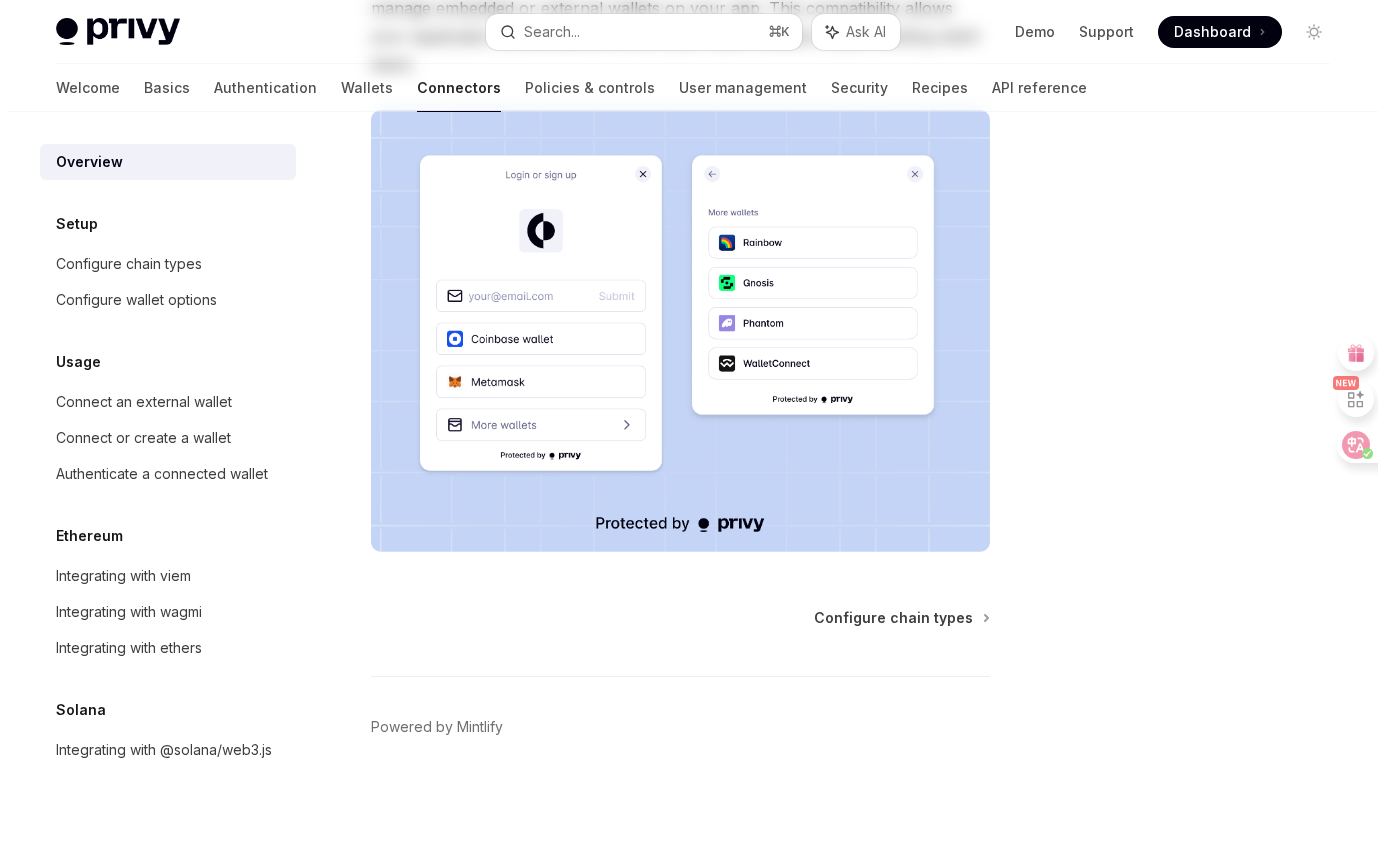 scroll, scrollTop: 0, scrollLeft: 0, axis: both 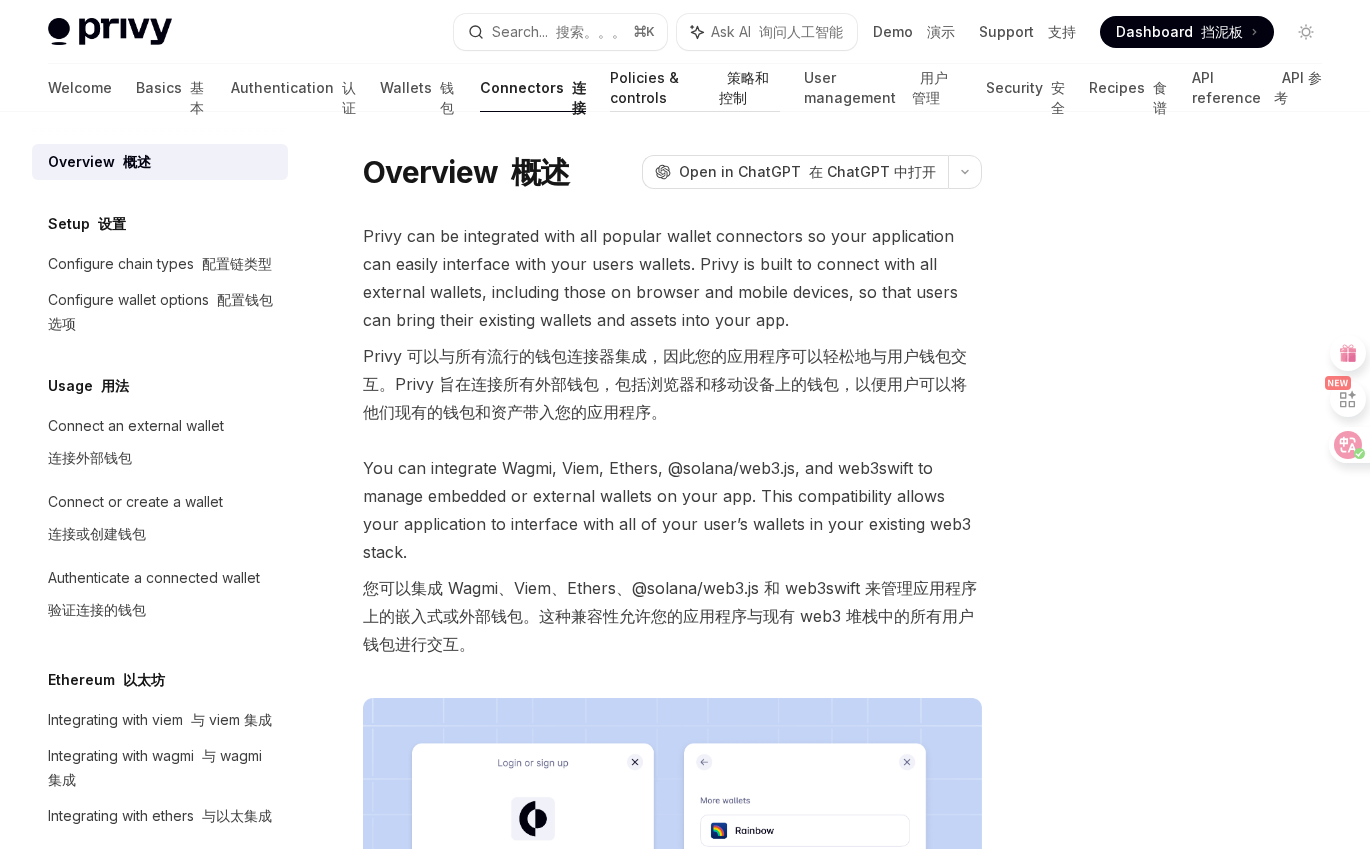 click on "Policies & controls    策略和控制" at bounding box center [695, 88] 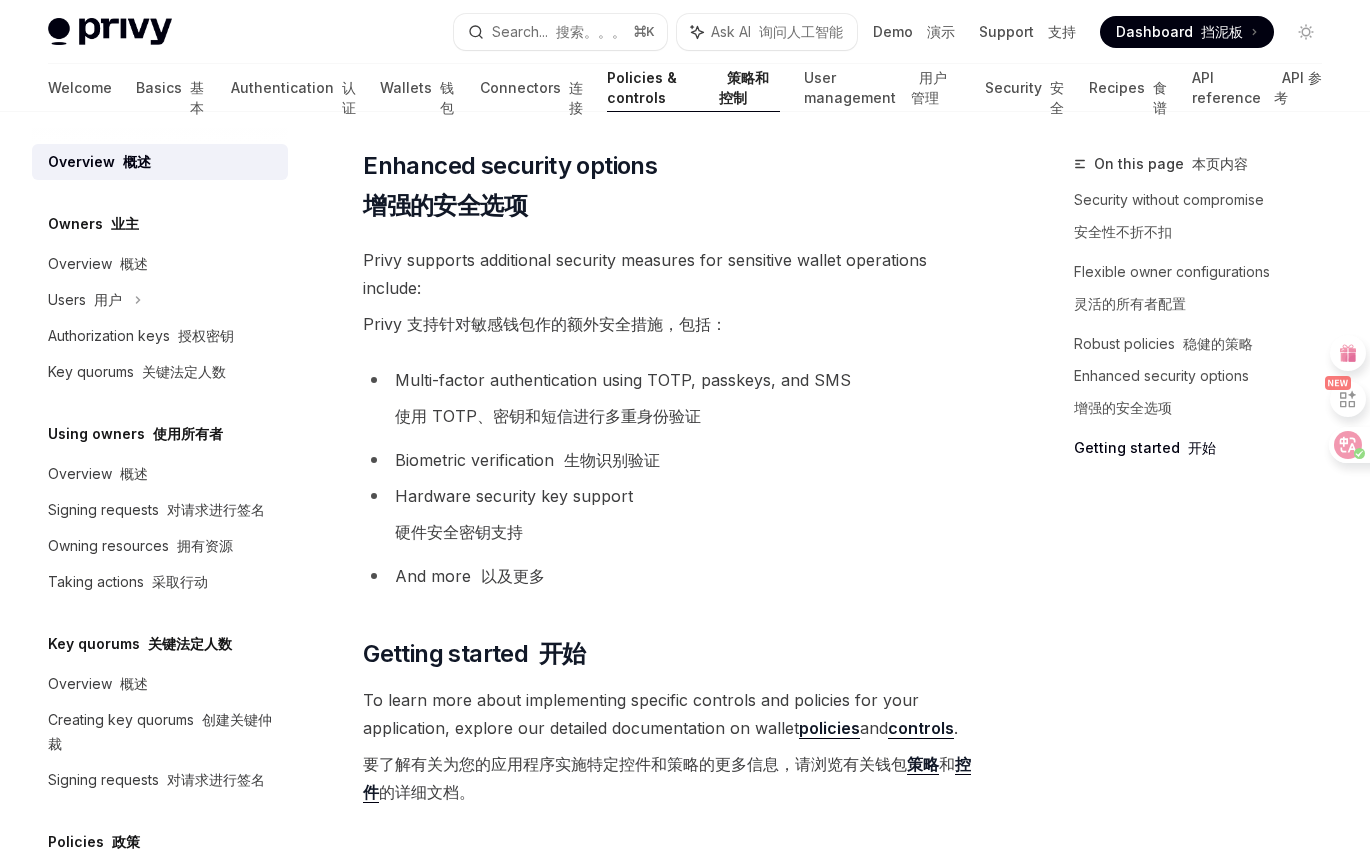 scroll, scrollTop: 2824, scrollLeft: 0, axis: vertical 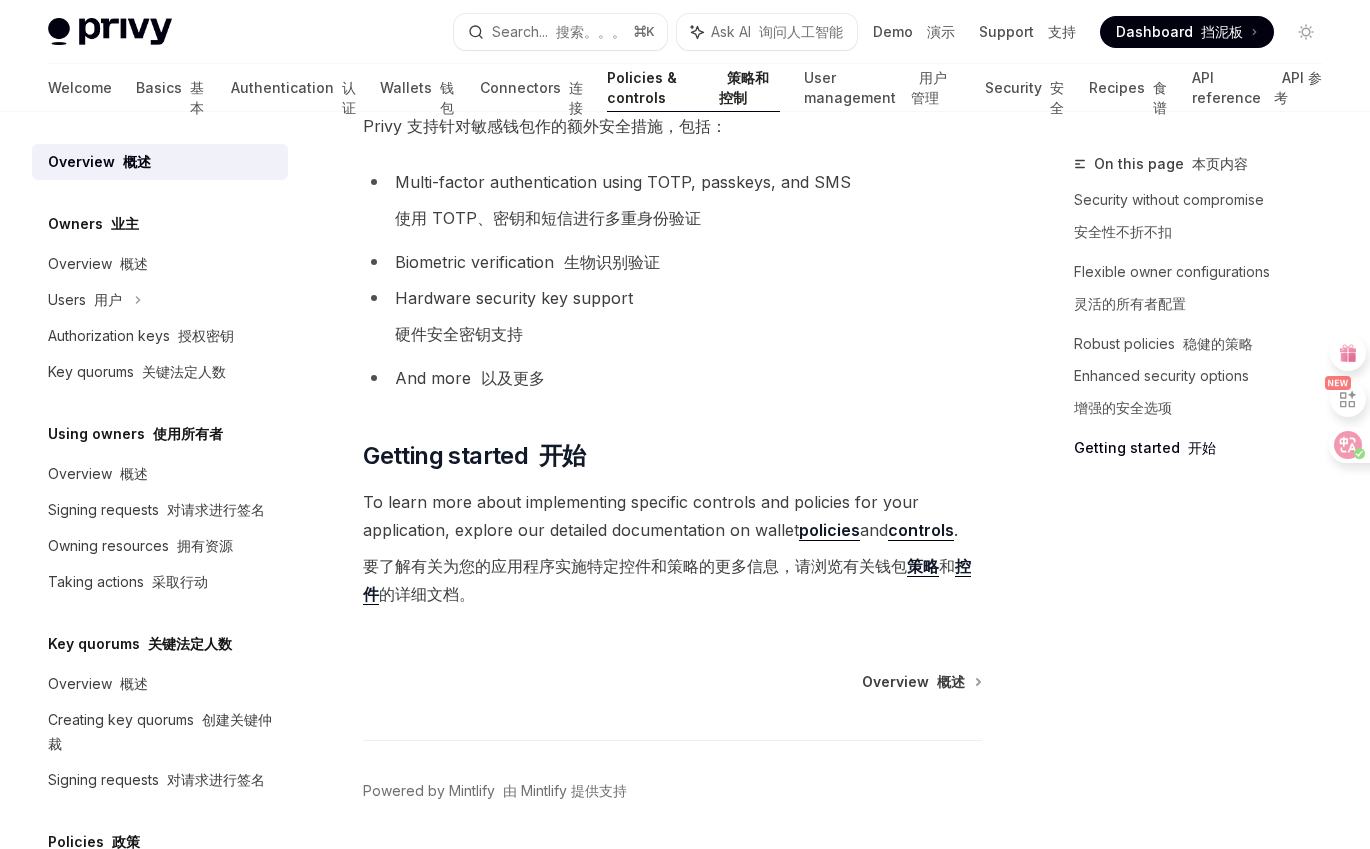 click on "Overview    概述 Owners    业主 Overview    概述 Users    用户 Authorization keys    授权密钥 Key quorums    关键法定人数 Using owners    使用所有者 Overview    概述 Signing requests    对请求进行签名 Owning resources    拥有资源 Taking actions    采取行动 Key quorums    关键法定人数 Overview    概述 Creating key quorums    创建关键仲裁 Signing requests    对请求进行签名 Policies    政策 Overview    概述 Example policies Create a policy Update a policy Get a policy" at bounding box center (160, 594) 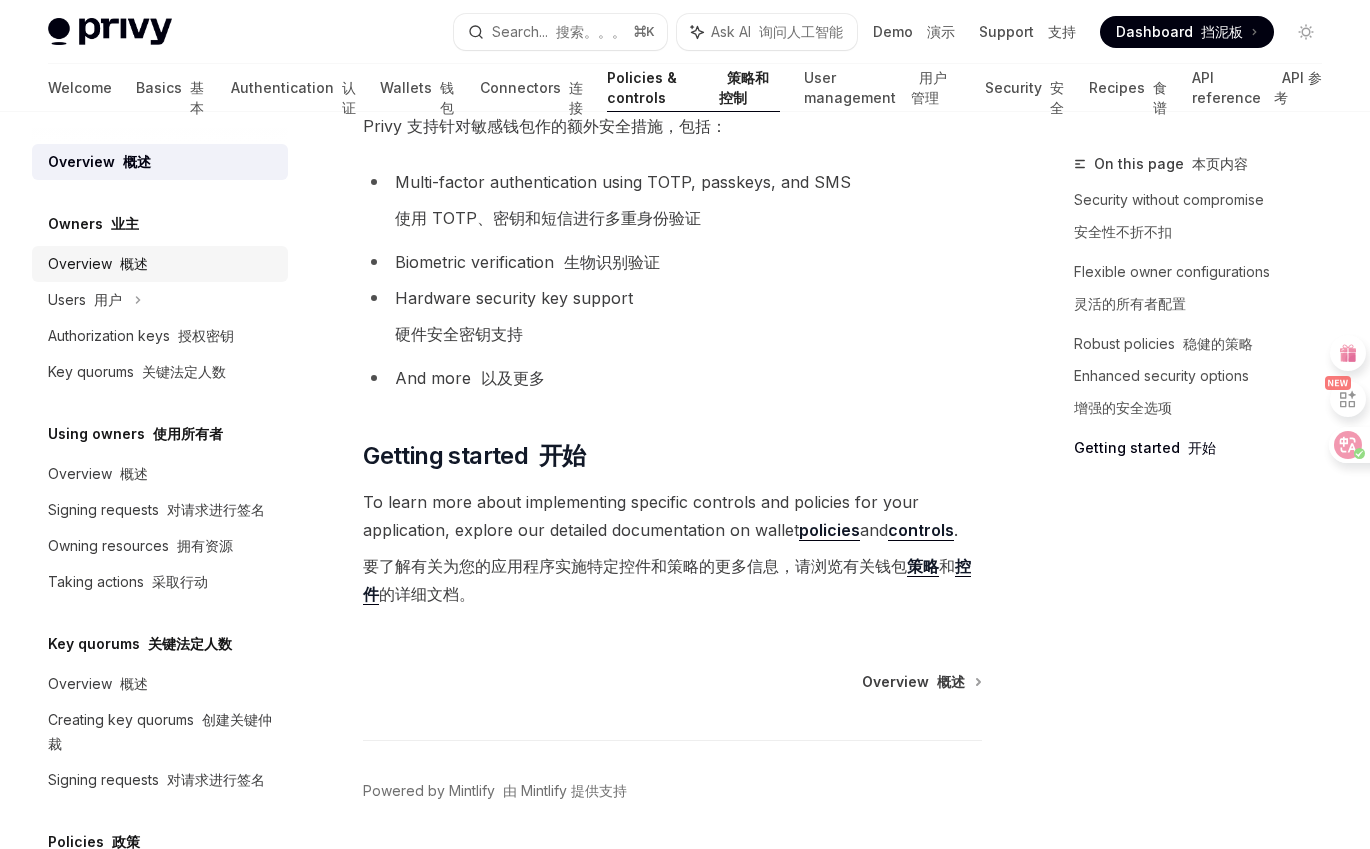 click on "Overview    概述" at bounding box center (98, 264) 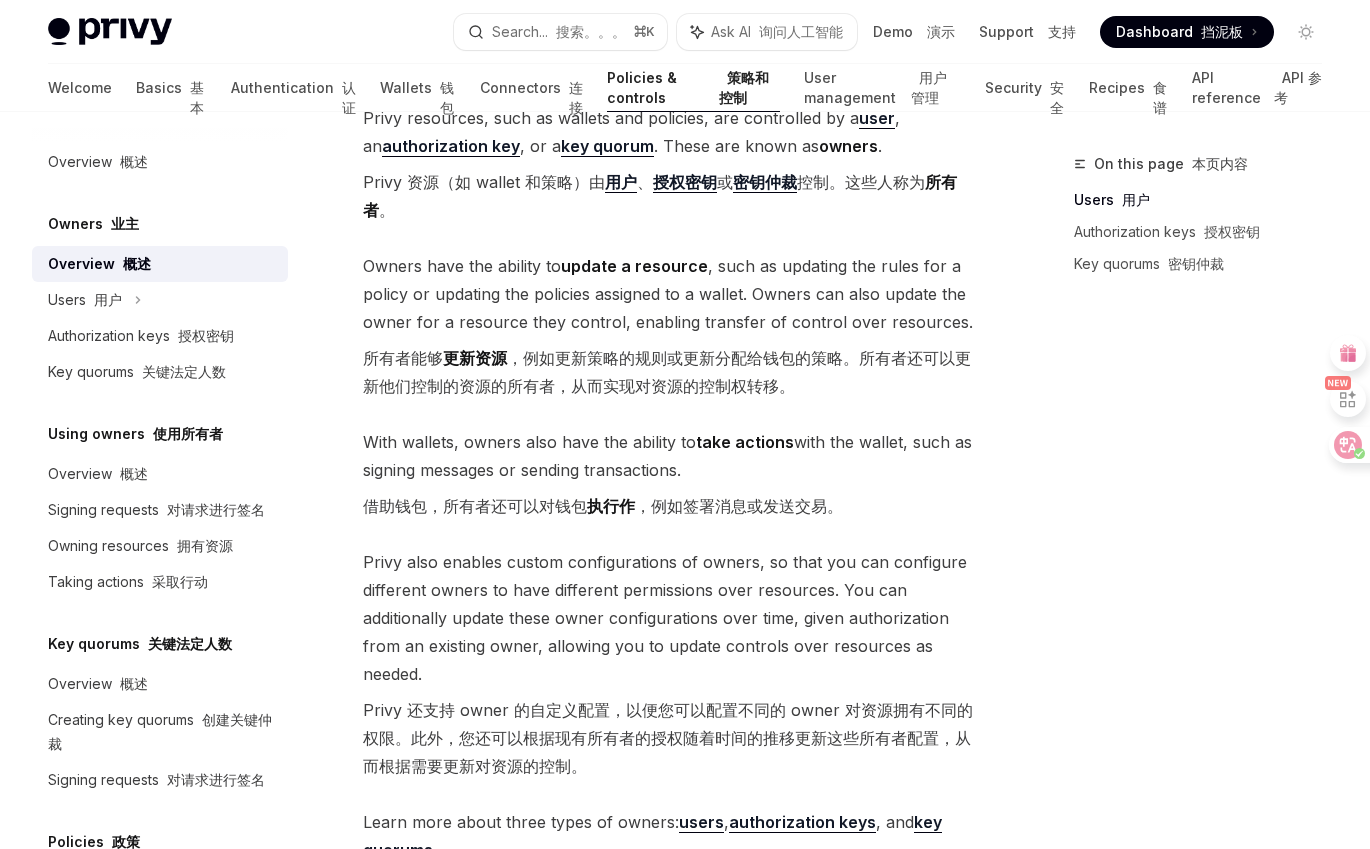 scroll, scrollTop: 199, scrollLeft: 0, axis: vertical 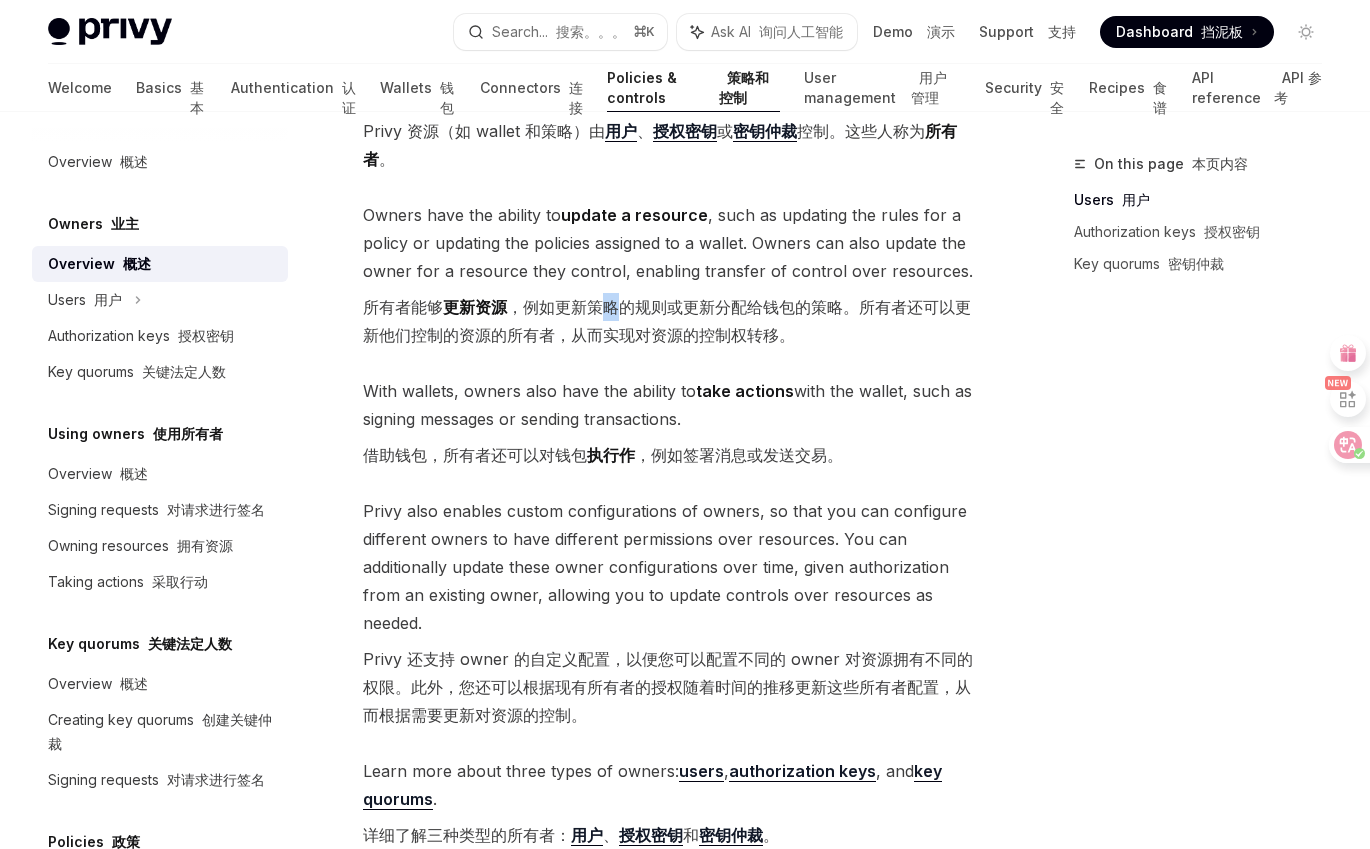 drag, startPoint x: 620, startPoint y: 313, endPoint x: 600, endPoint y: 309, distance: 20.396078 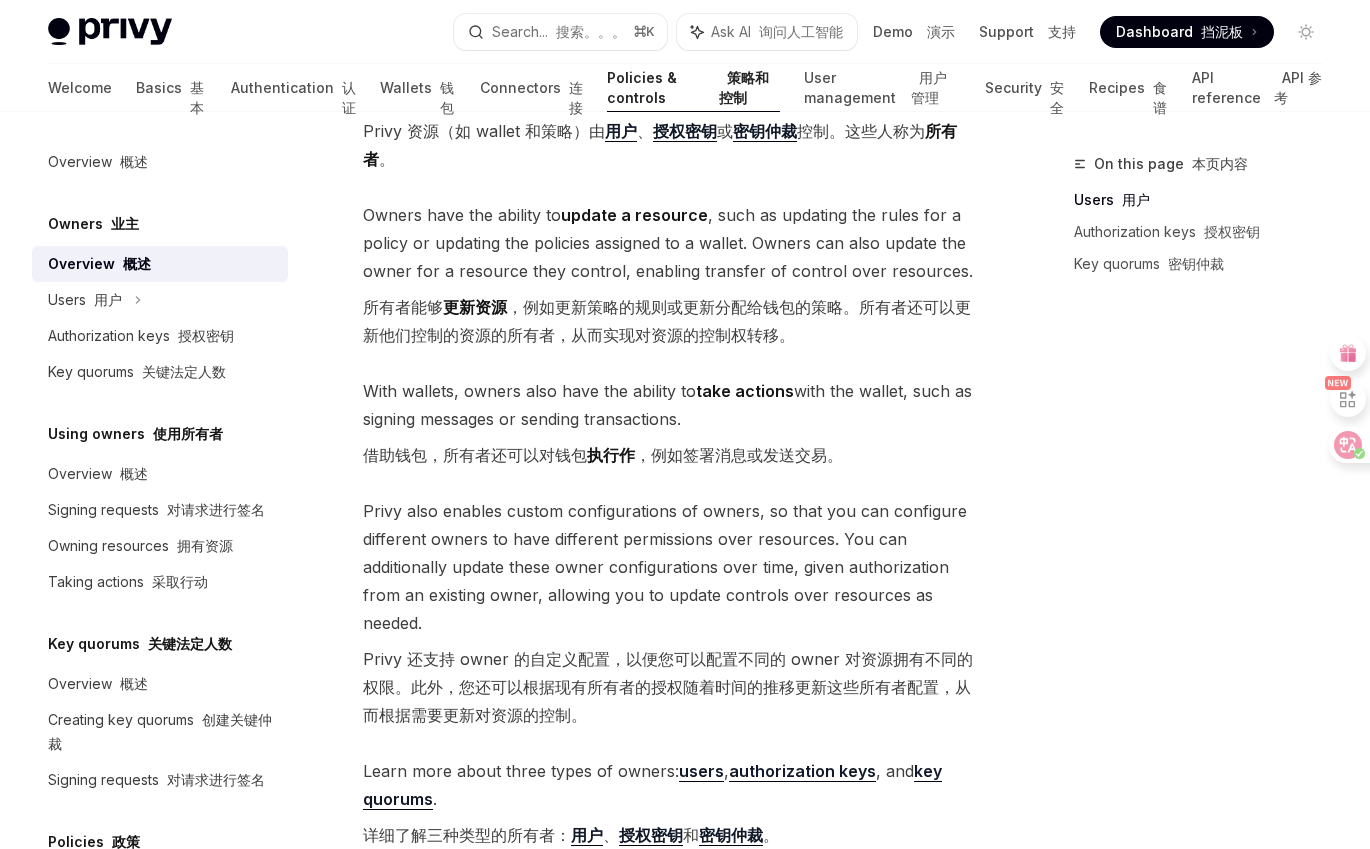 click on "所有者能够 更新资源  ，例如更新策略的规则或更新分配给钱包的策略。所有者还可以更新他们控制的资源的所有者，从而实现对资源的控制权转移。" at bounding box center (667, 321) 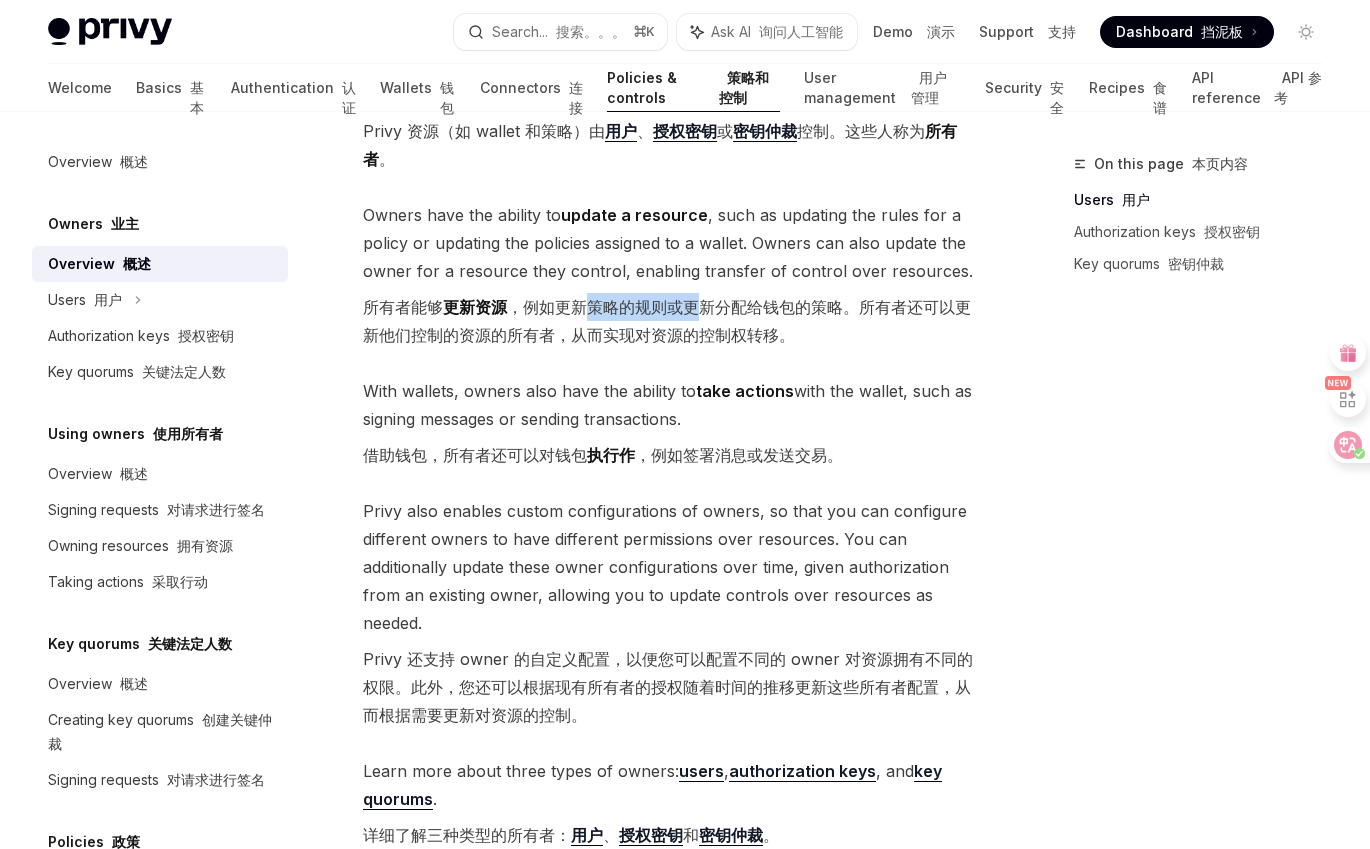 drag, startPoint x: 588, startPoint y: 314, endPoint x: 793, endPoint y: 327, distance: 205.41179 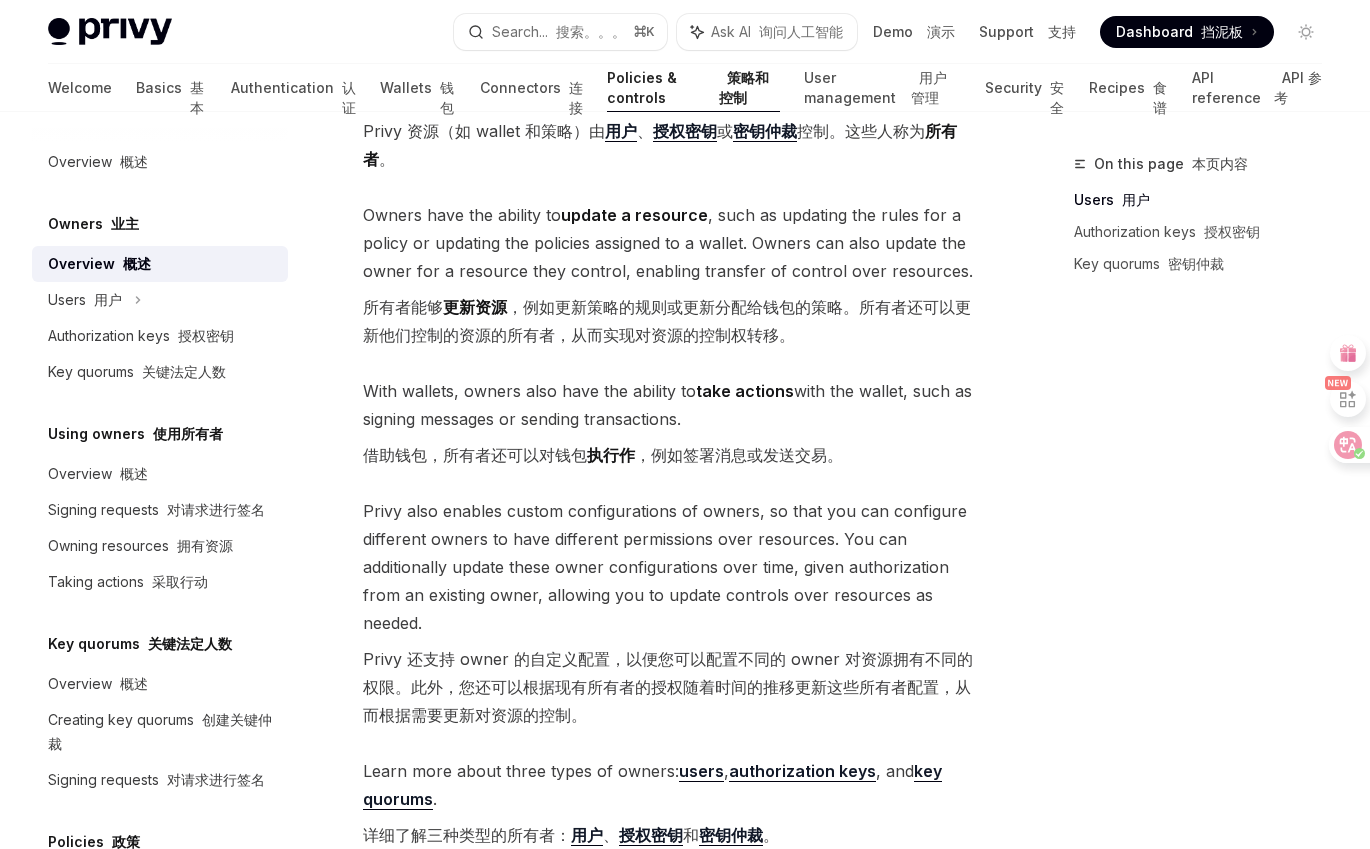 click on "所有者能够 更新资源  ，例如更新策略的规则或更新分配给钱包的策略。所有者还可以更新他们控制的资源的所有者，从而实现对资源的控制权转移。" at bounding box center [667, 321] 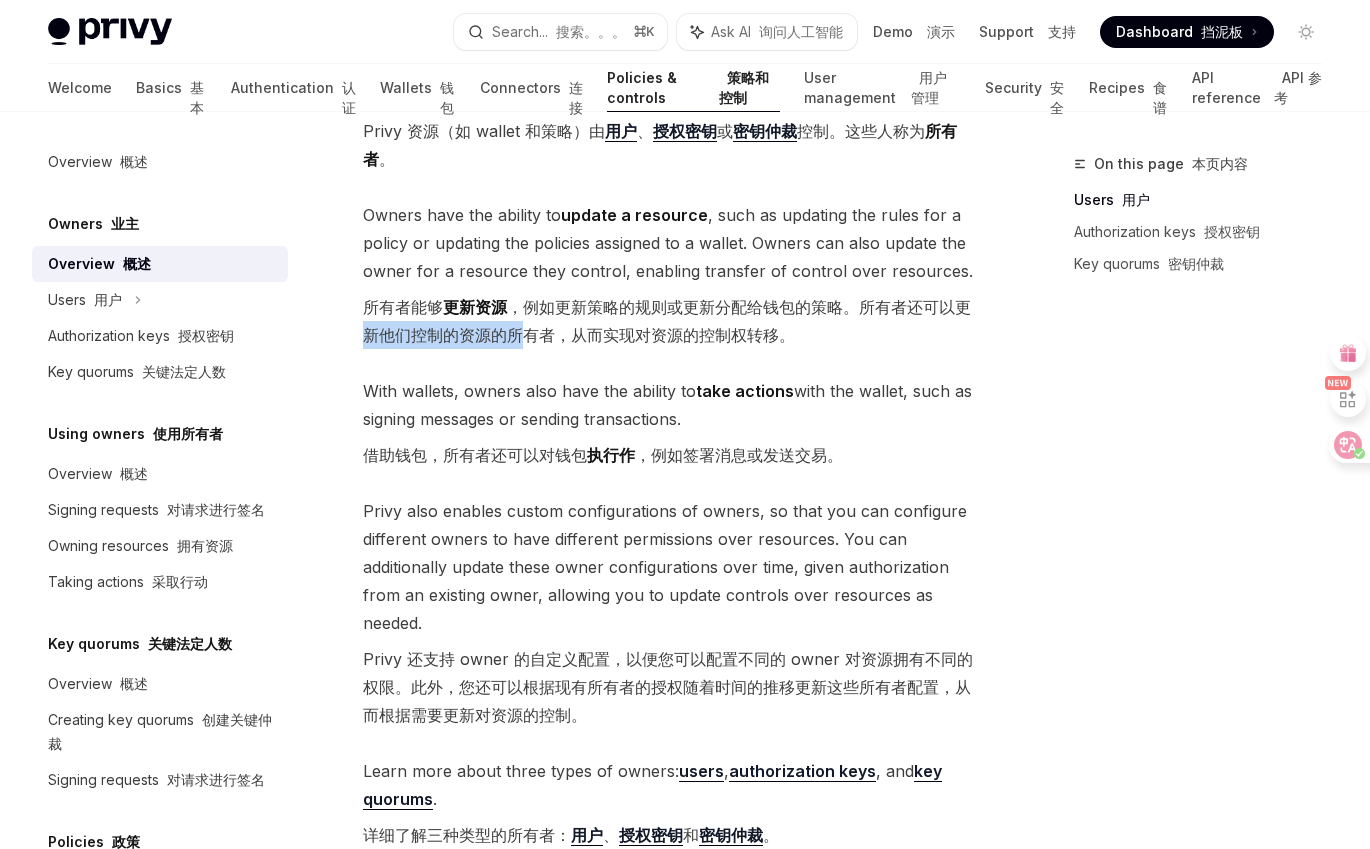drag, startPoint x: 370, startPoint y: 341, endPoint x: 637, endPoint y: 323, distance: 267.60605 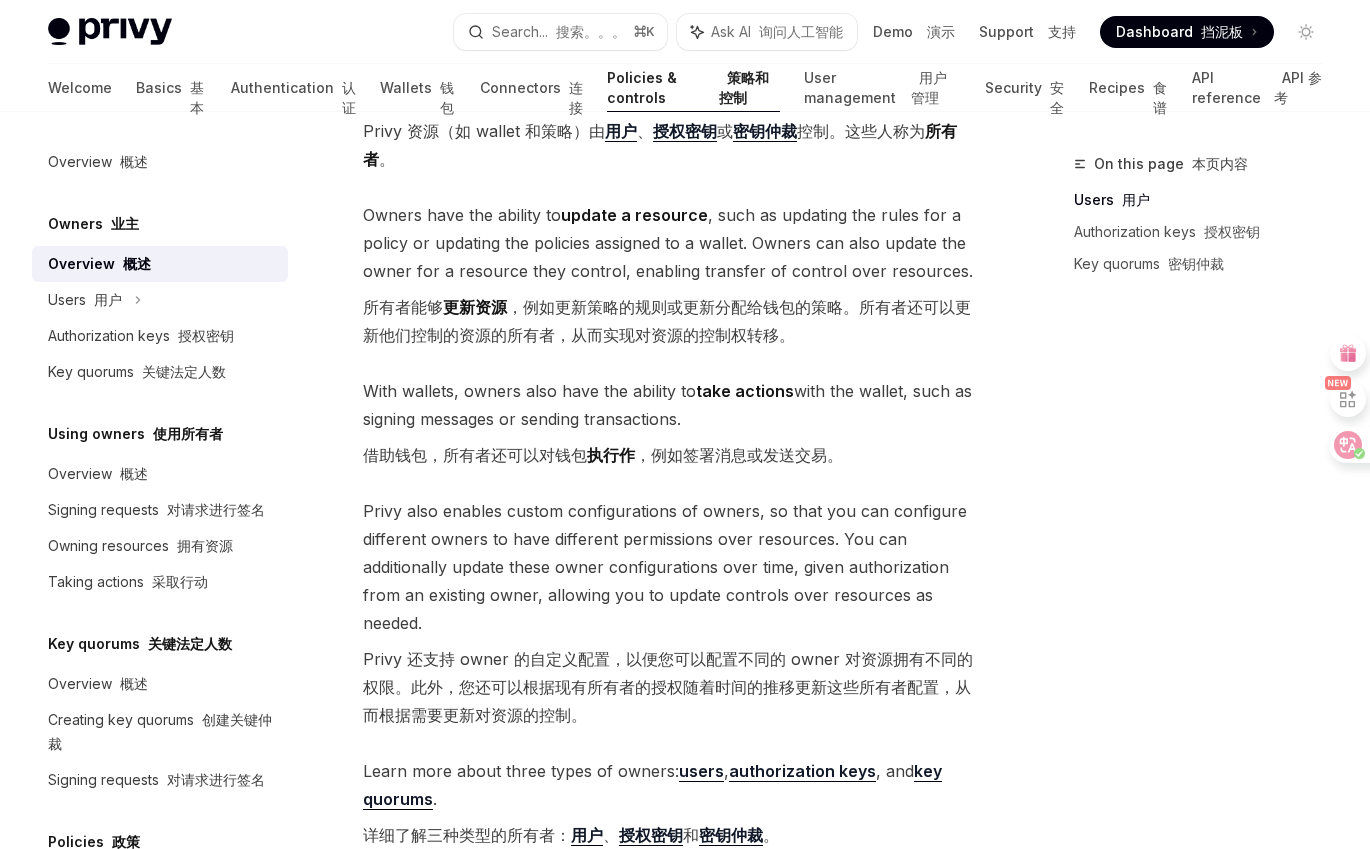 click on "所有者能够 更新资源  ，例如更新策略的规则或更新分配给钱包的策略。所有者还可以更新他们控制的资源的所有者，从而实现对资源的控制权转移。" at bounding box center [667, 321] 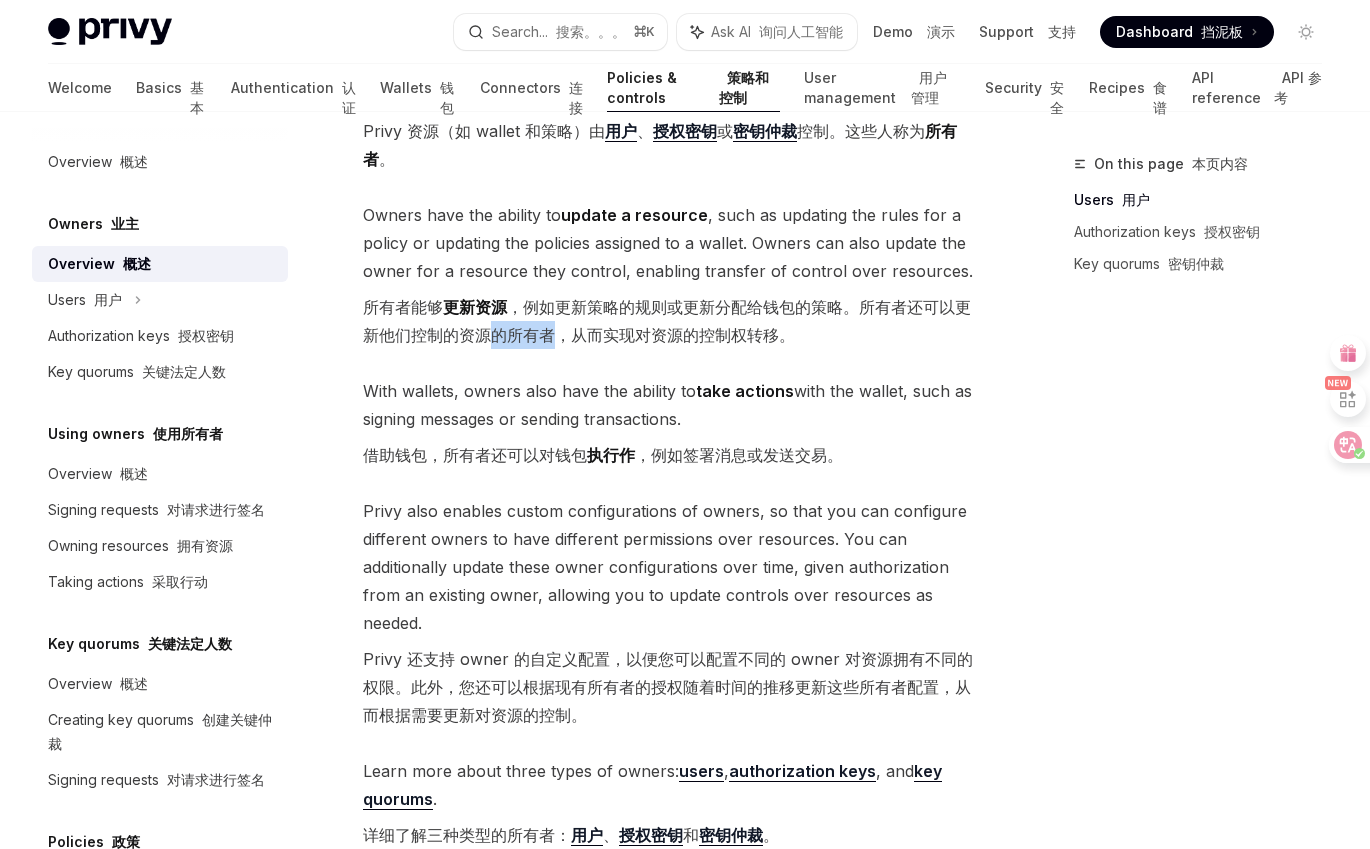 drag, startPoint x: 535, startPoint y: 329, endPoint x: 697, endPoint y: 325, distance: 162.04938 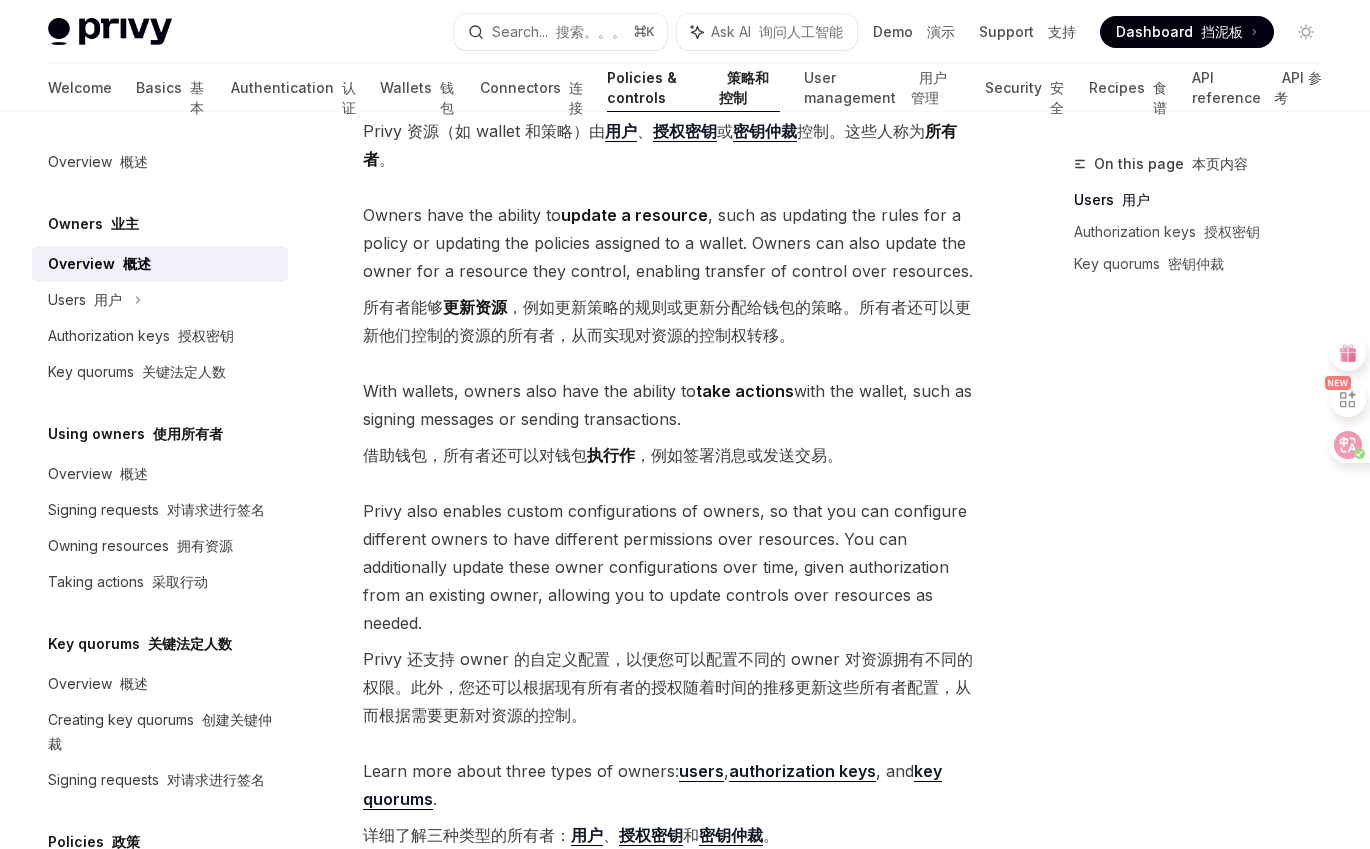 click on "所有者能够 更新资源  ，例如更新策略的规则或更新分配给钱包的策略。所有者还可以更新他们控制的资源的所有者，从而实现对资源的控制权转移。" at bounding box center (672, 321) 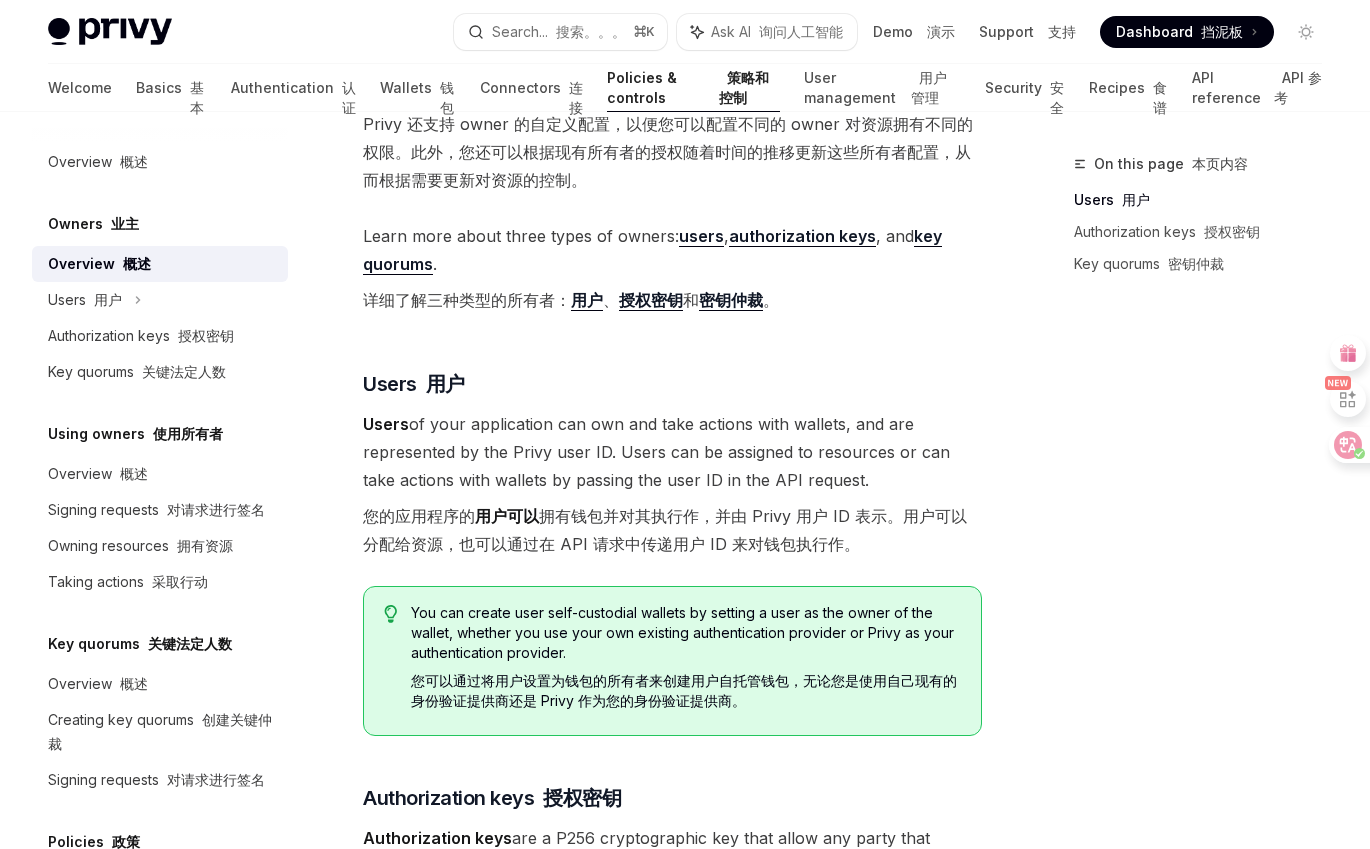 scroll, scrollTop: 757, scrollLeft: 0, axis: vertical 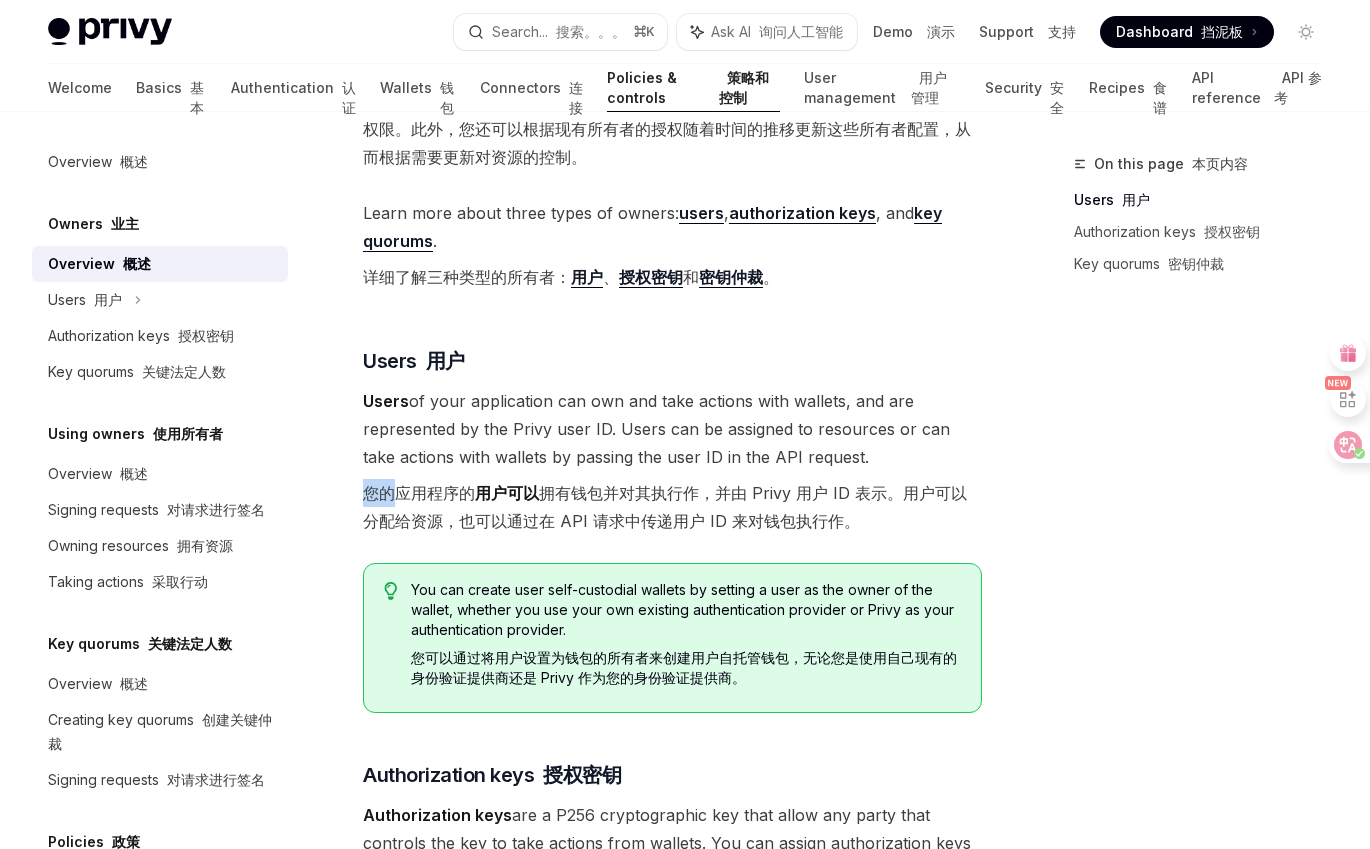 drag, startPoint x: 402, startPoint y: 493, endPoint x: 595, endPoint y: 476, distance: 193.74725 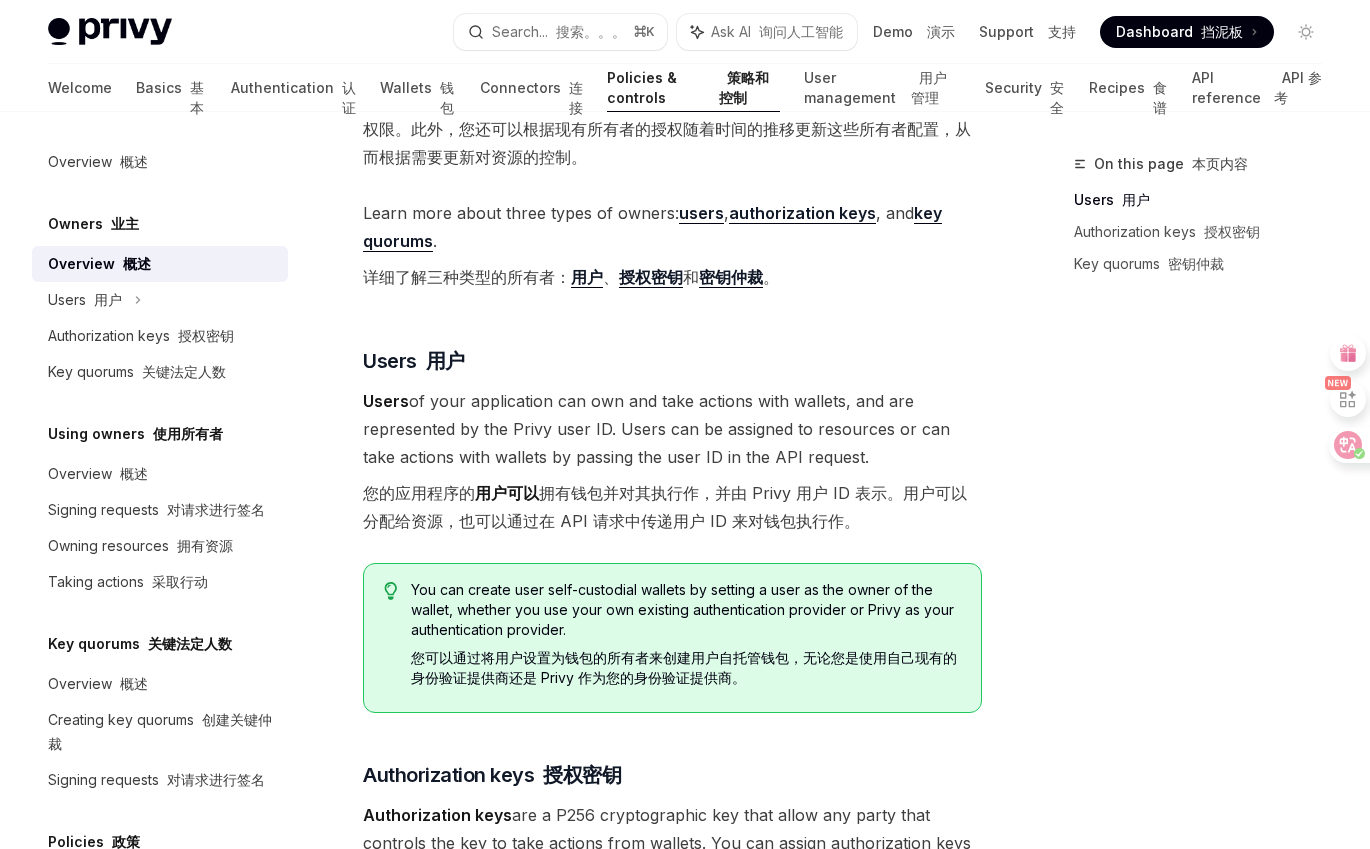 click on "您的应用程序的 用户可以 拥有钱包并对其执行作，并由 Privy 用户 ID 表示。用户可以分配给资源，也可以通过在 API 请求中传递用户 ID 来对钱包执行作。" at bounding box center (665, 507) 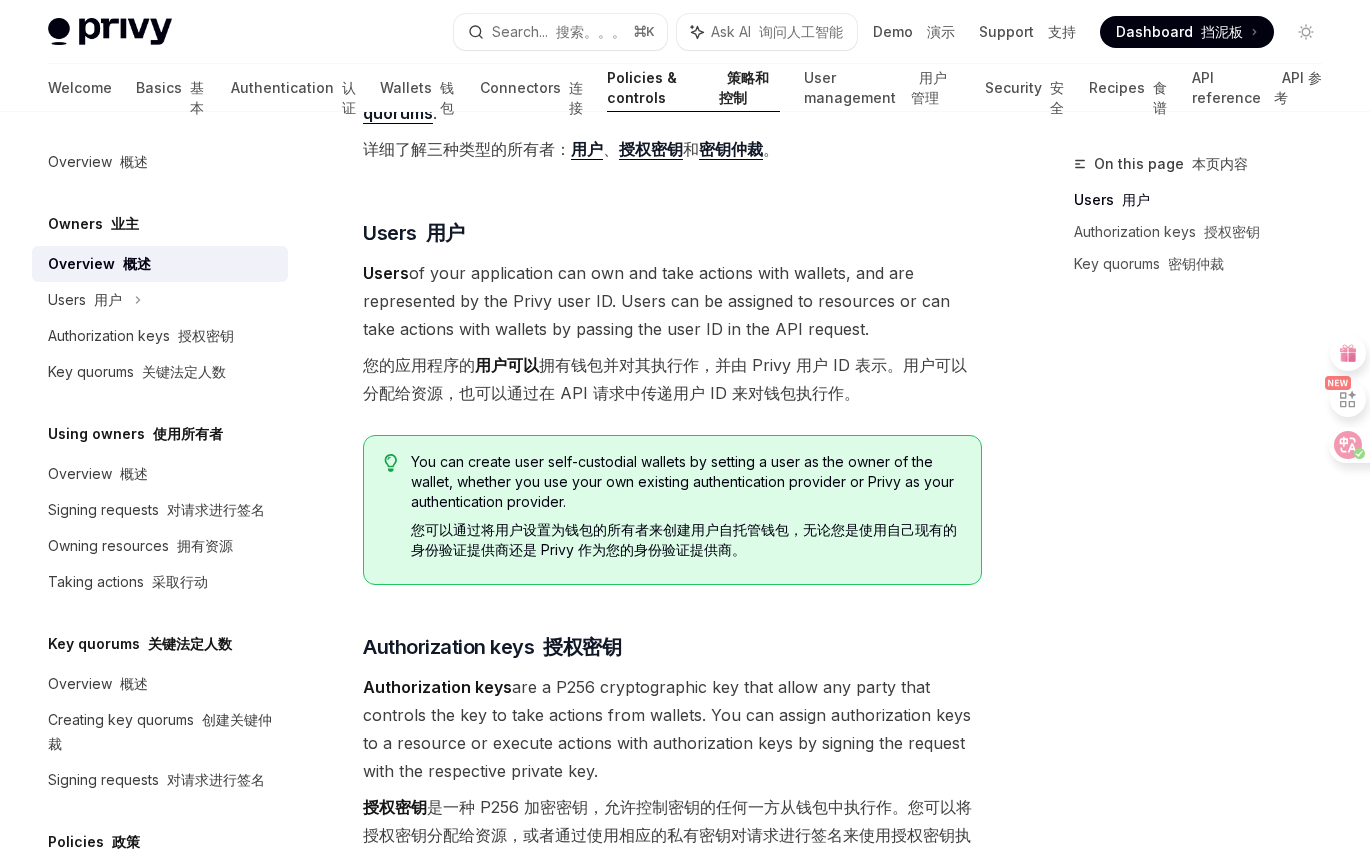 scroll, scrollTop: 888, scrollLeft: 0, axis: vertical 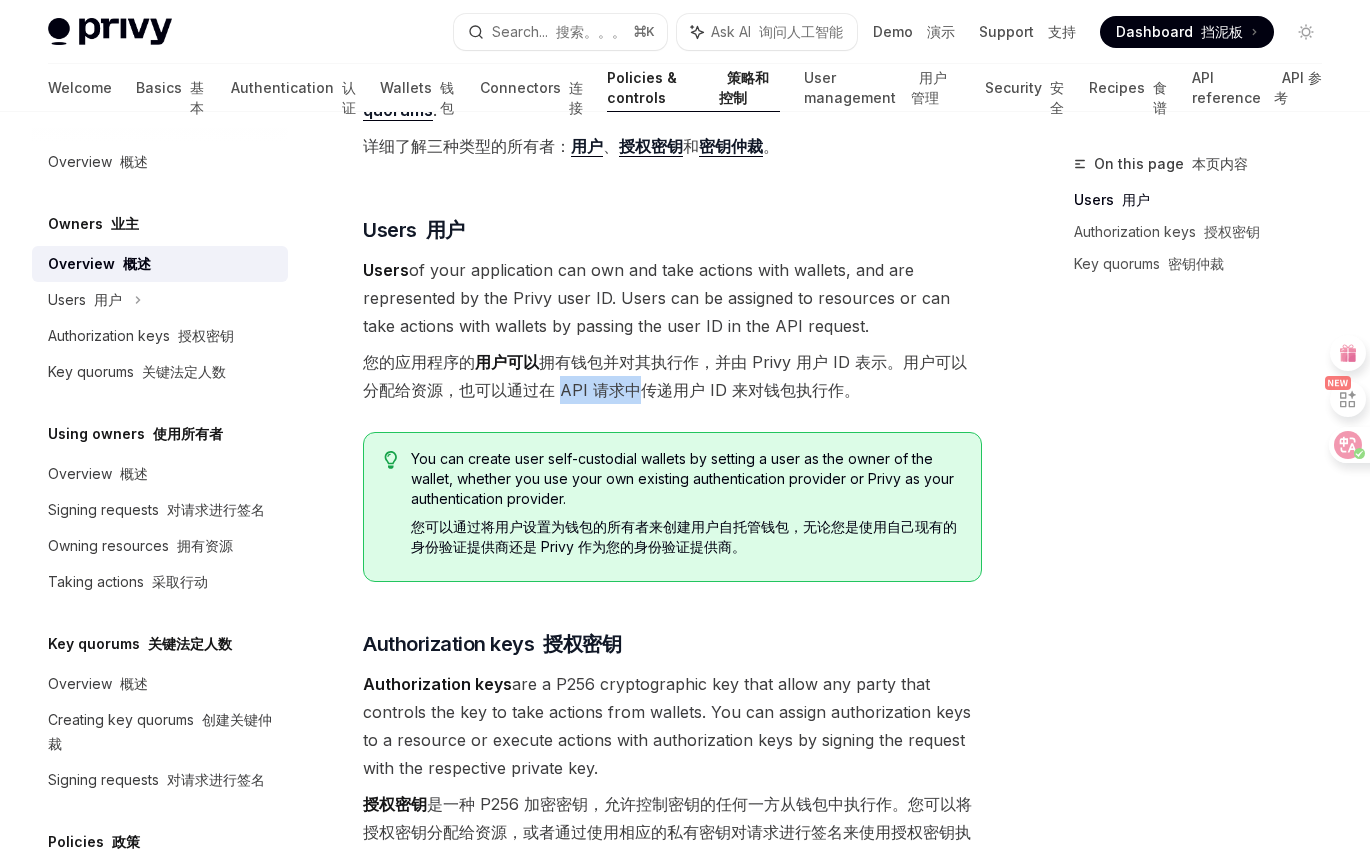 drag, startPoint x: 626, startPoint y: 387, endPoint x: 678, endPoint y: 387, distance: 52 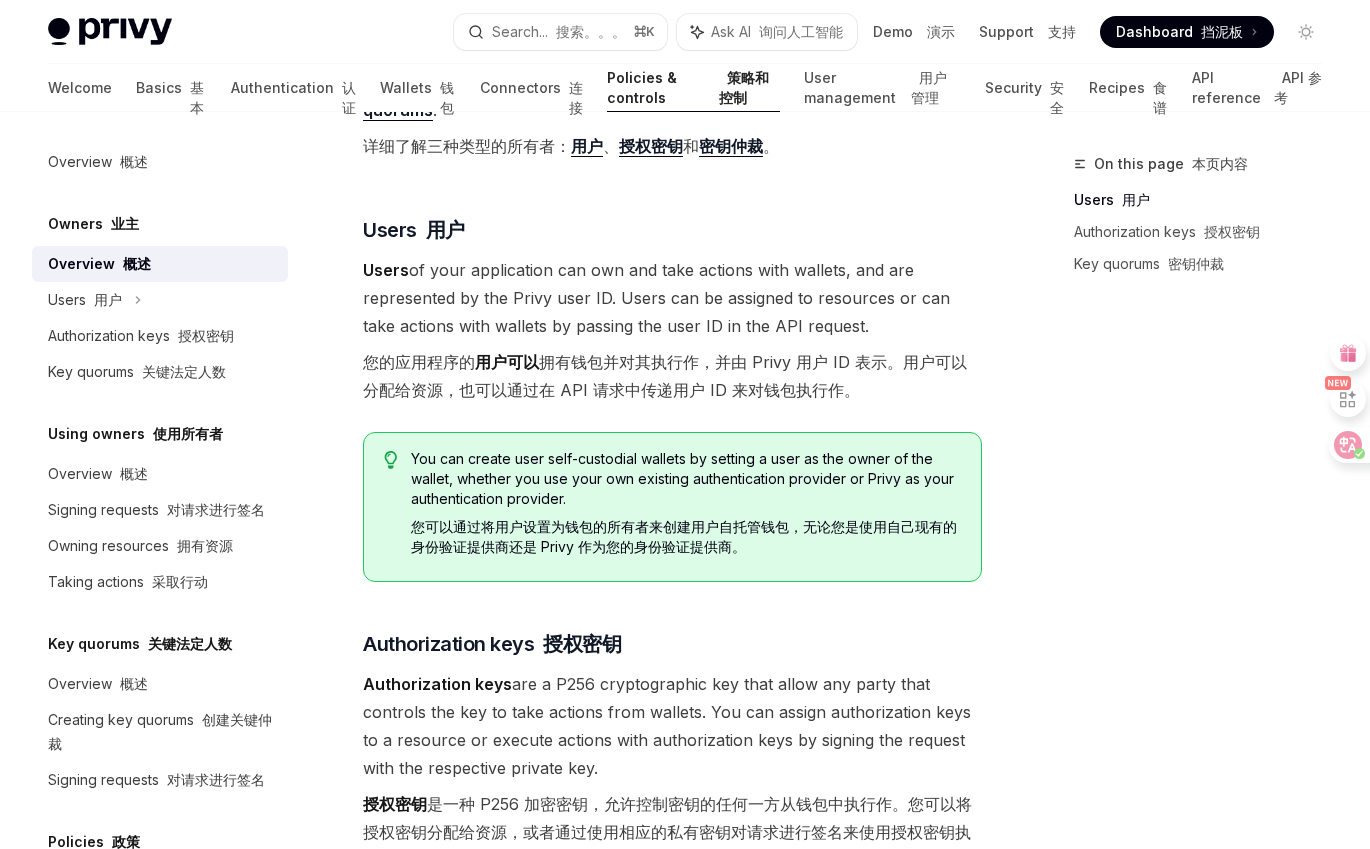 click on "您的应用程序的 用户可以 拥有钱包并对其执行作，并由 Privy 用户 ID 表示。用户可以分配给资源，也可以通过在 API 请求中传递用户 ID 来对钱包执行作。" at bounding box center [665, 376] 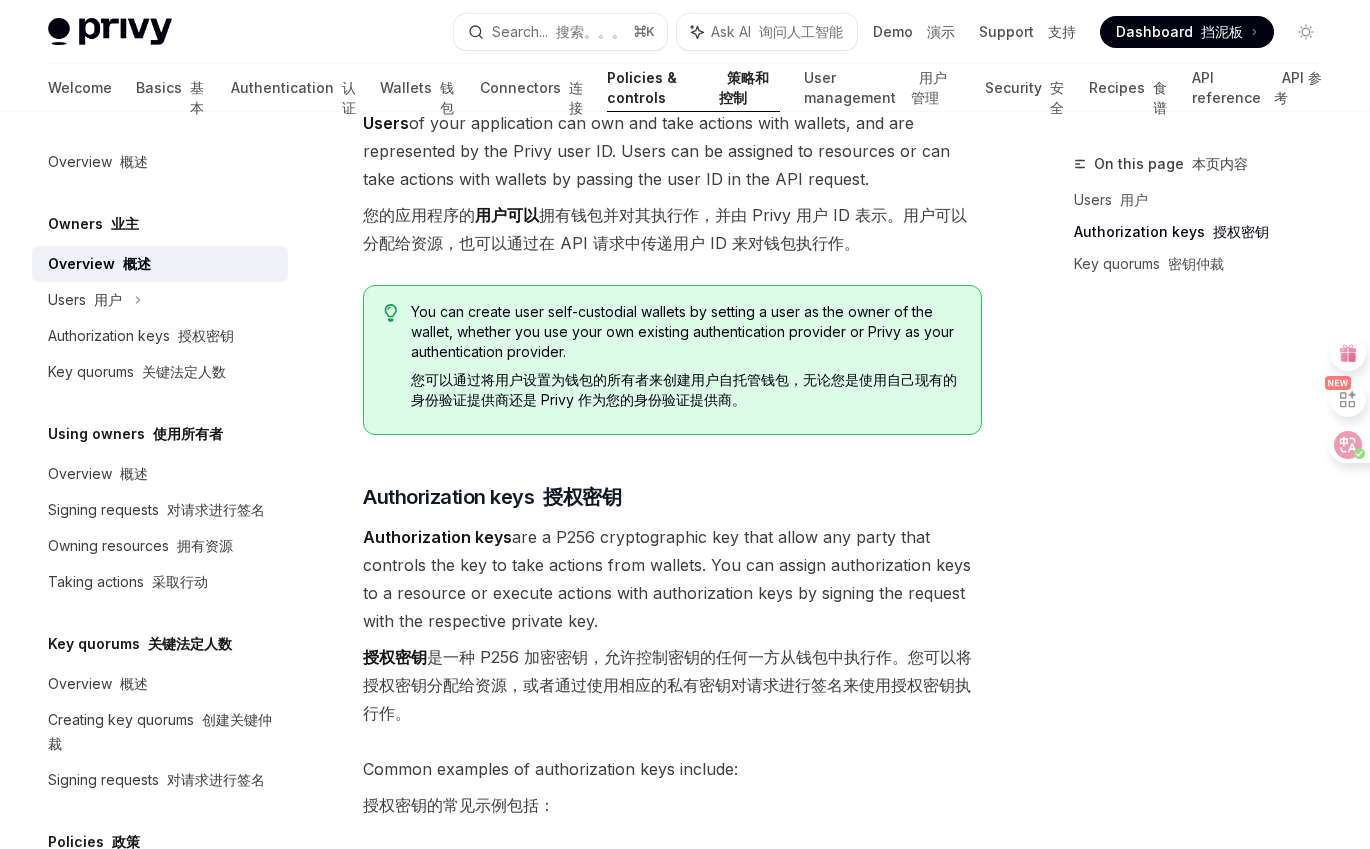scroll, scrollTop: 1035, scrollLeft: 0, axis: vertical 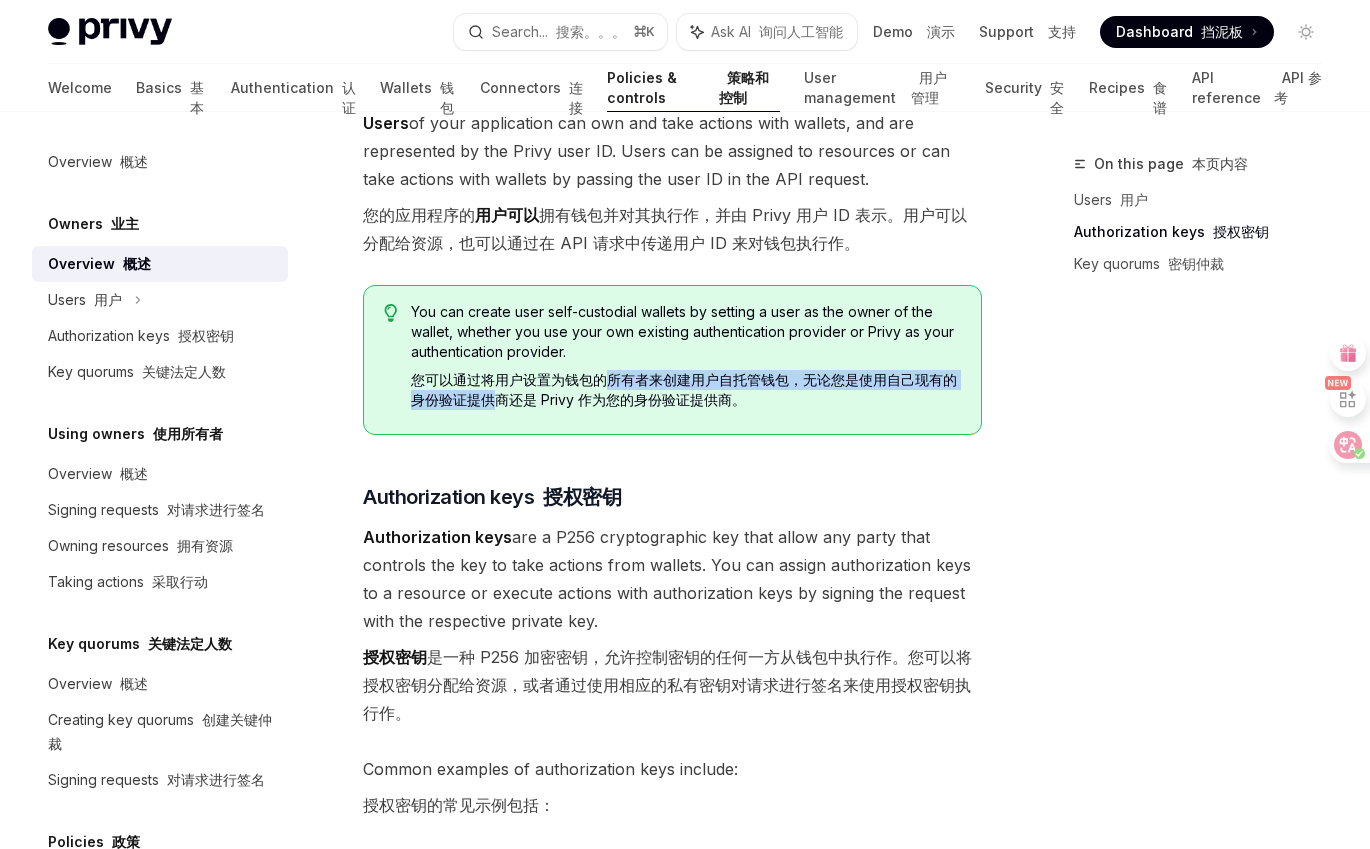 drag, startPoint x: 498, startPoint y: 391, endPoint x: 751, endPoint y: 379, distance: 253.28442 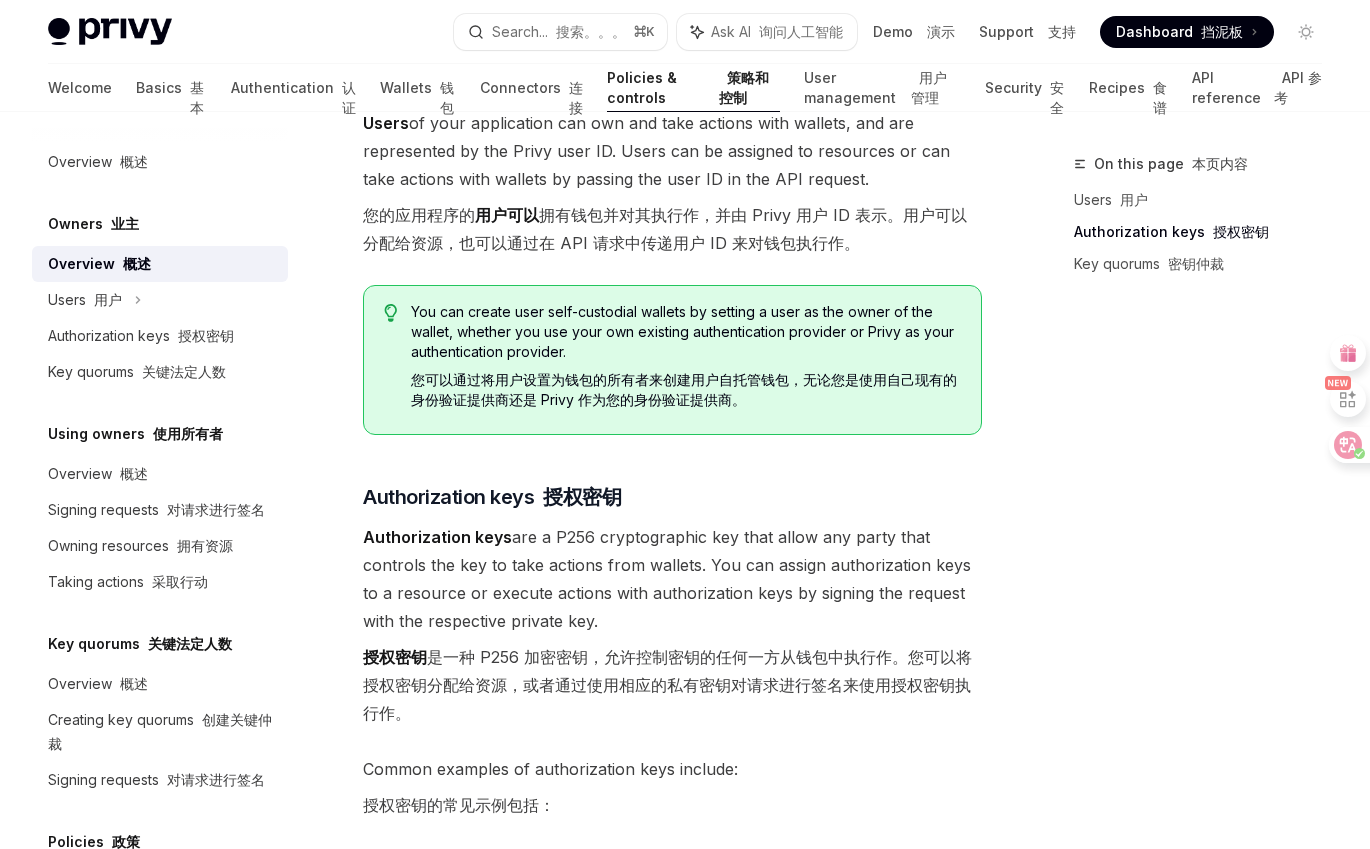 click on "您可以通过将用户设置为钱包的所有者来创建用户自托管钱包，无论您是使用自己现有的身份验证提供商还是 Privy 作为您的身份验证提供商。" at bounding box center [684, 389] 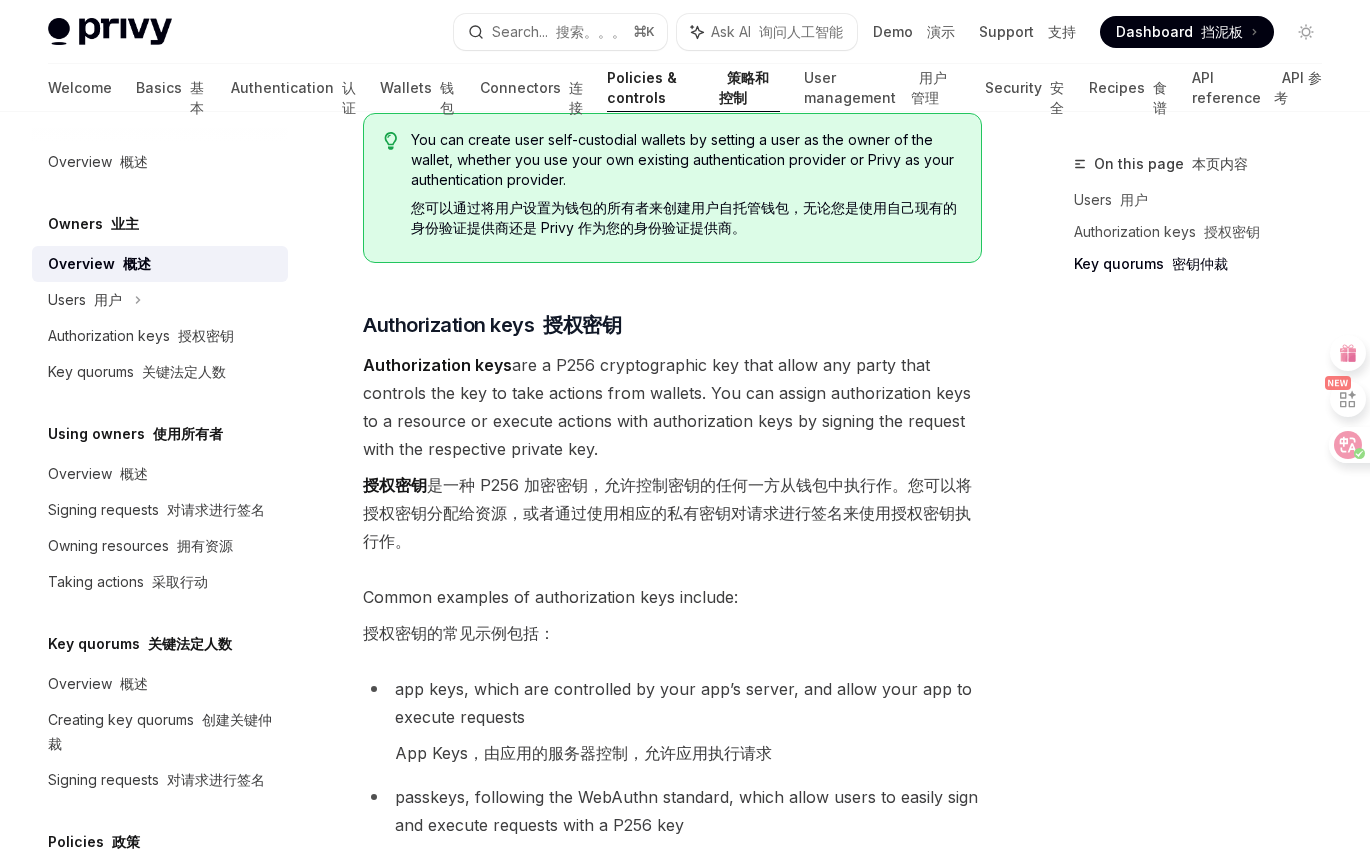scroll, scrollTop: 1316, scrollLeft: 0, axis: vertical 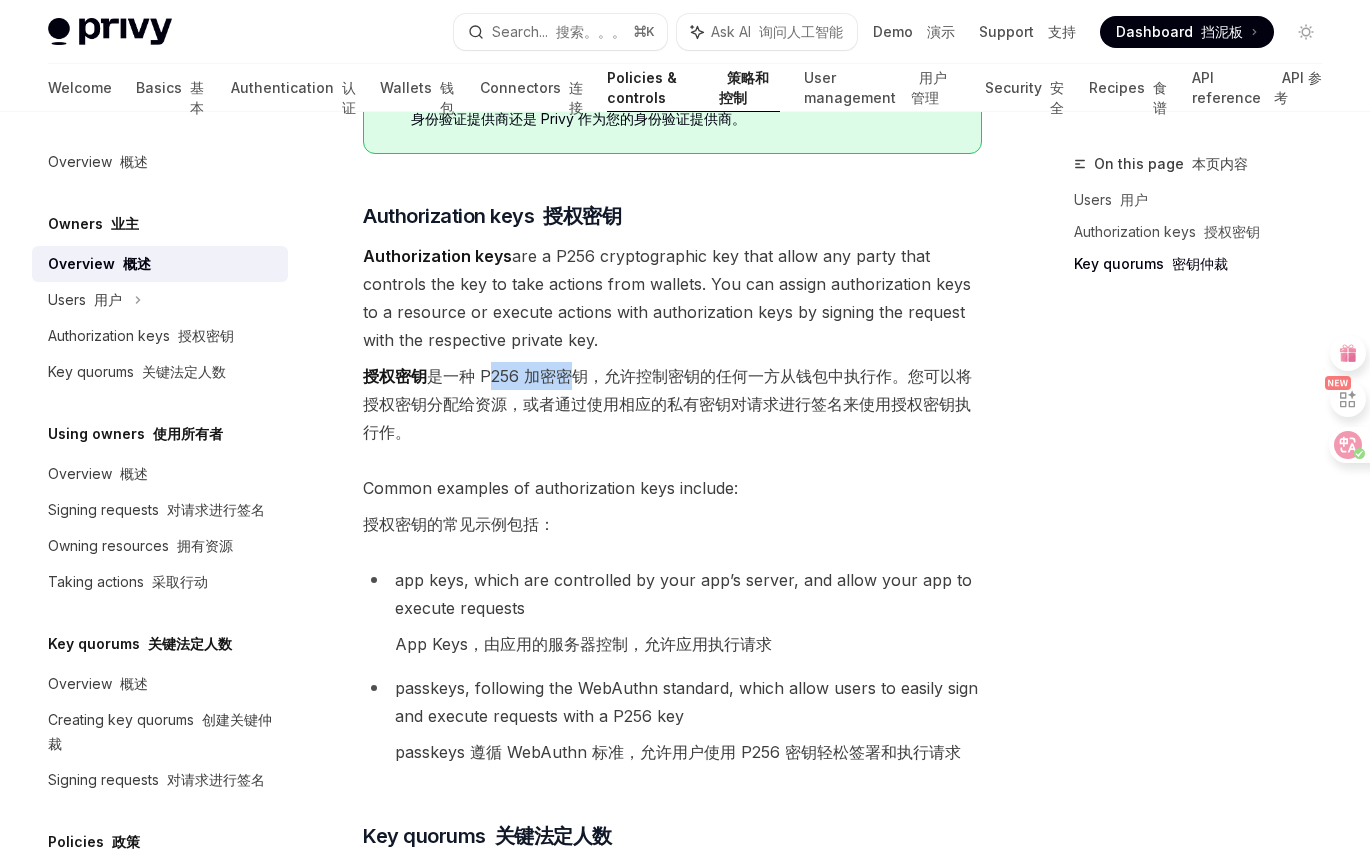drag, startPoint x: 512, startPoint y: 380, endPoint x: 646, endPoint y: 374, distance: 134.13426 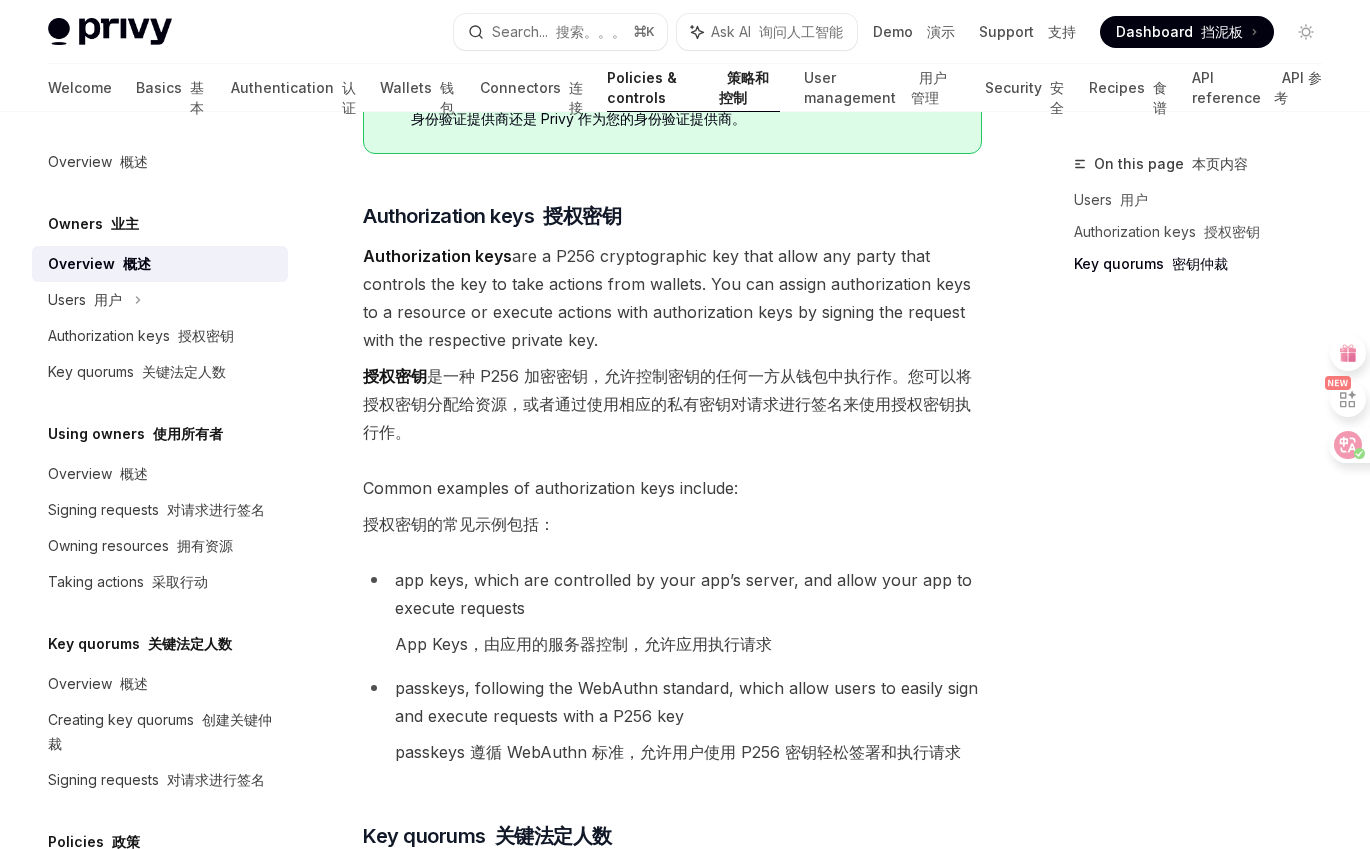 click on "授权密钥 是一种 P256 加密密钥，允许控制密钥的任何一方从钱包中执行作。您可以将授权密钥分配给资源，或者通过使用相应的私有密钥对请求进行签名来使用授权密钥执行作。" at bounding box center (672, 404) 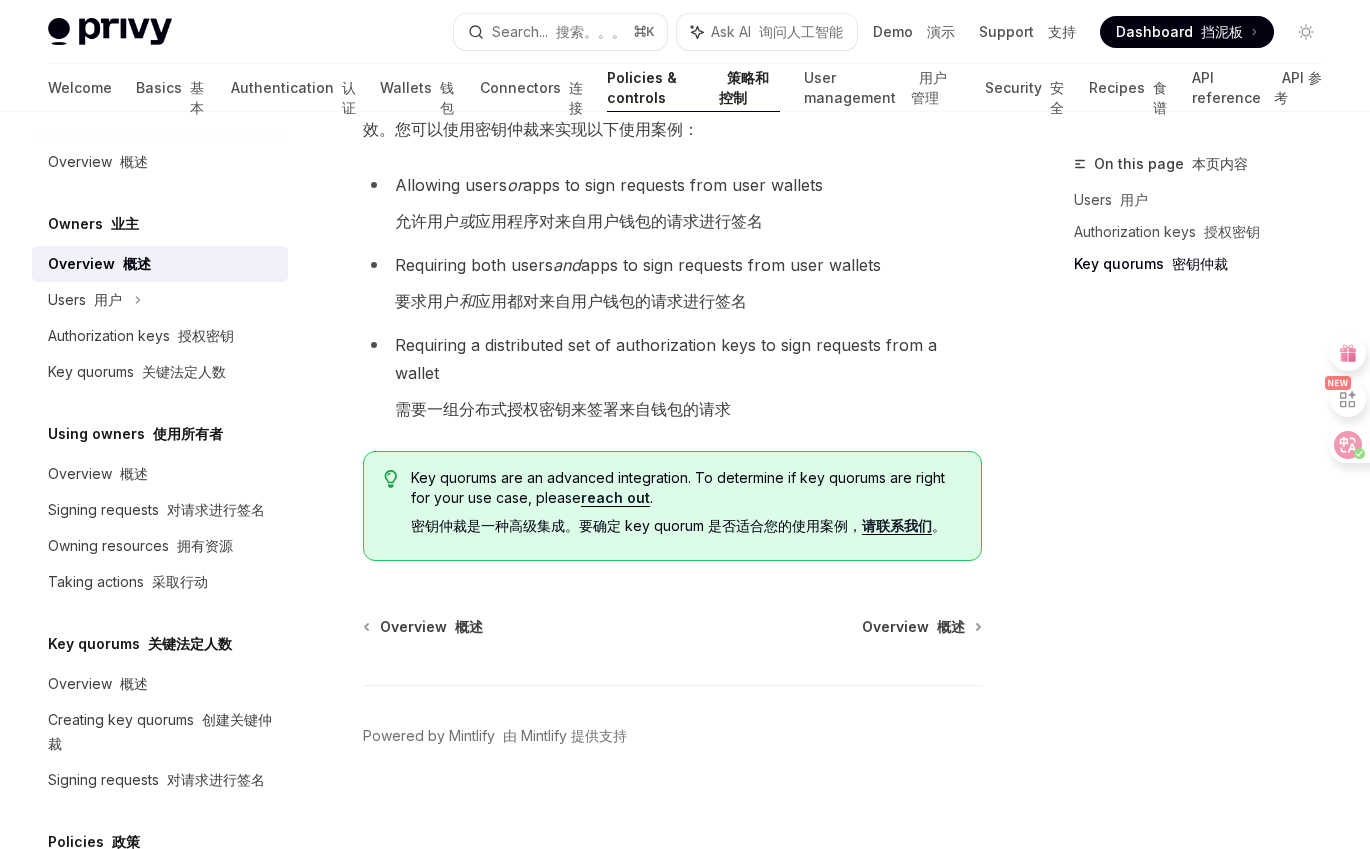 scroll, scrollTop: 2312, scrollLeft: 0, axis: vertical 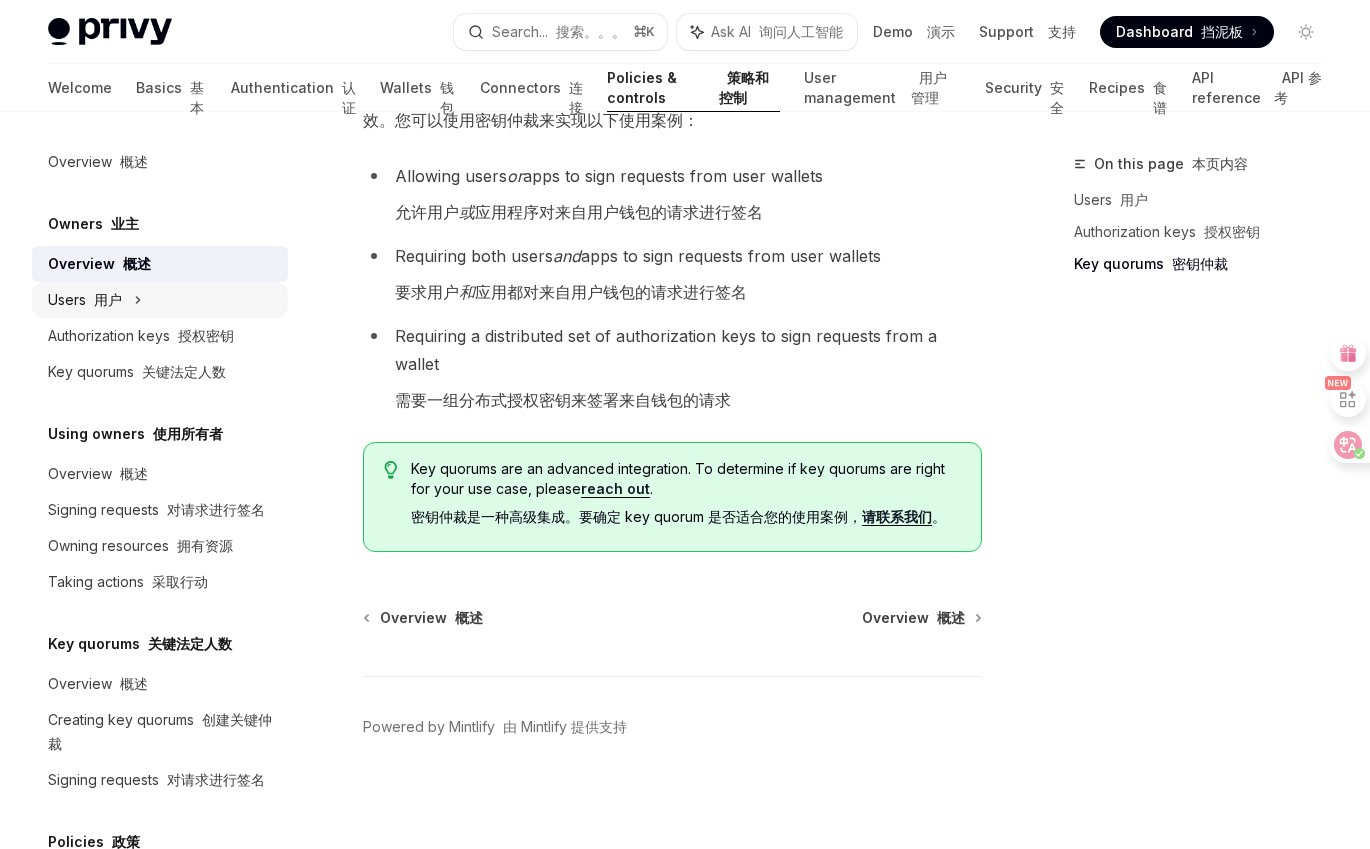 click on "用户" at bounding box center [108, 299] 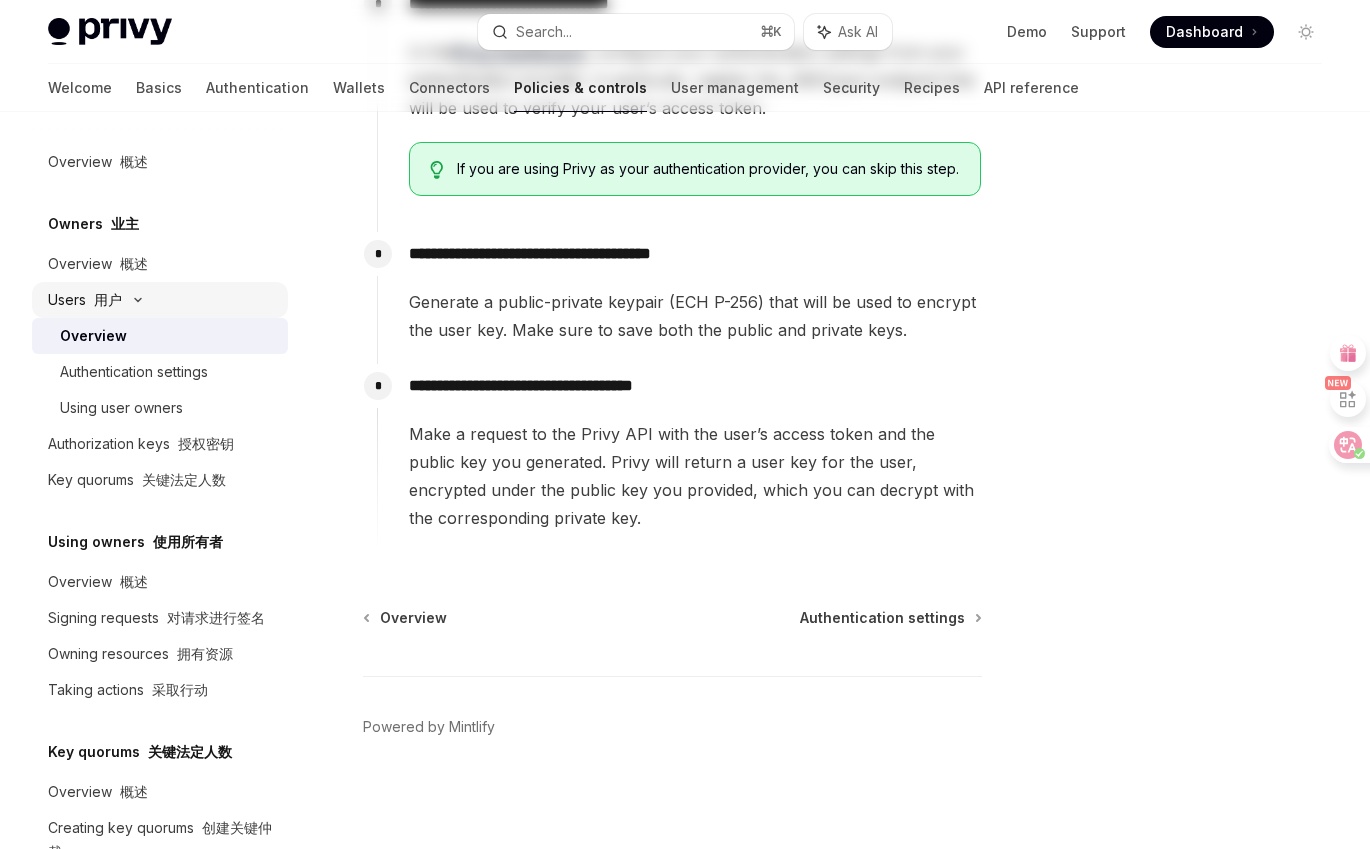 scroll, scrollTop: 0, scrollLeft: 0, axis: both 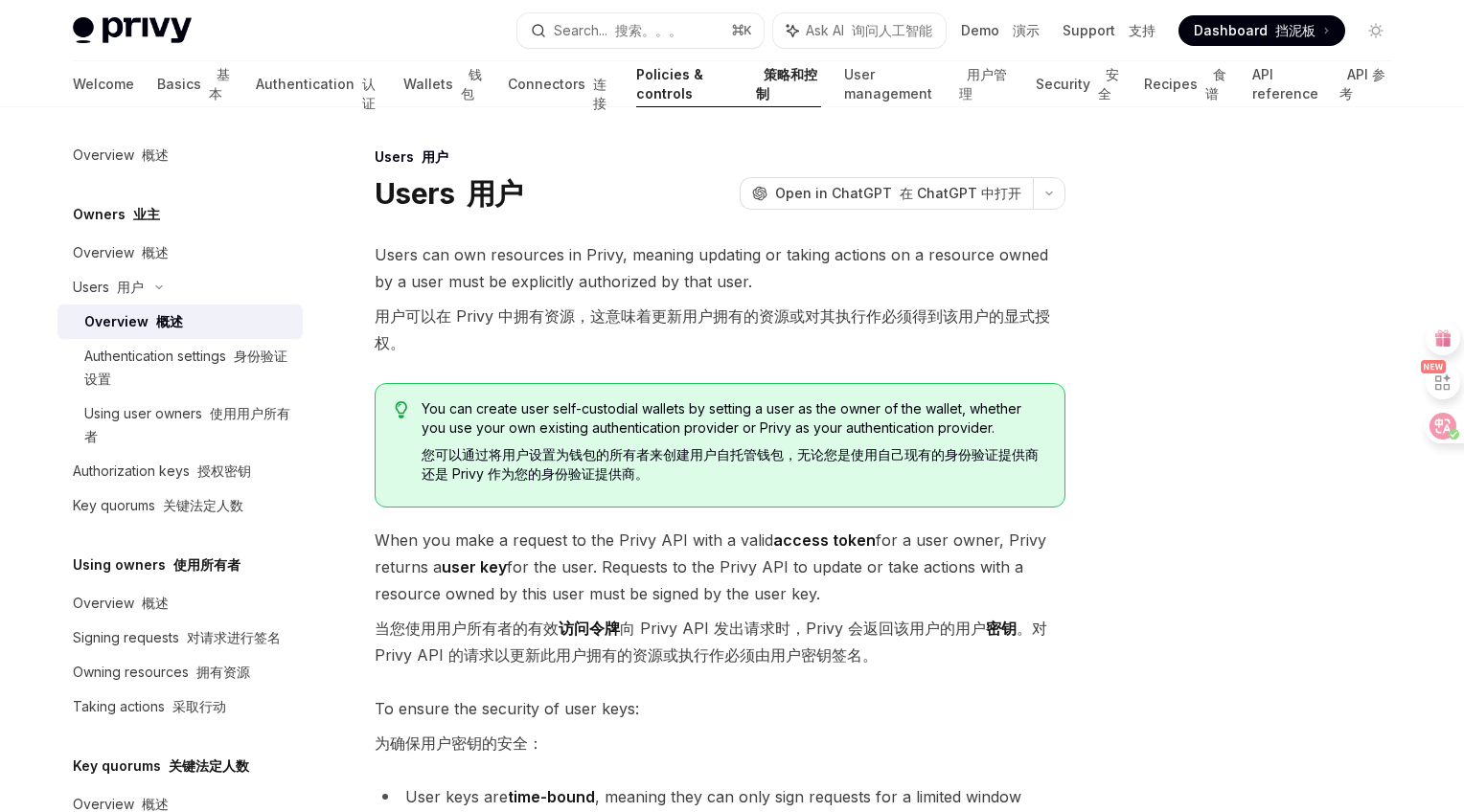 type on "*" 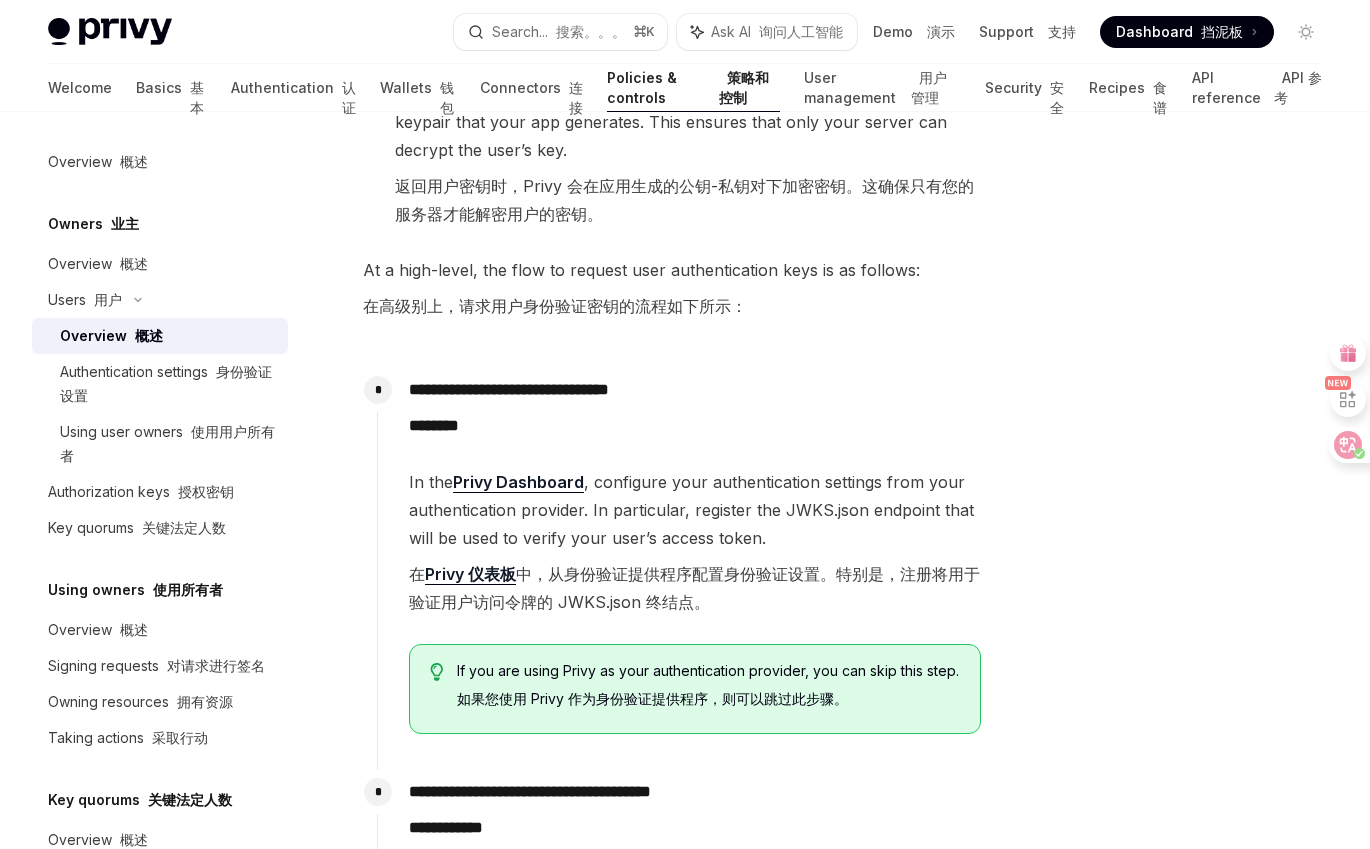scroll, scrollTop: 972, scrollLeft: 0, axis: vertical 